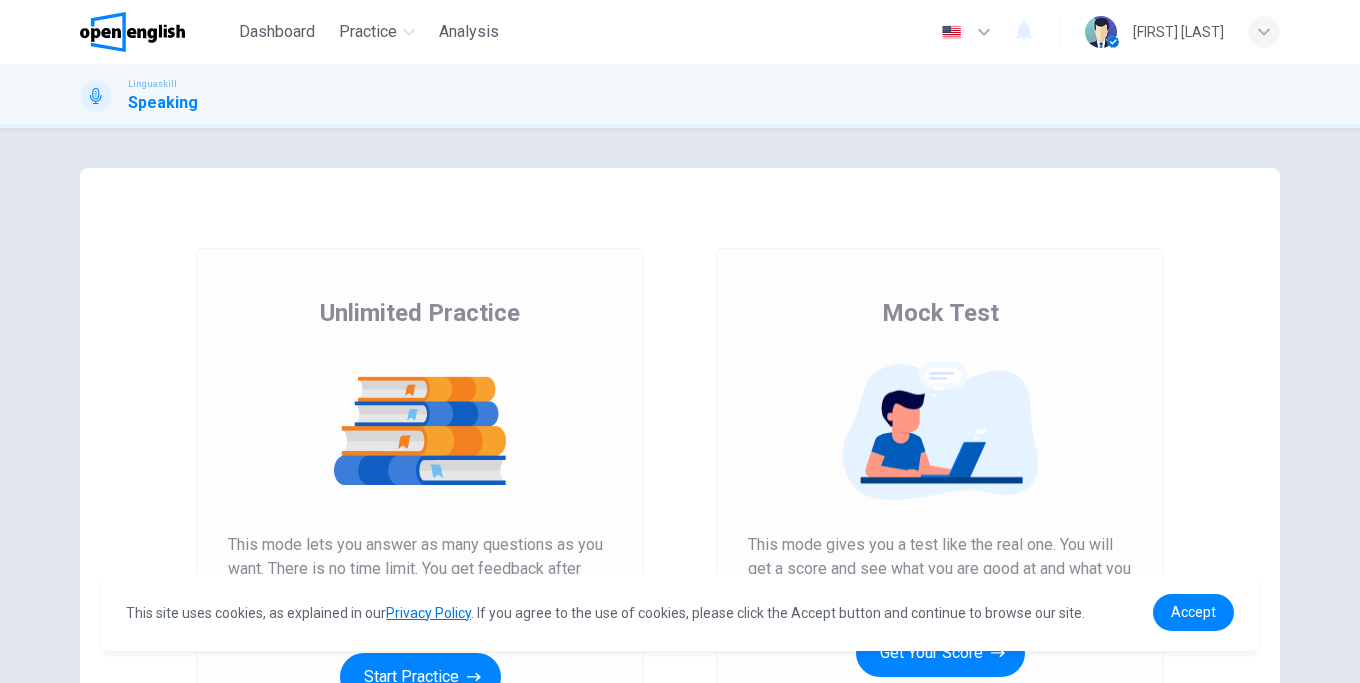 scroll, scrollTop: 0, scrollLeft: 0, axis: both 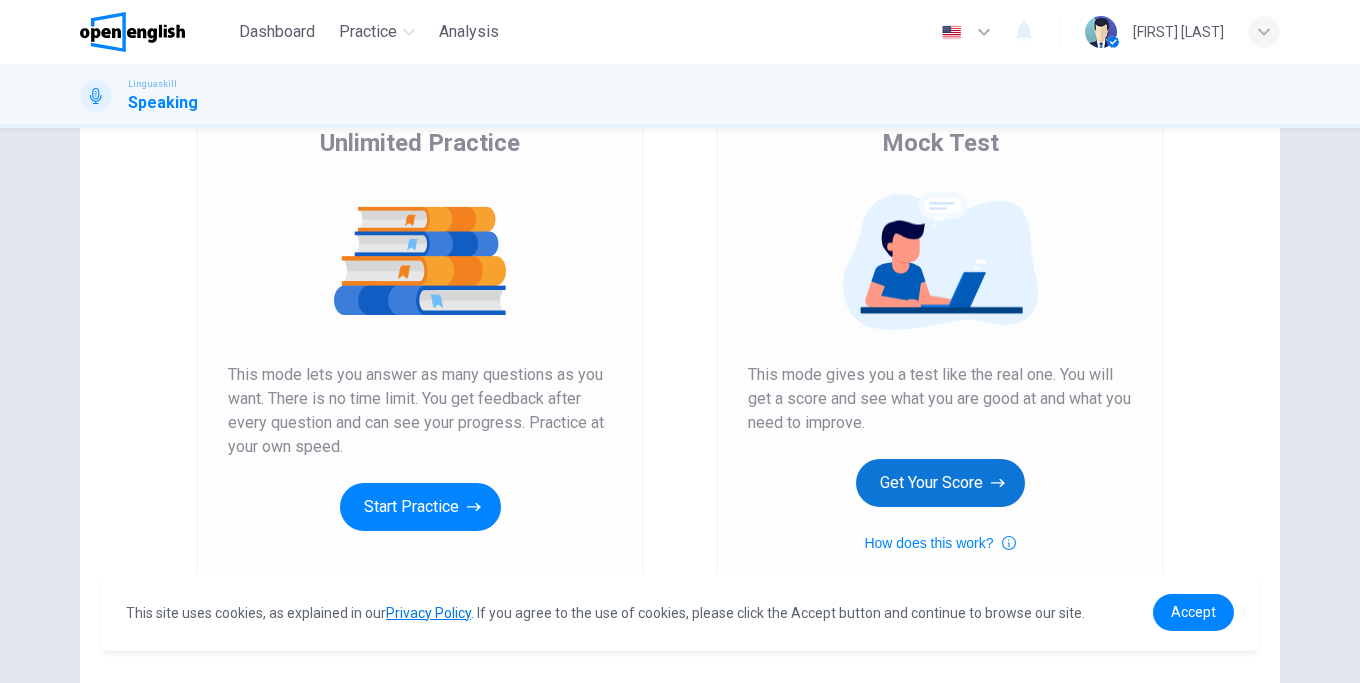 click on "Get Your Score" at bounding box center (940, 483) 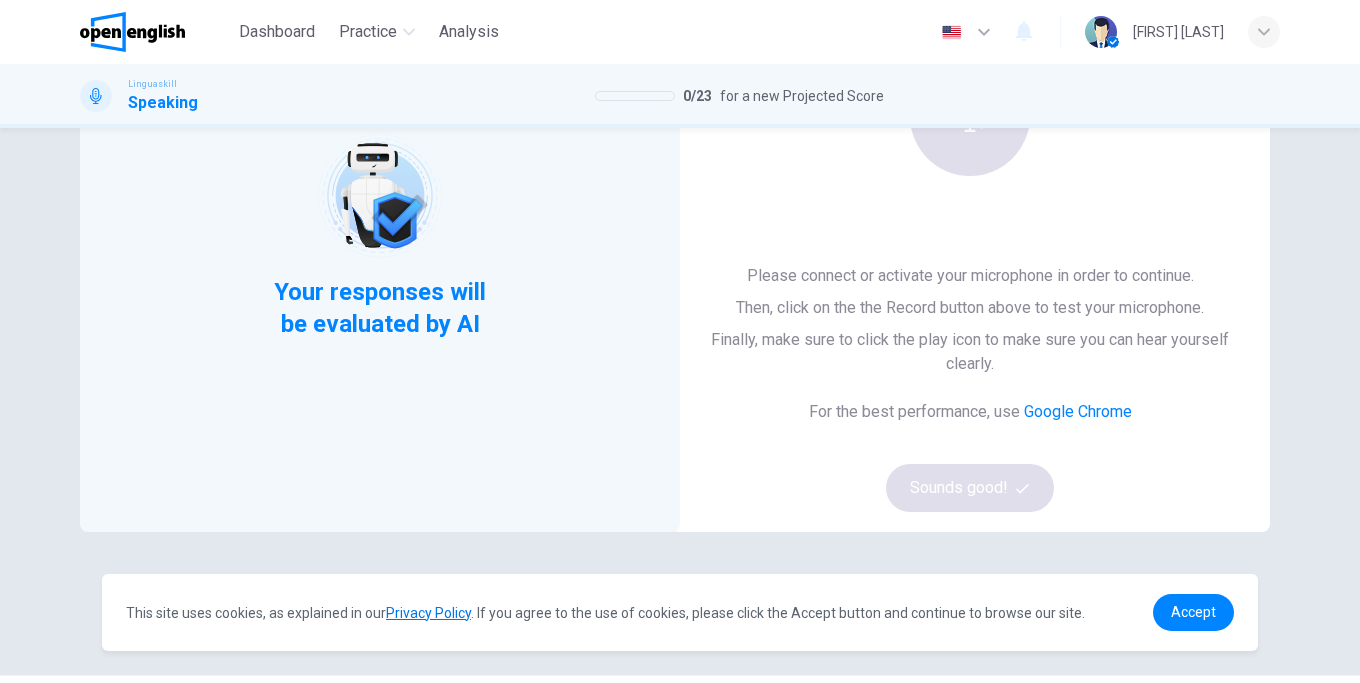 scroll, scrollTop: 0, scrollLeft: 0, axis: both 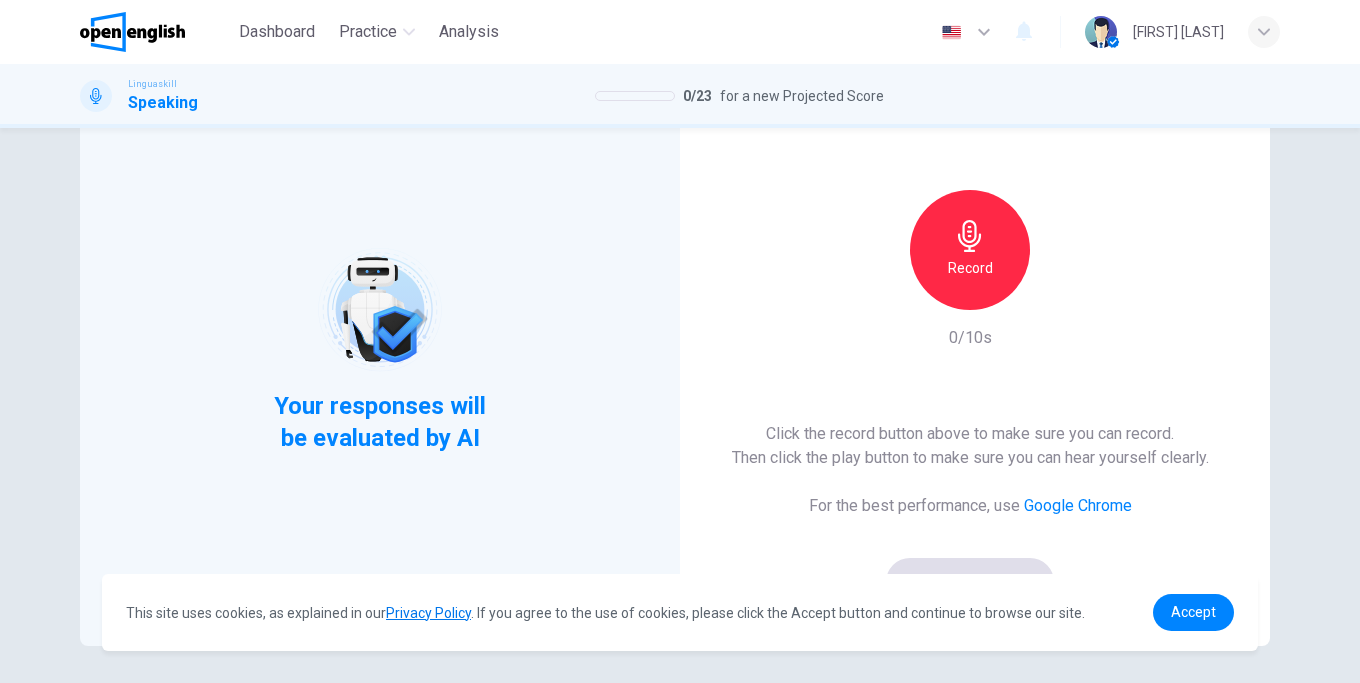 click 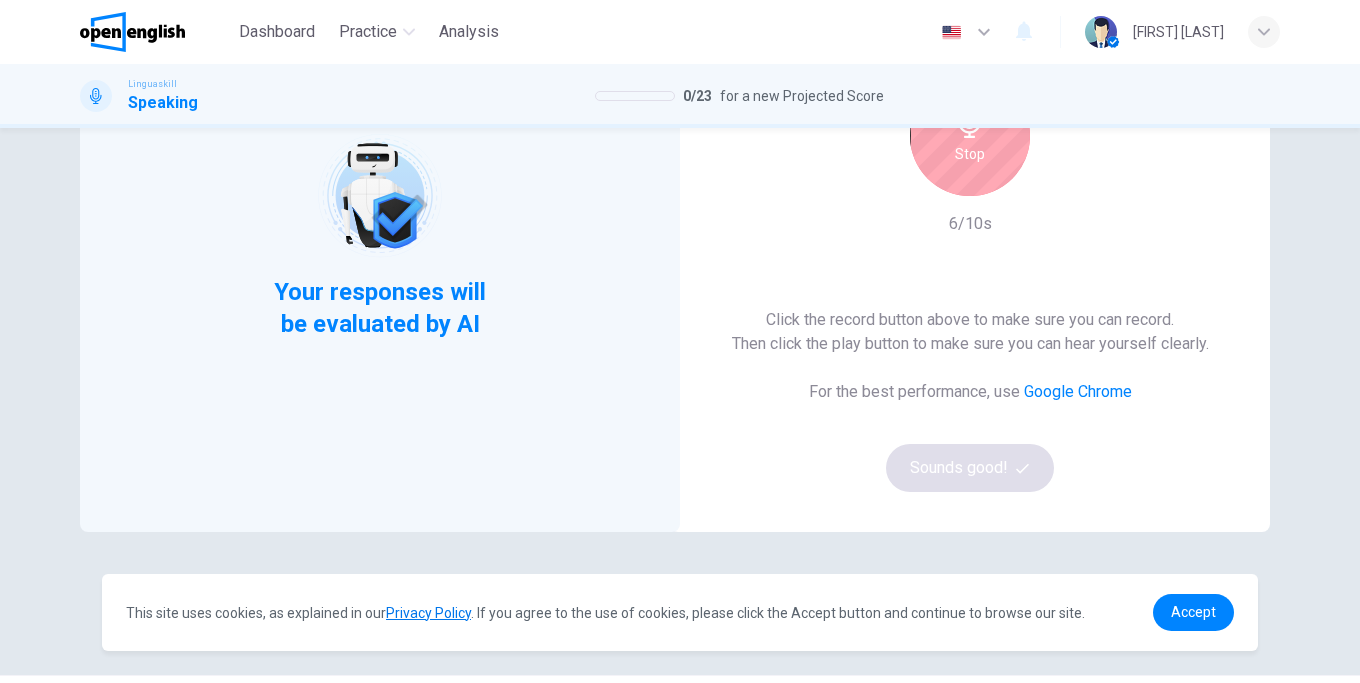 scroll, scrollTop: 114, scrollLeft: 0, axis: vertical 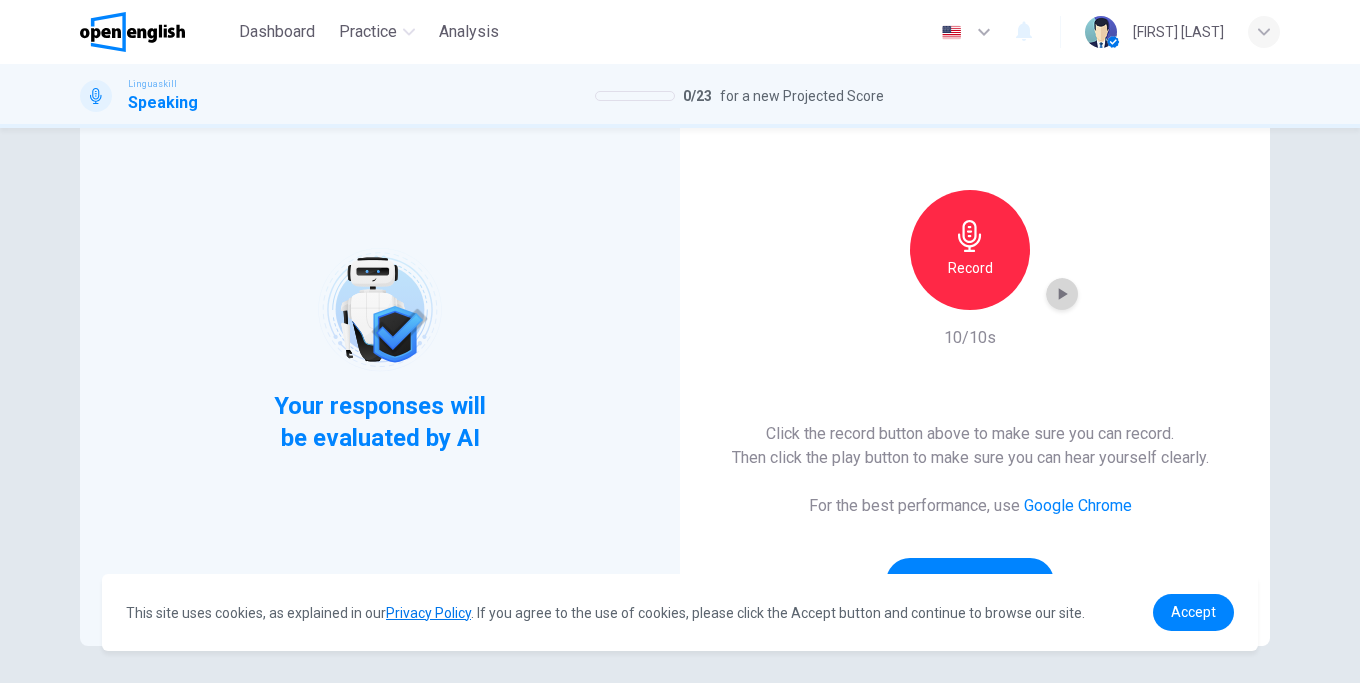 click 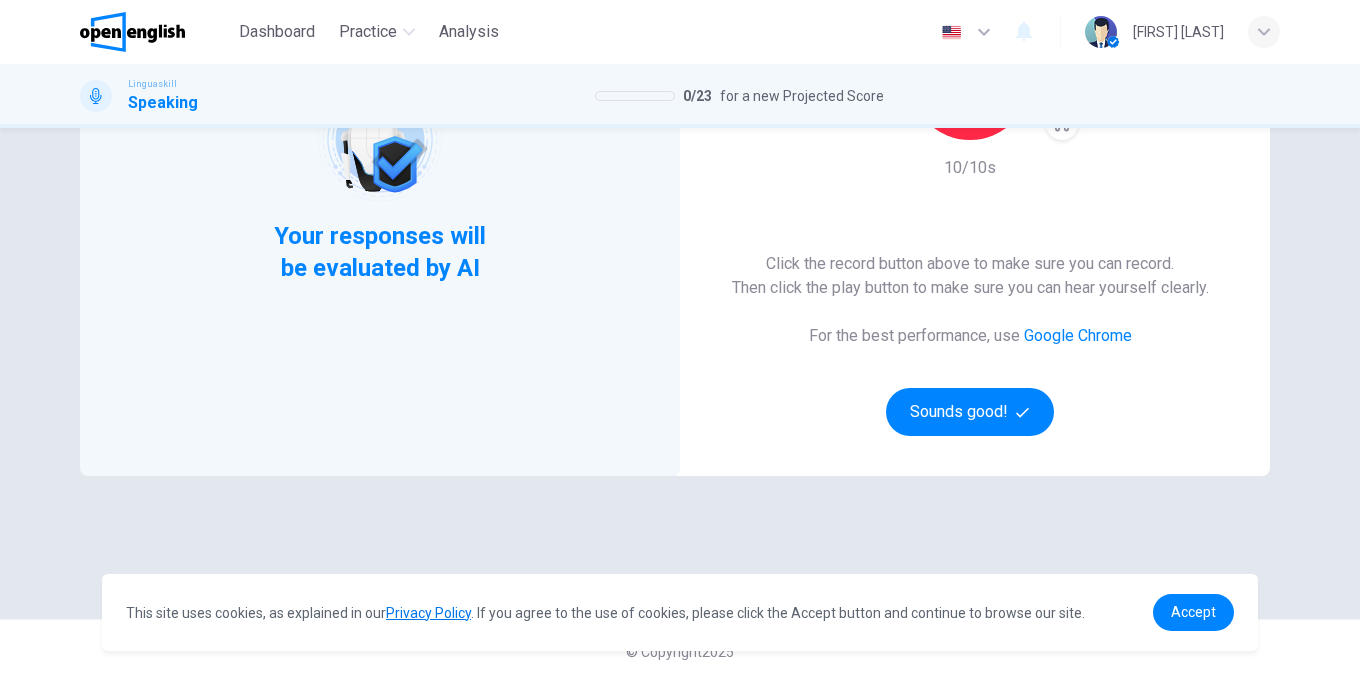 scroll, scrollTop: 56, scrollLeft: 0, axis: vertical 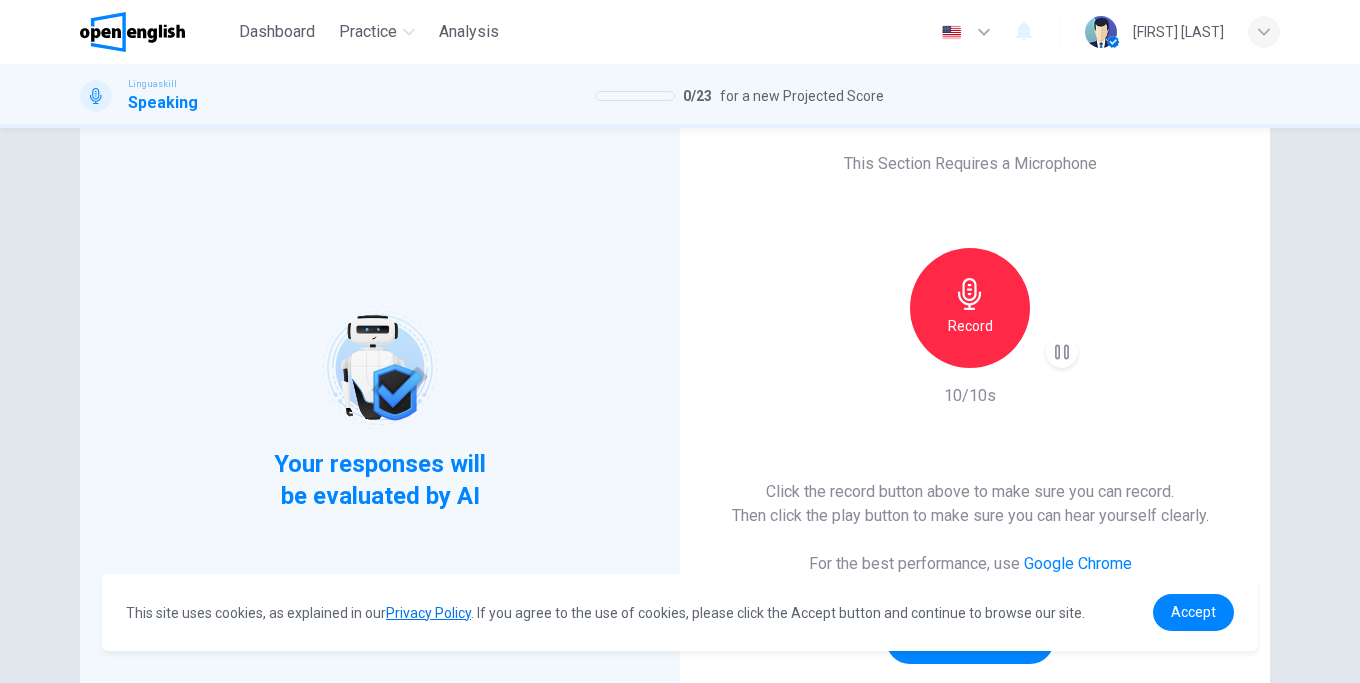 click on "Record" at bounding box center [970, 308] 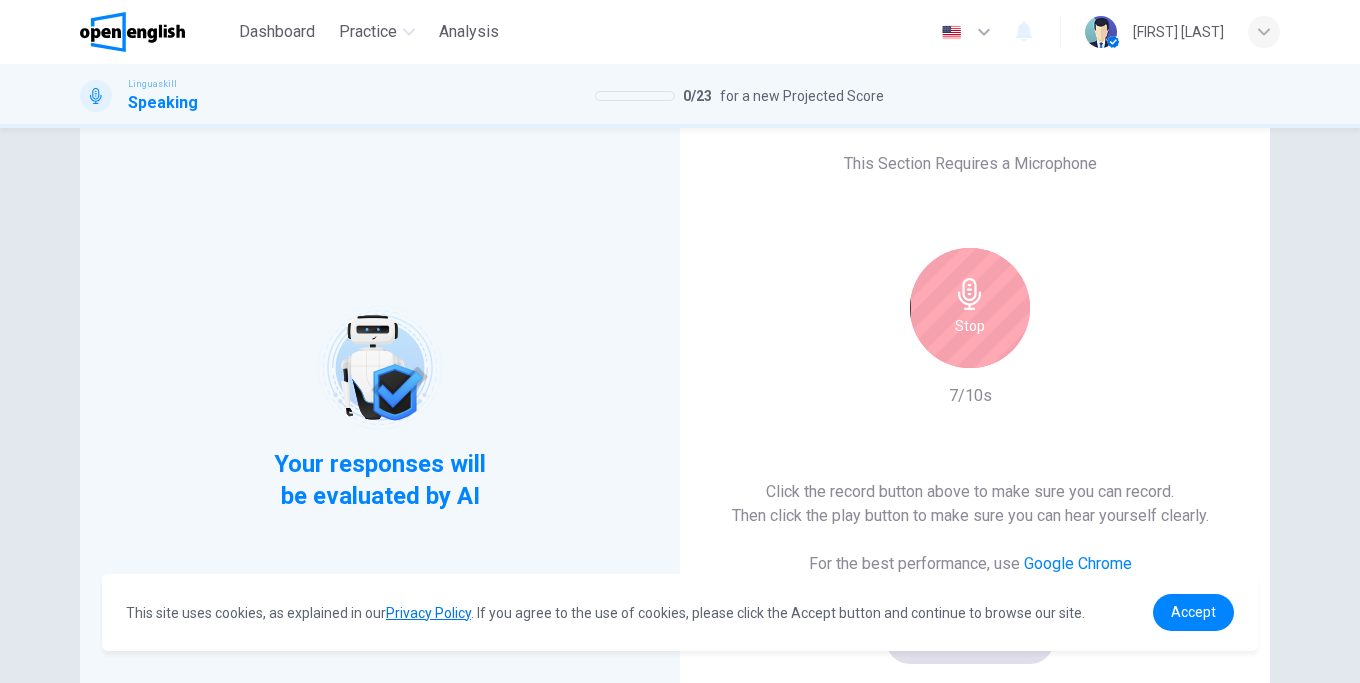 click on "Stop" at bounding box center (970, 308) 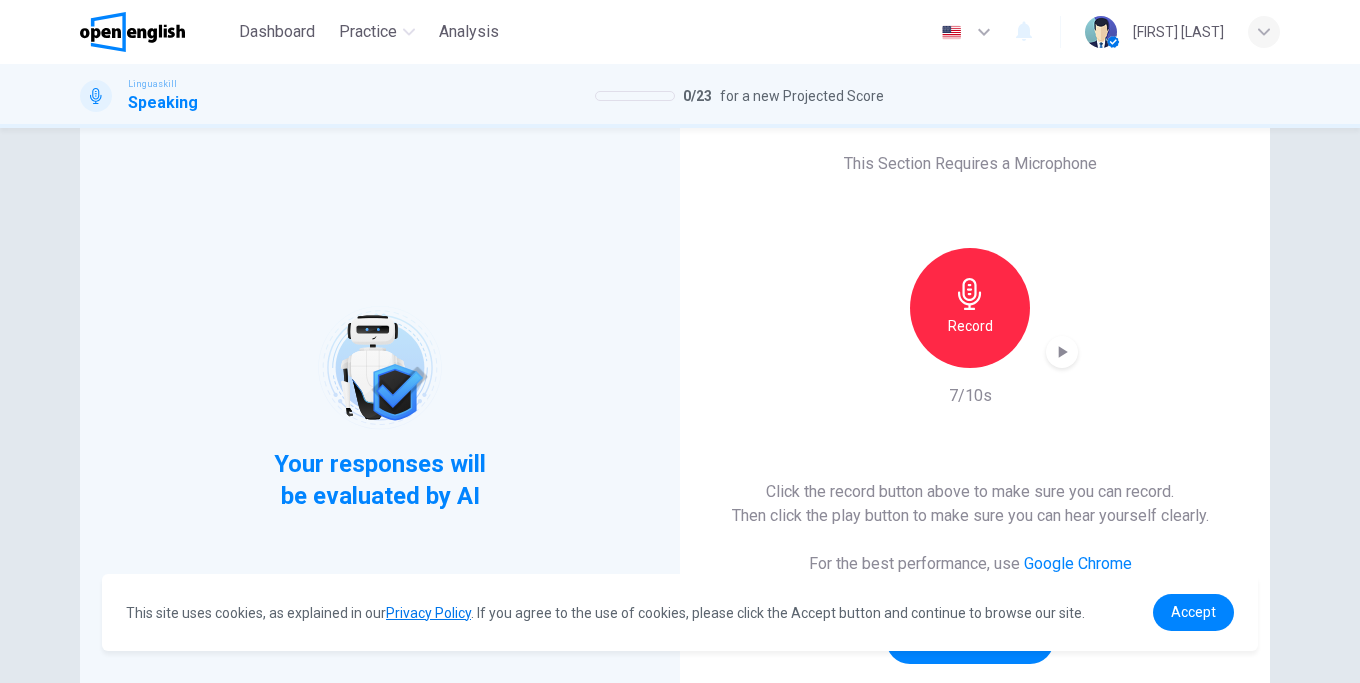 scroll, scrollTop: 170, scrollLeft: 0, axis: vertical 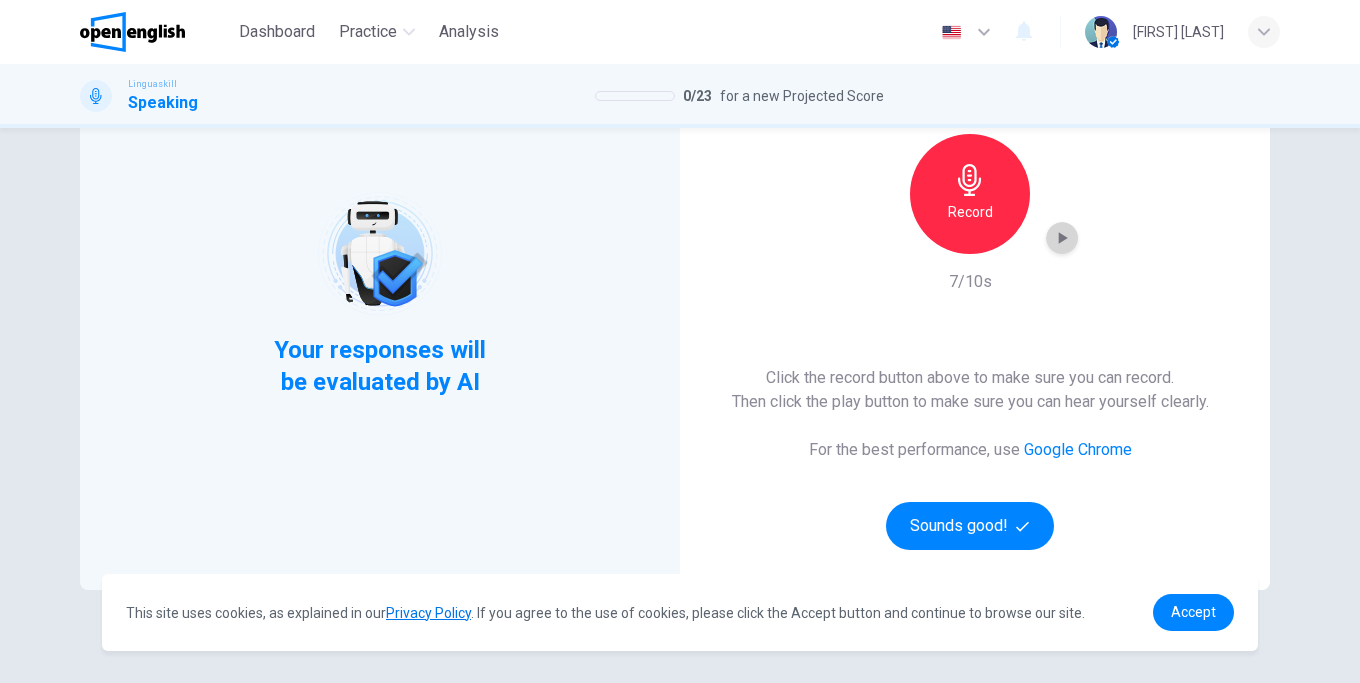 click 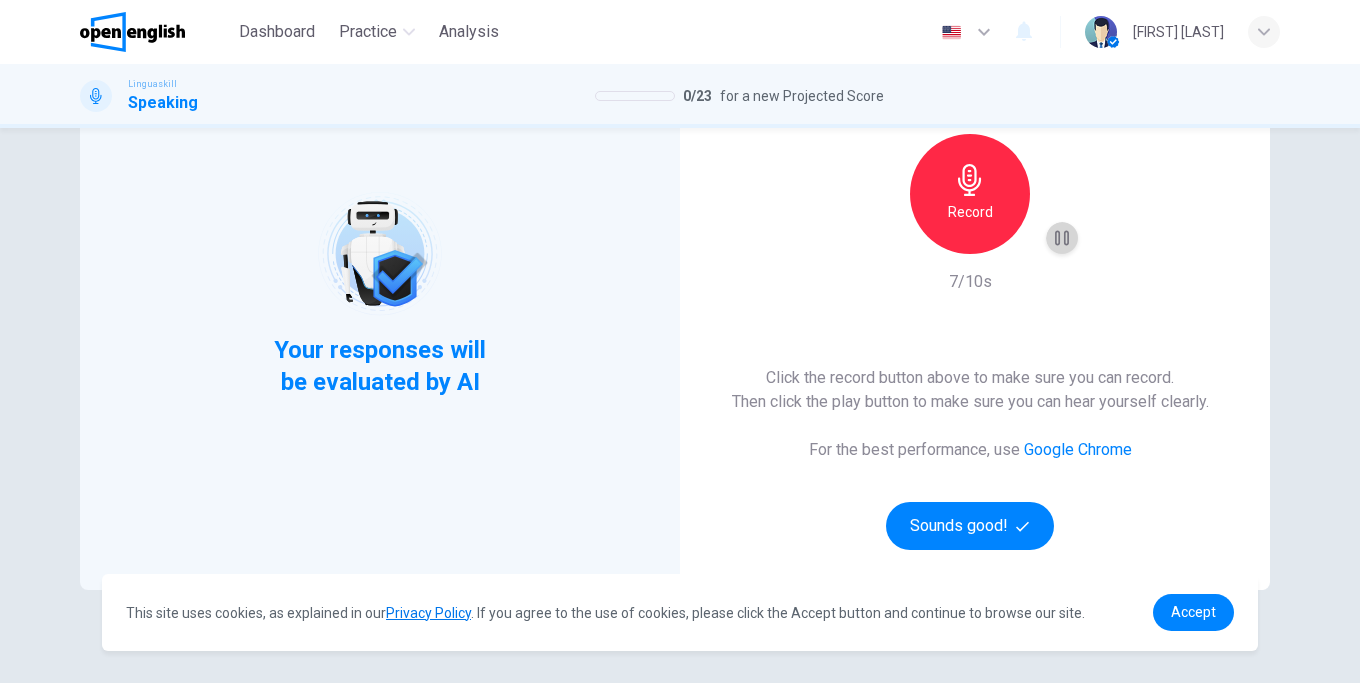 click 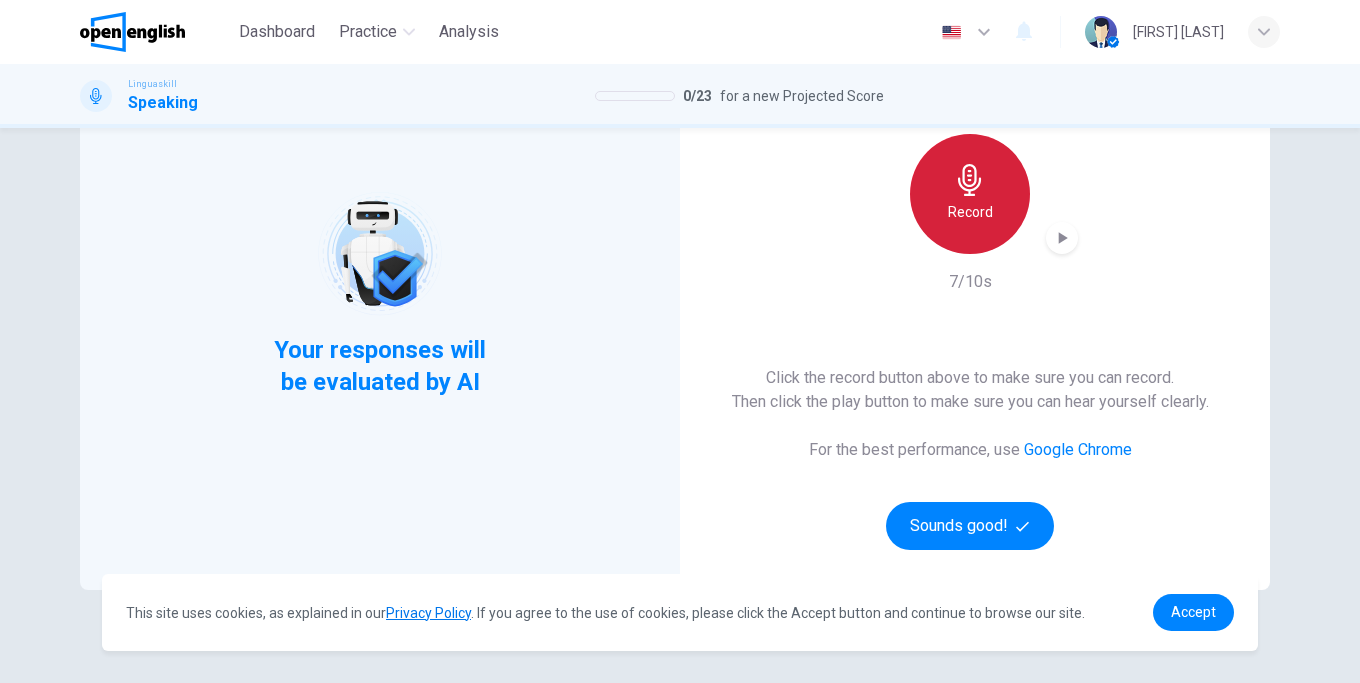 click on "Record" at bounding box center (970, 194) 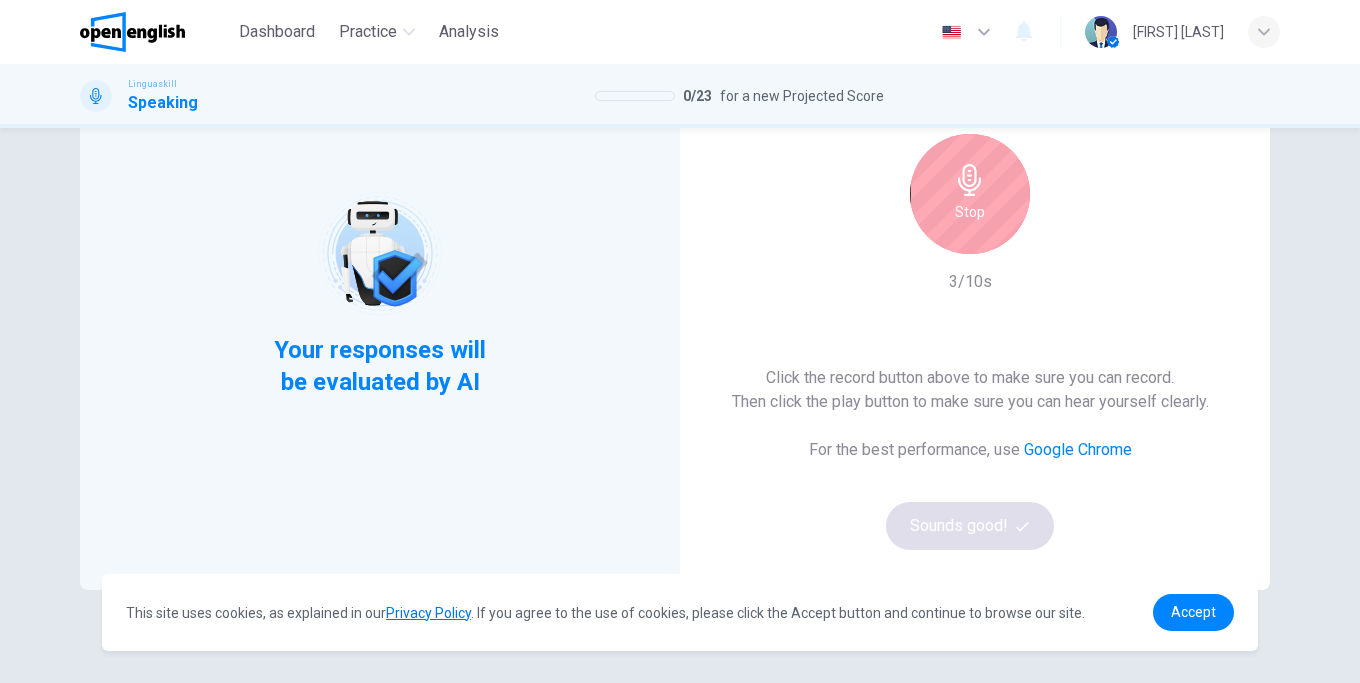 click on "Stop" at bounding box center (970, 194) 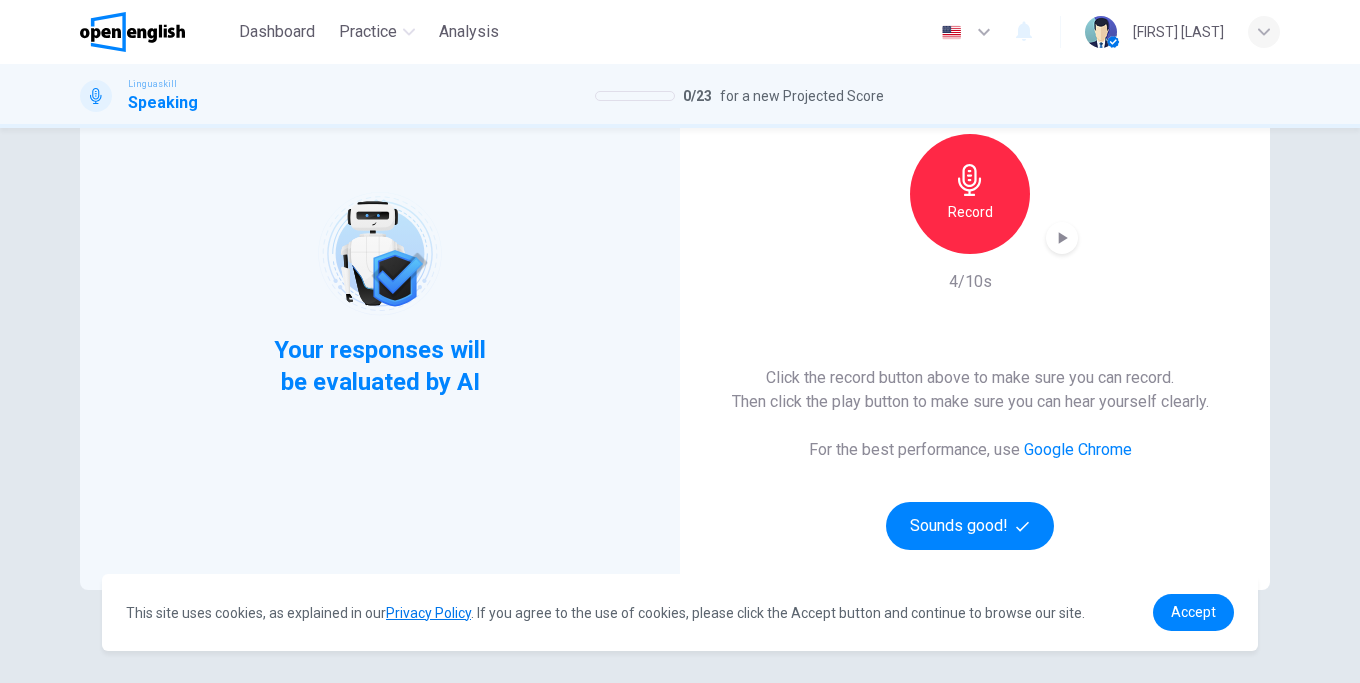 click 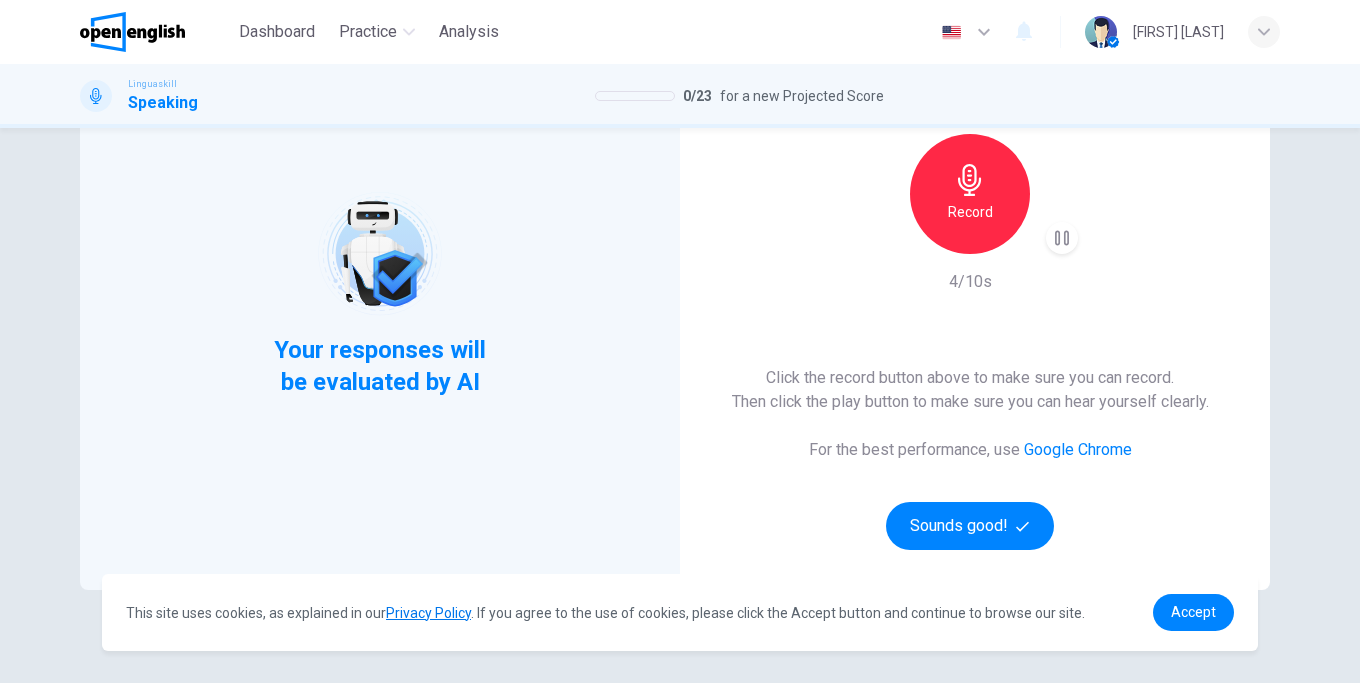 scroll, scrollTop: 284, scrollLeft: 0, axis: vertical 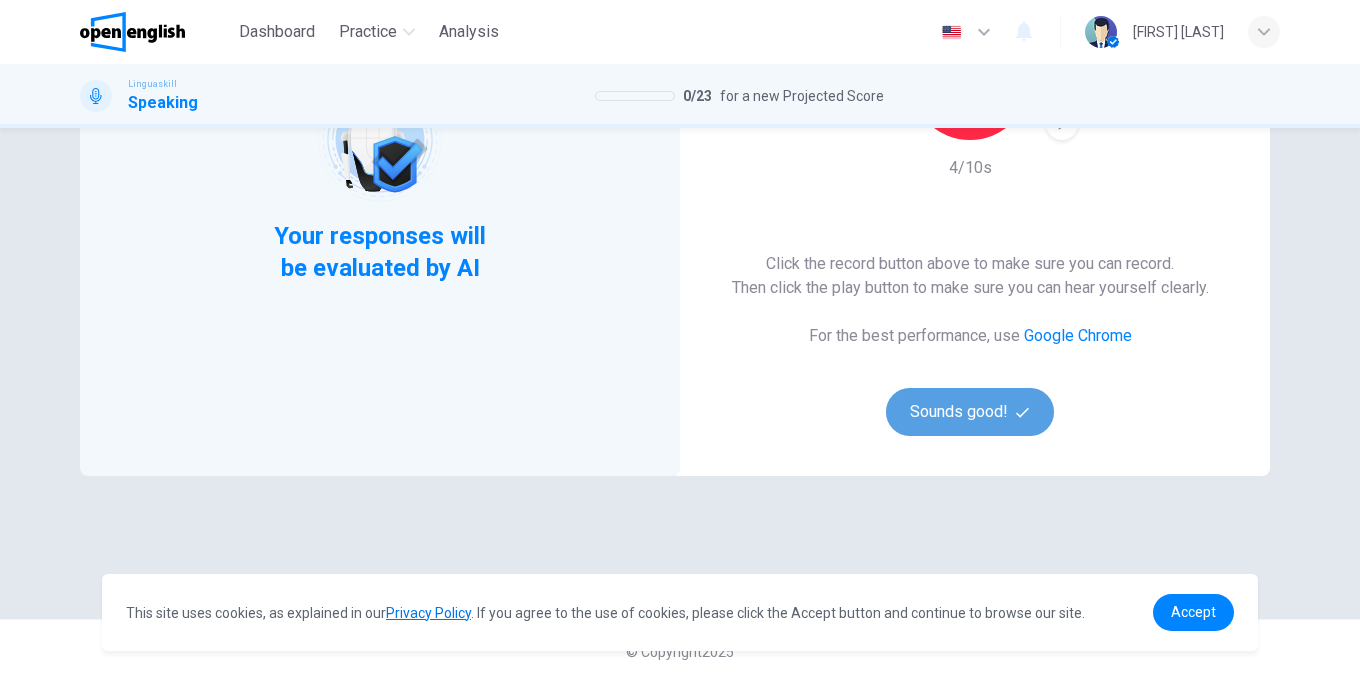 click on "Sounds good!" at bounding box center [970, 412] 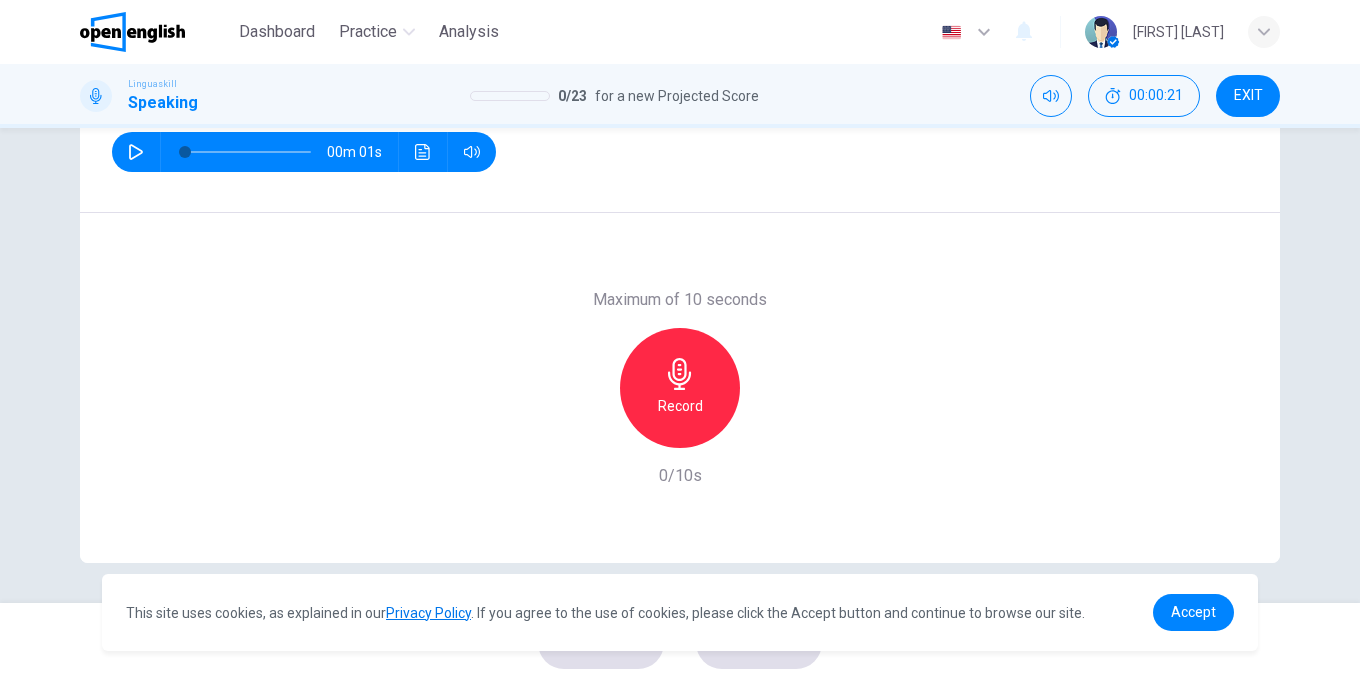 scroll, scrollTop: 0, scrollLeft: 0, axis: both 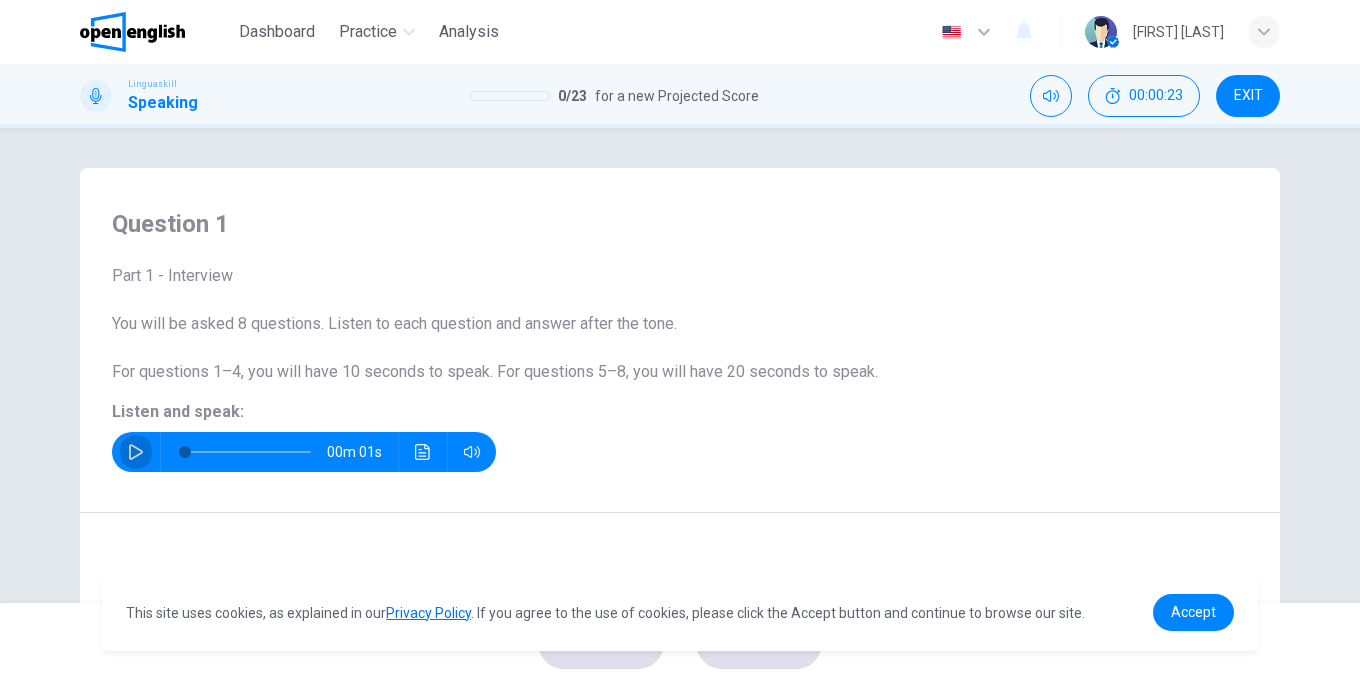 click 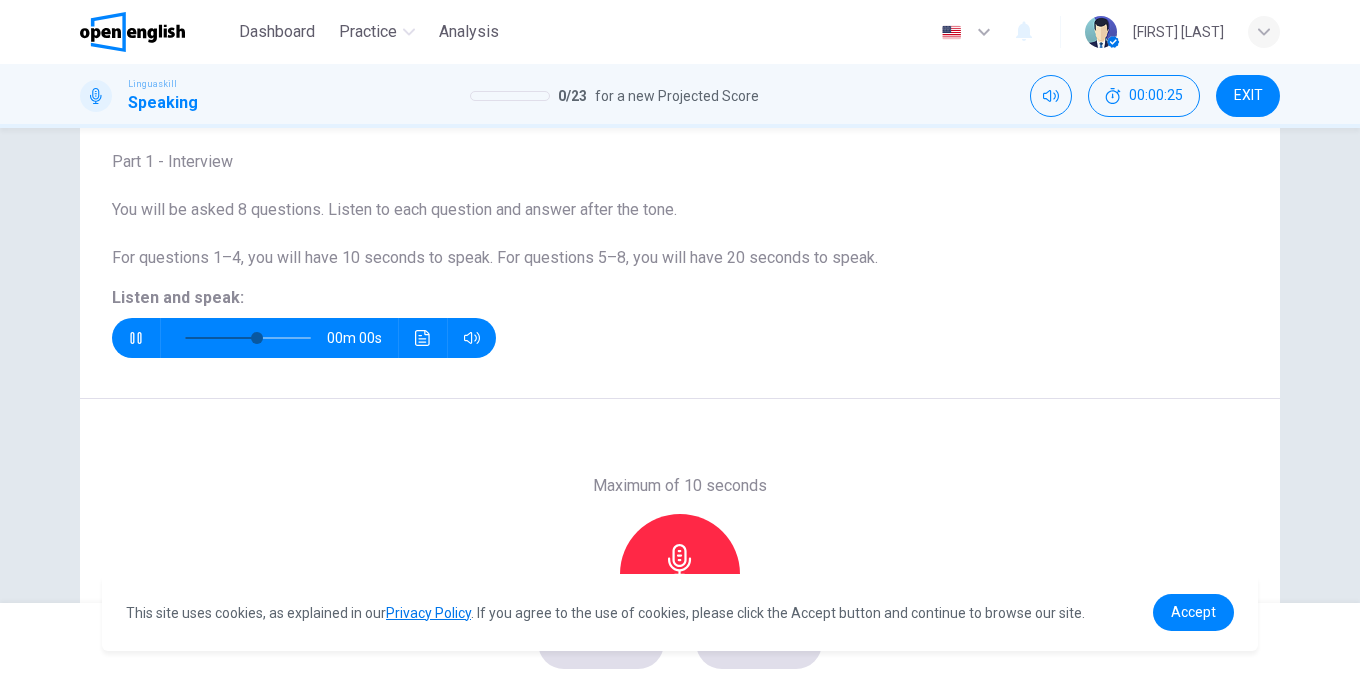 scroll, scrollTop: 228, scrollLeft: 0, axis: vertical 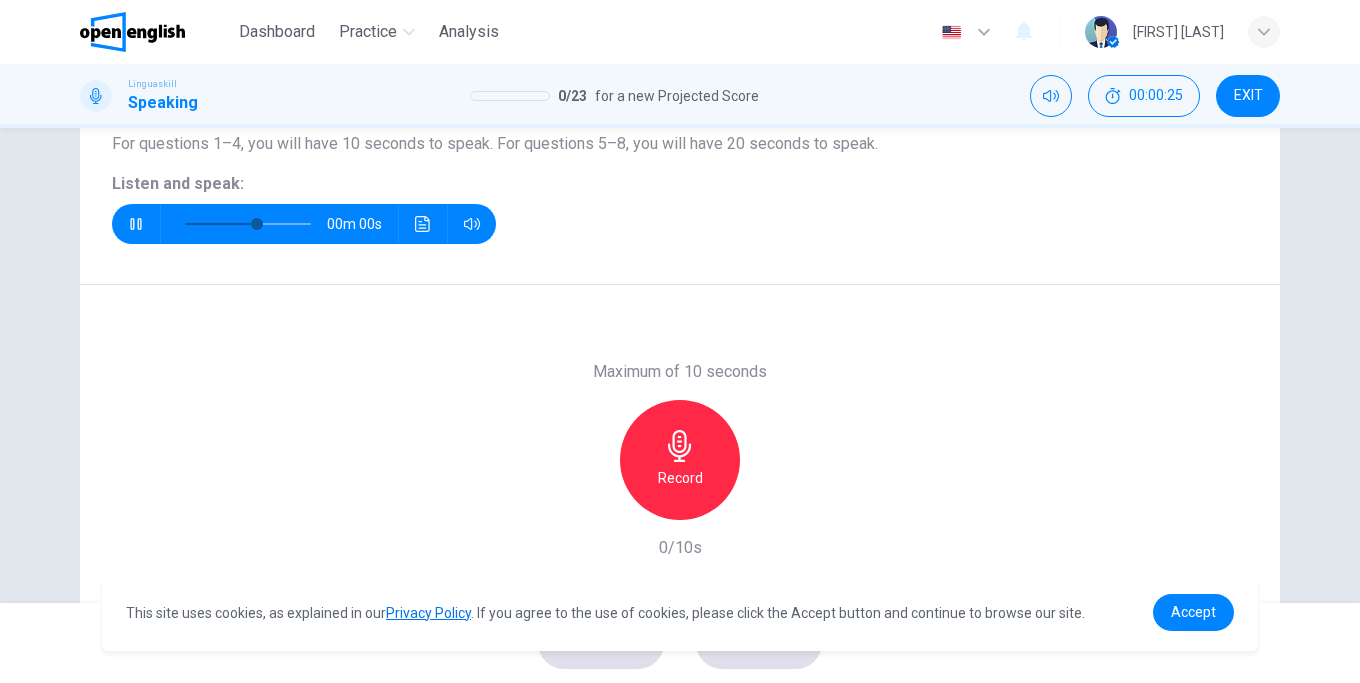 type on "*" 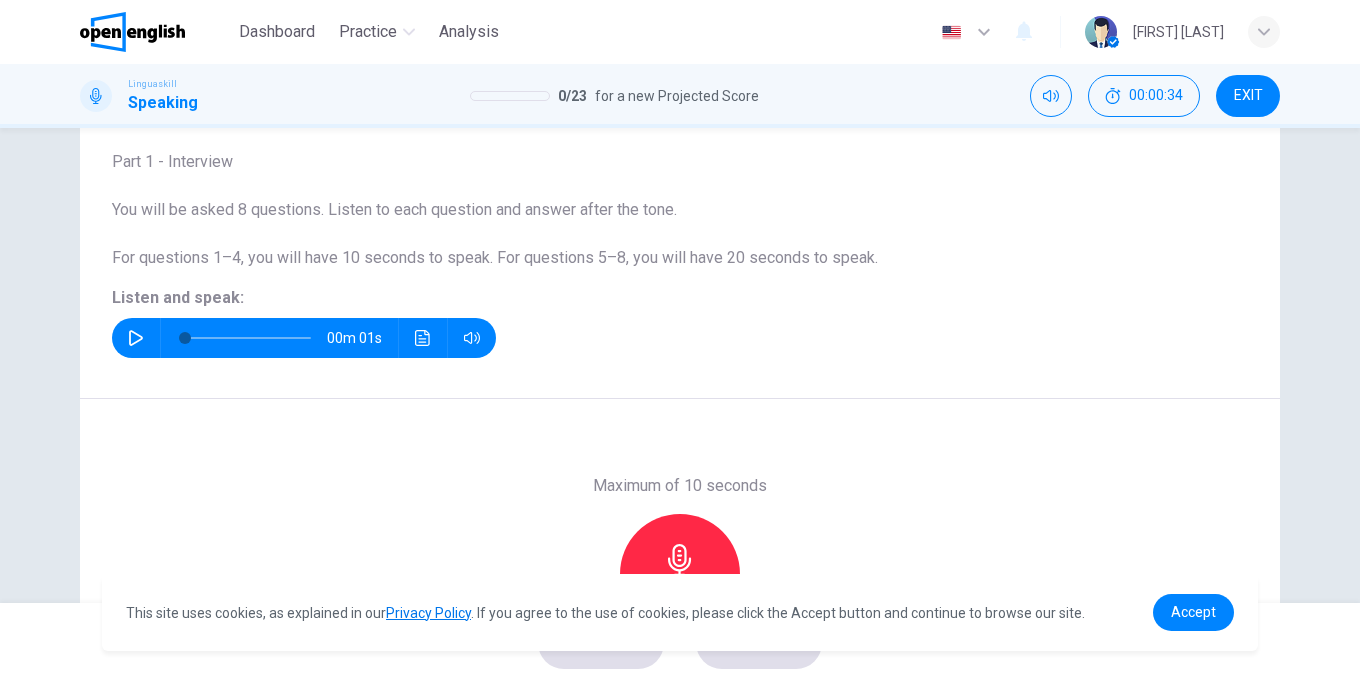 scroll, scrollTop: 300, scrollLeft: 0, axis: vertical 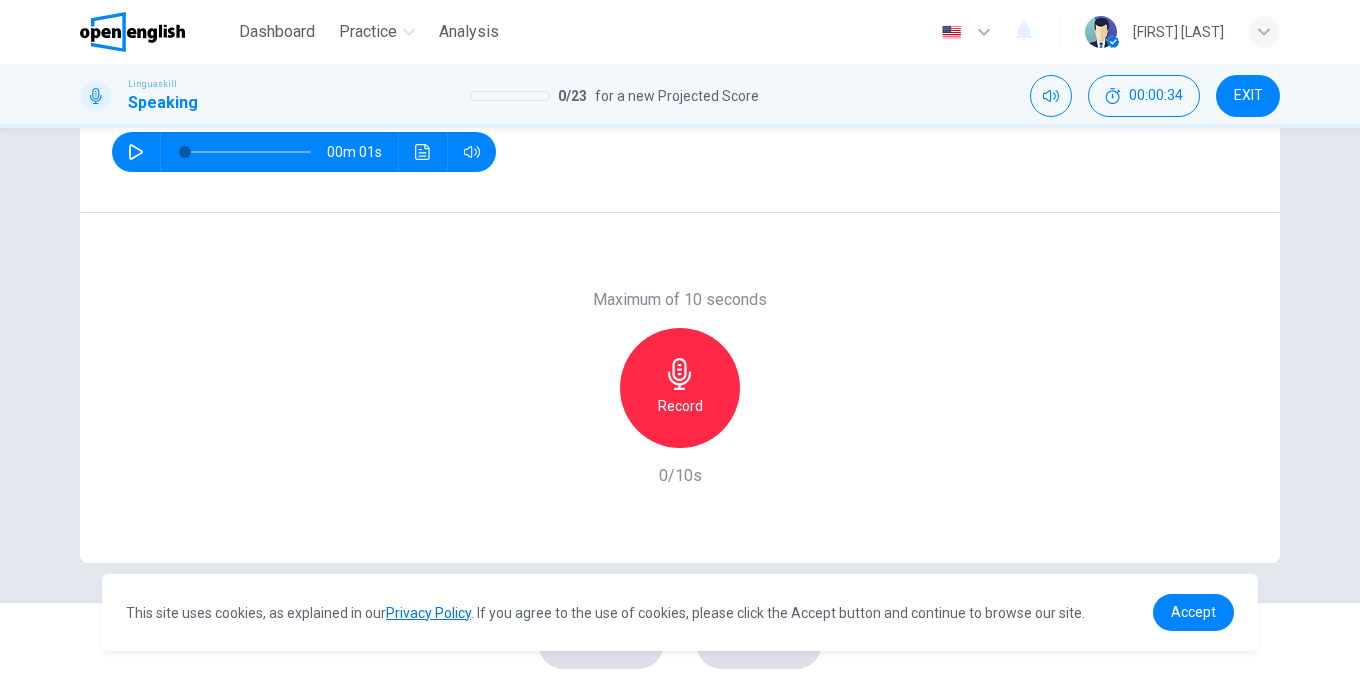 click on "Record" at bounding box center [680, 388] 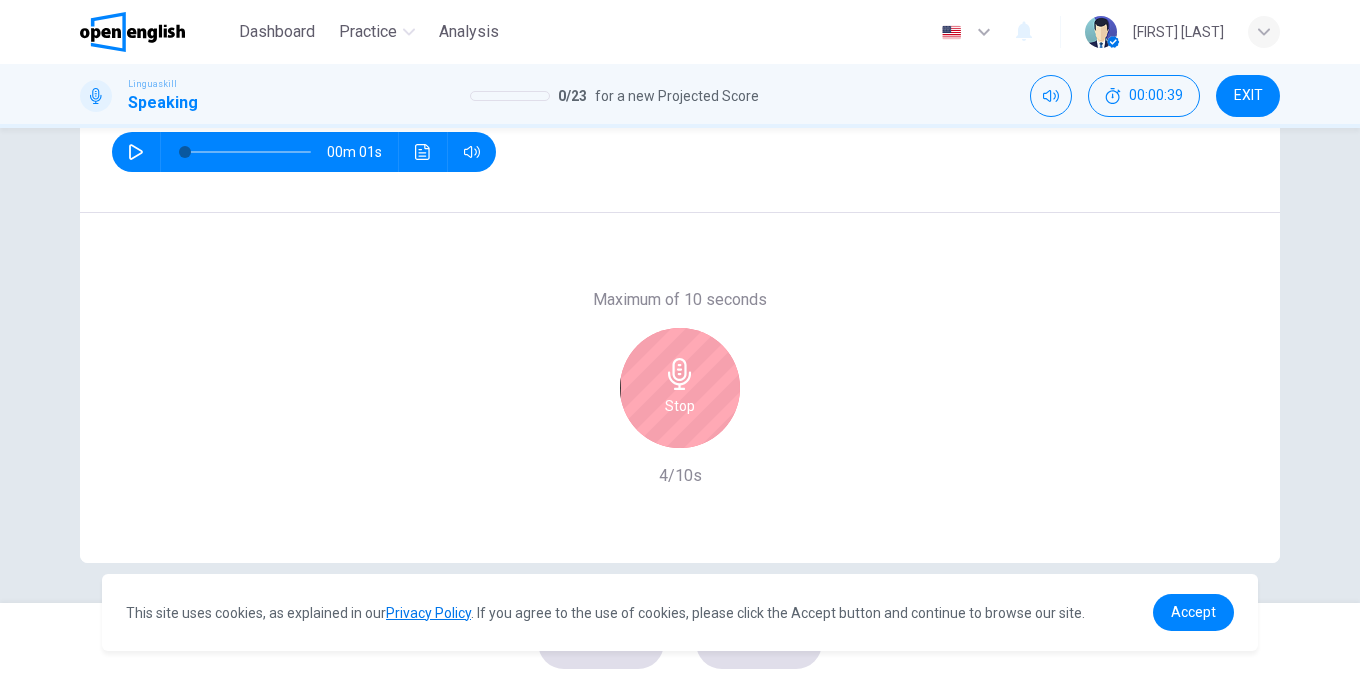 click on "Stop" at bounding box center [680, 388] 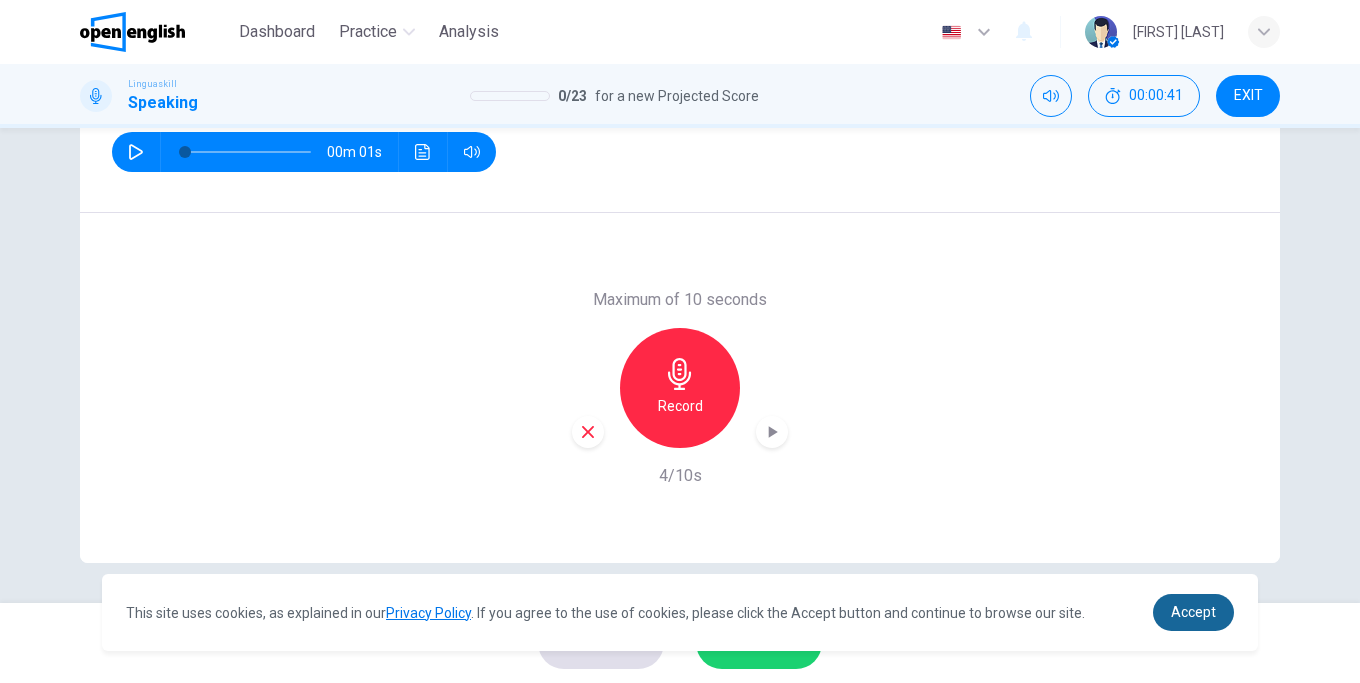 click on "Accept" at bounding box center (1193, 612) 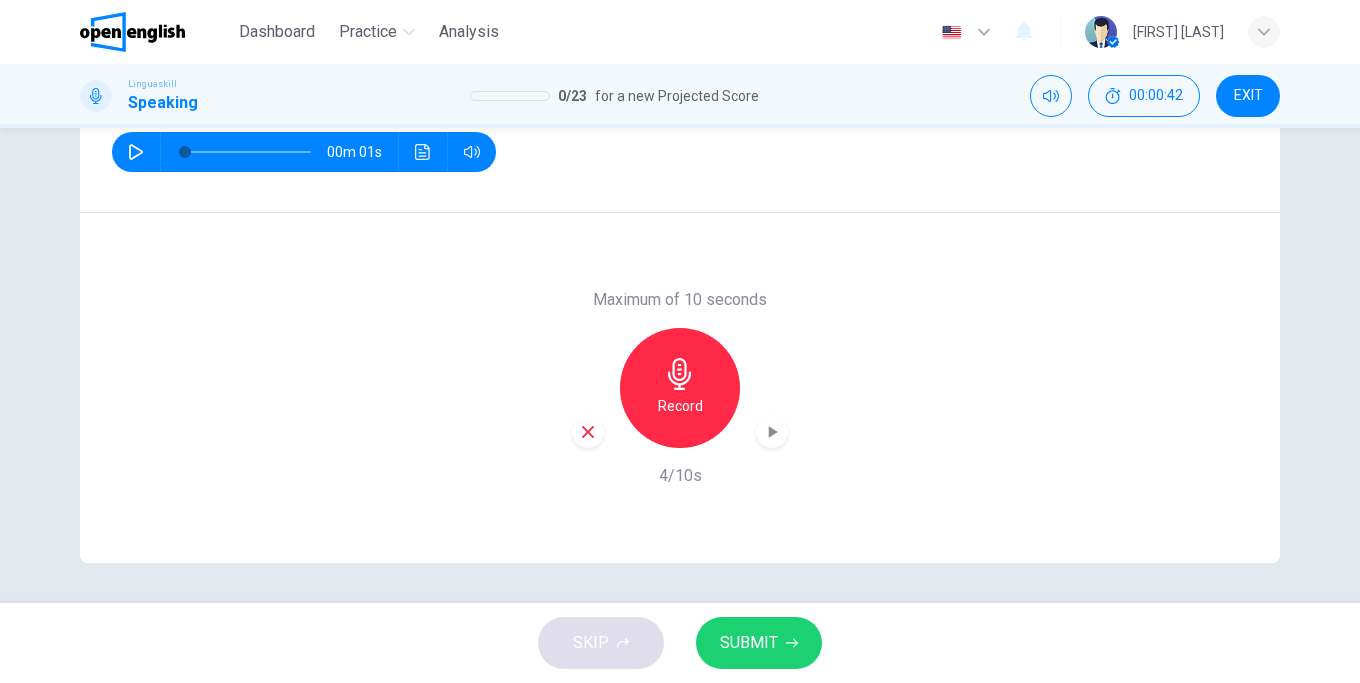 click on "SUBMIT" at bounding box center [749, 643] 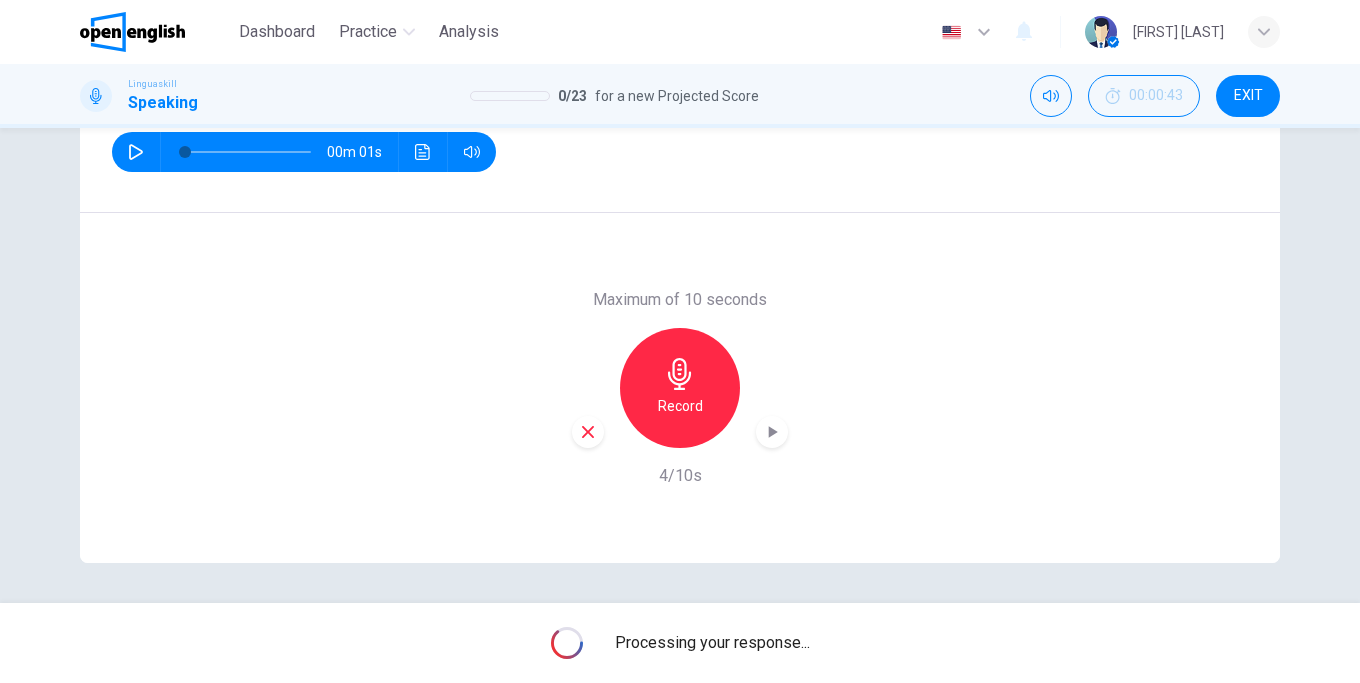 click 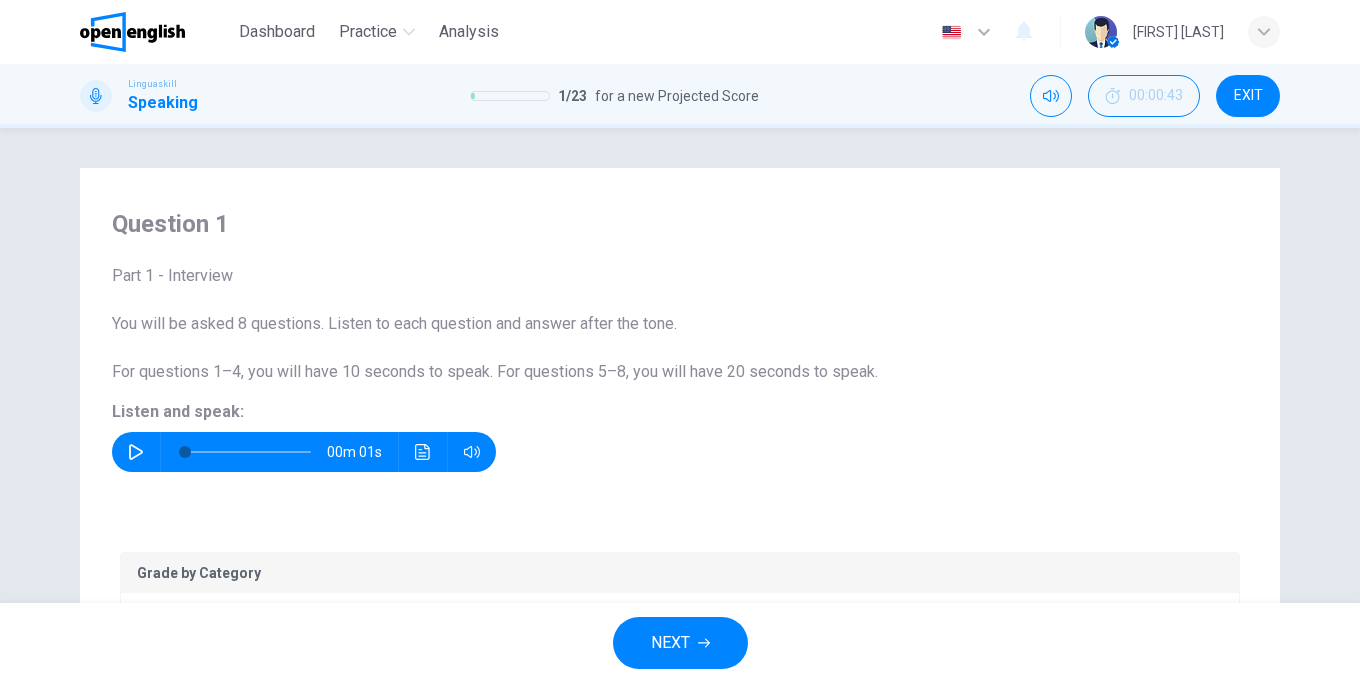 scroll, scrollTop: 373, scrollLeft: 0, axis: vertical 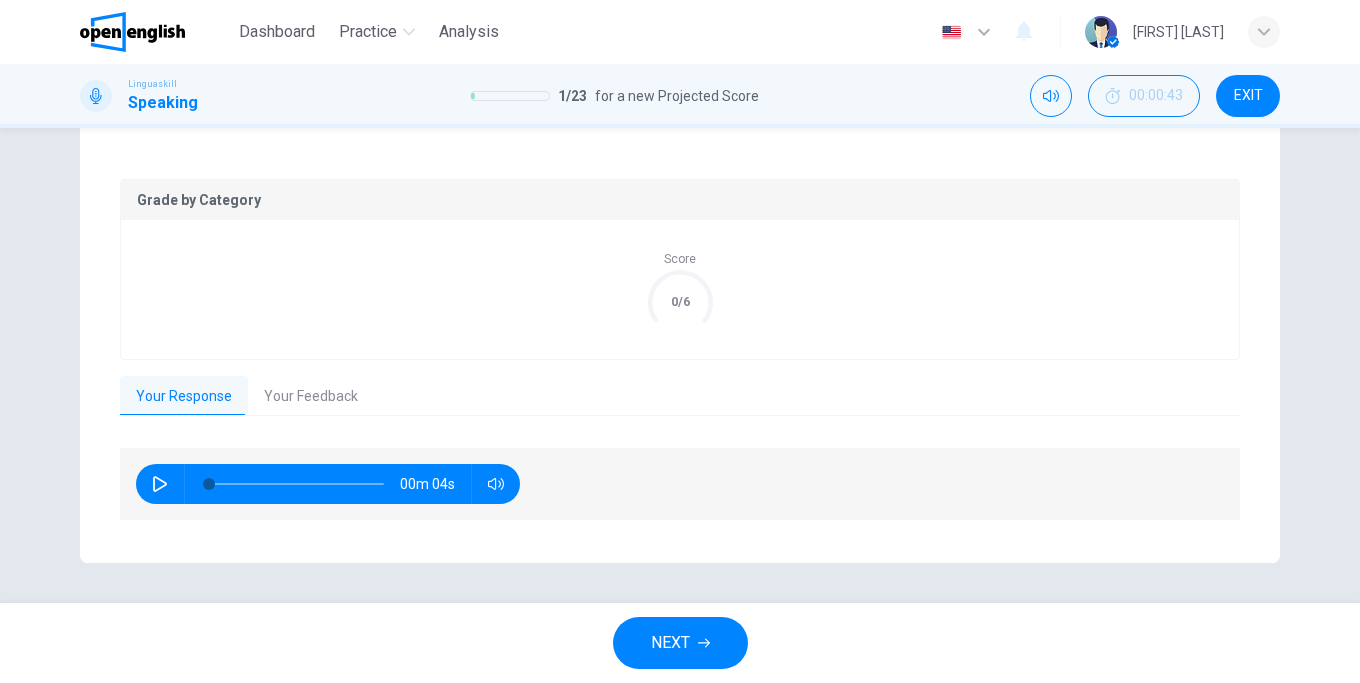 click 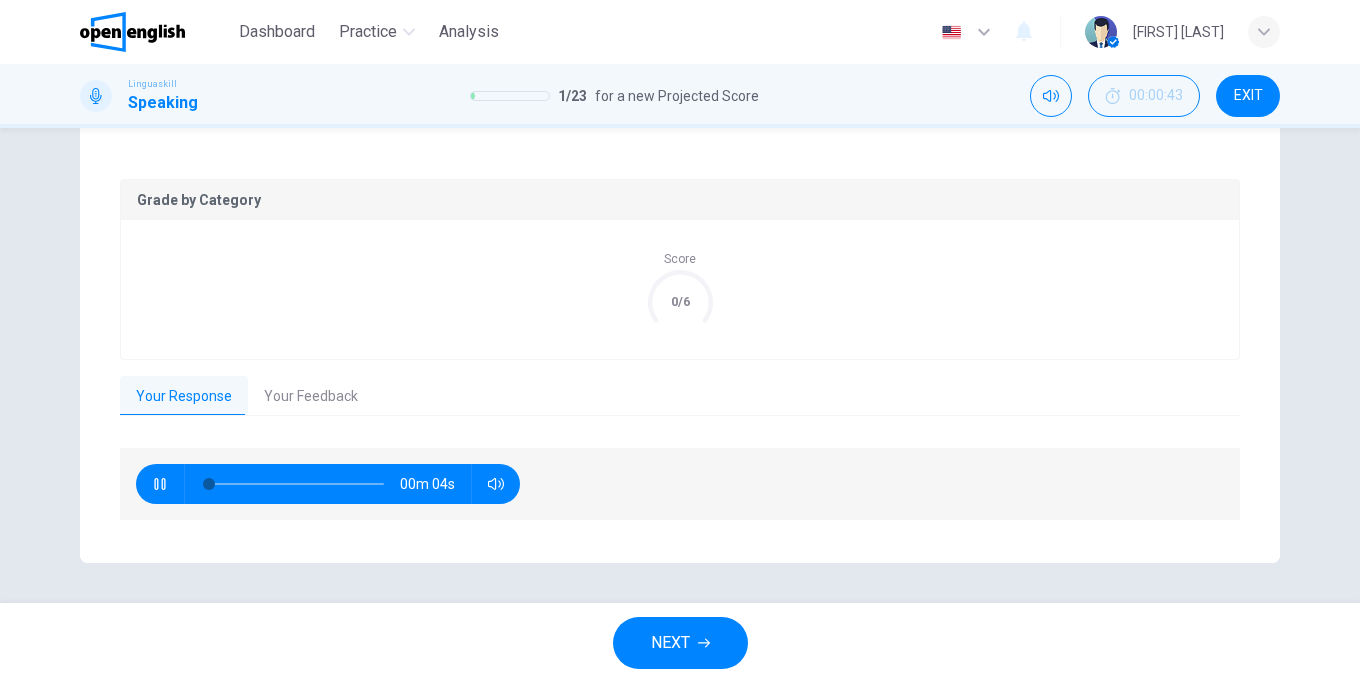 click 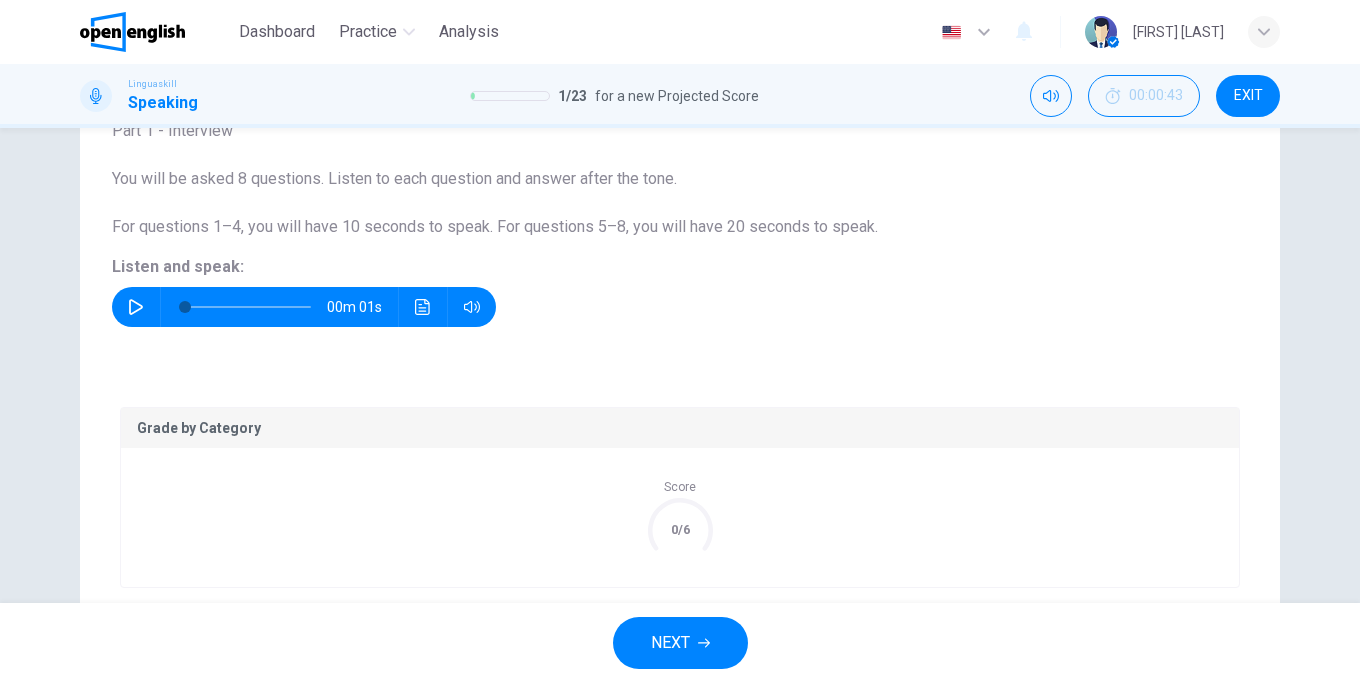 scroll, scrollTop: 373, scrollLeft: 0, axis: vertical 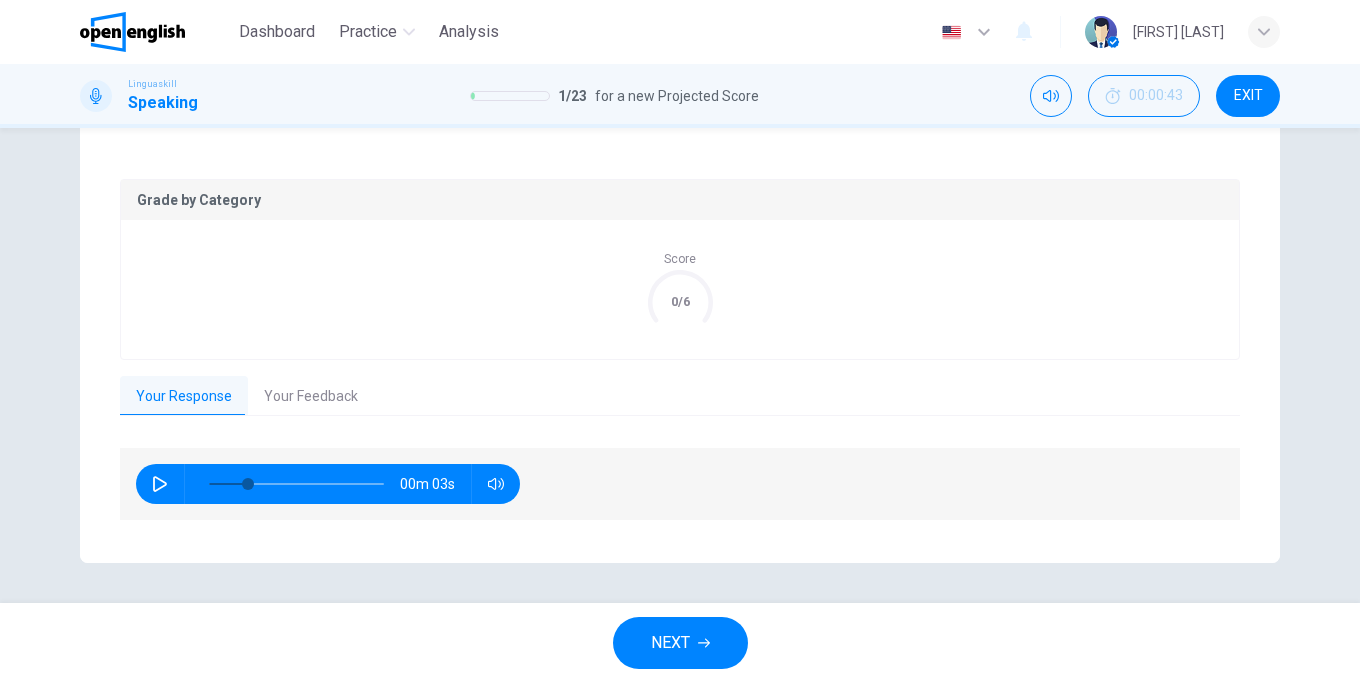 click on "Your Feedback" at bounding box center [311, 397] 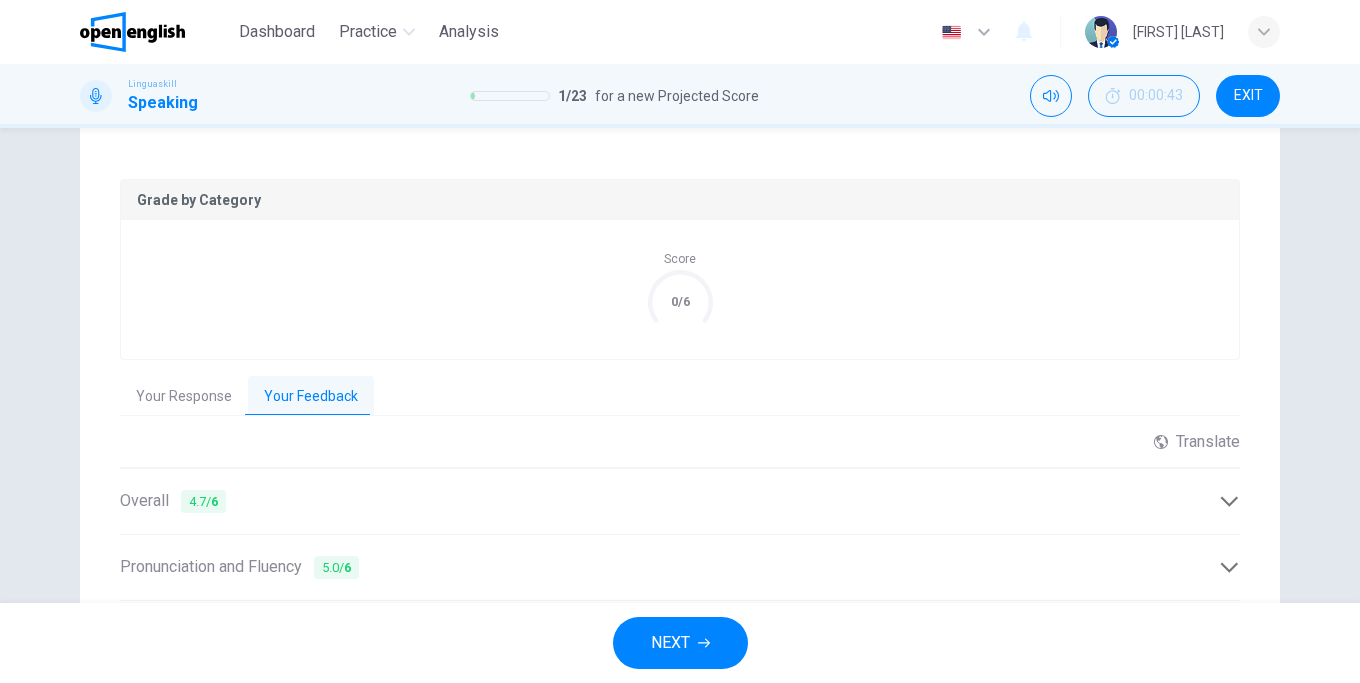 scroll, scrollTop: 585, scrollLeft: 0, axis: vertical 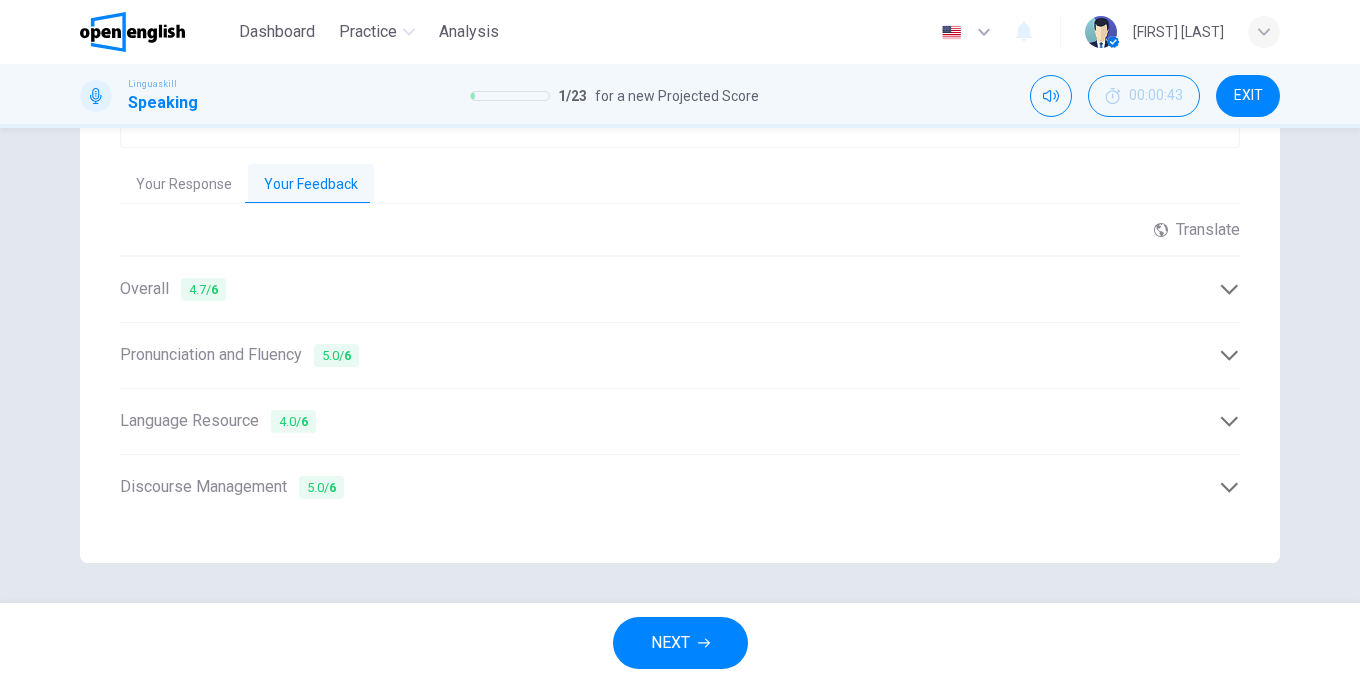 click on "NEXT" at bounding box center [670, 643] 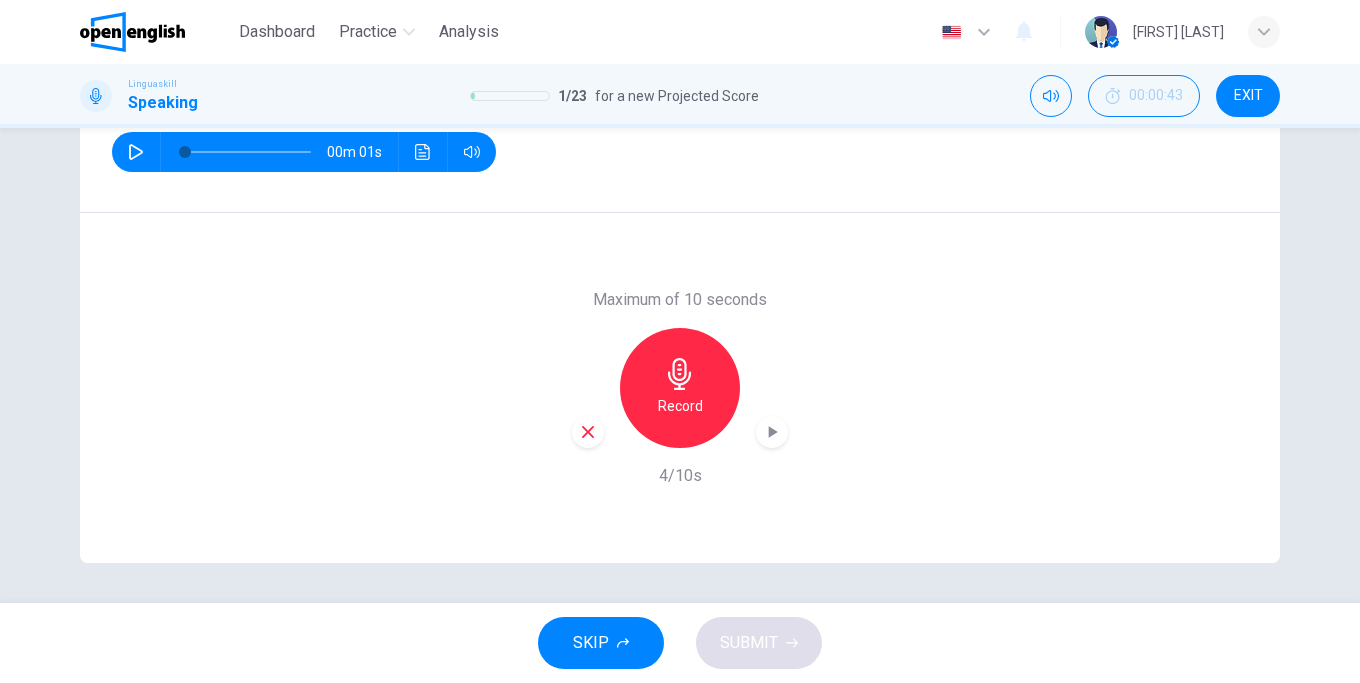 scroll, scrollTop: 300, scrollLeft: 0, axis: vertical 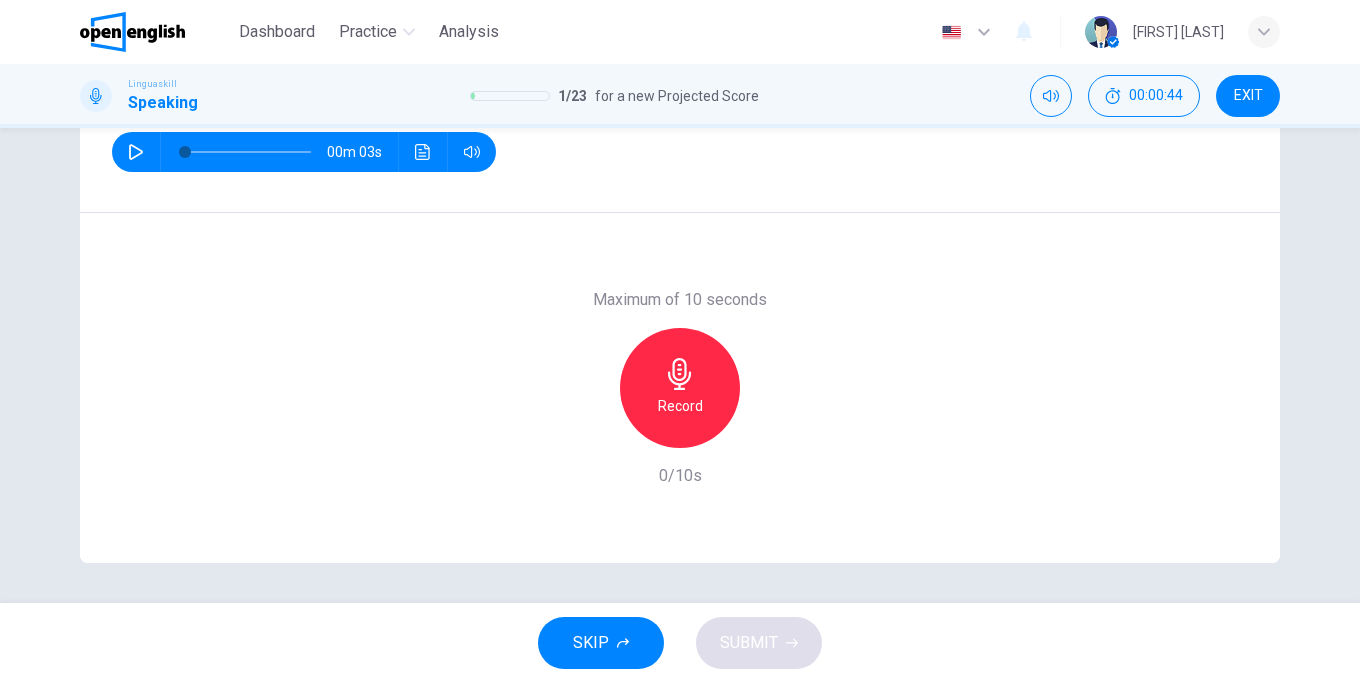 click on "00m 03s" at bounding box center [304, 152] 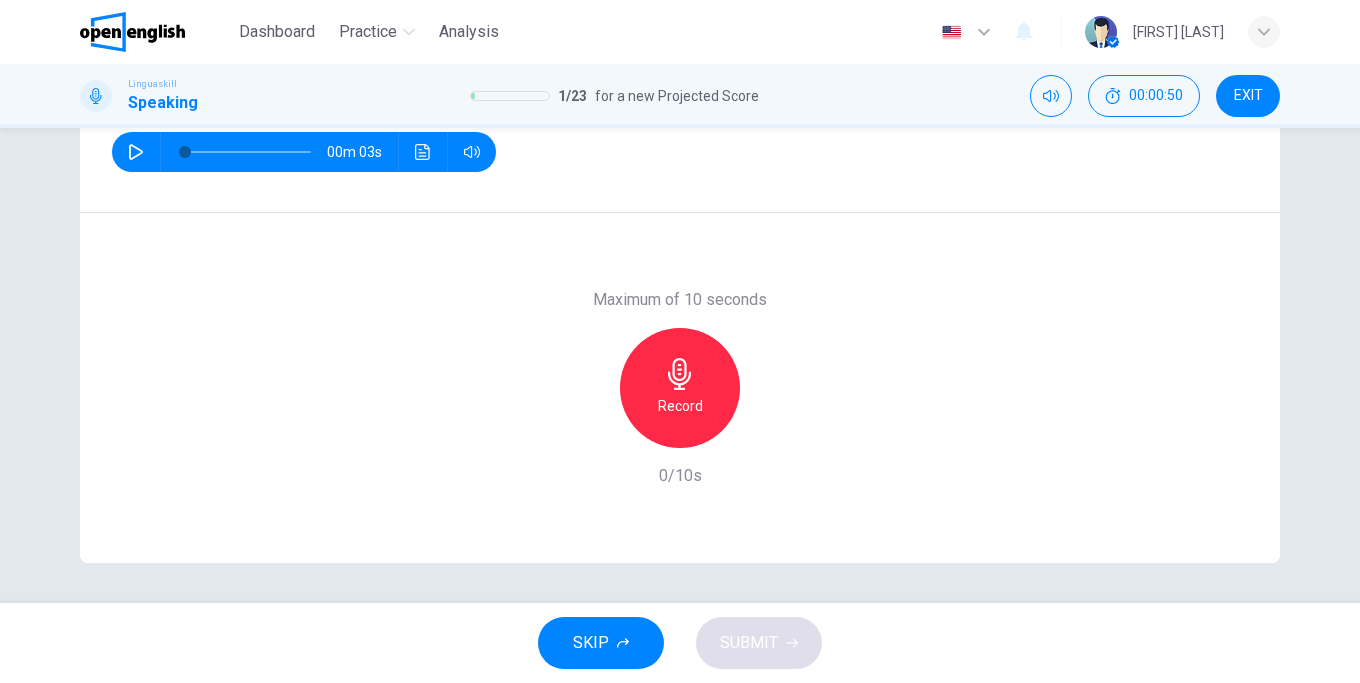 click 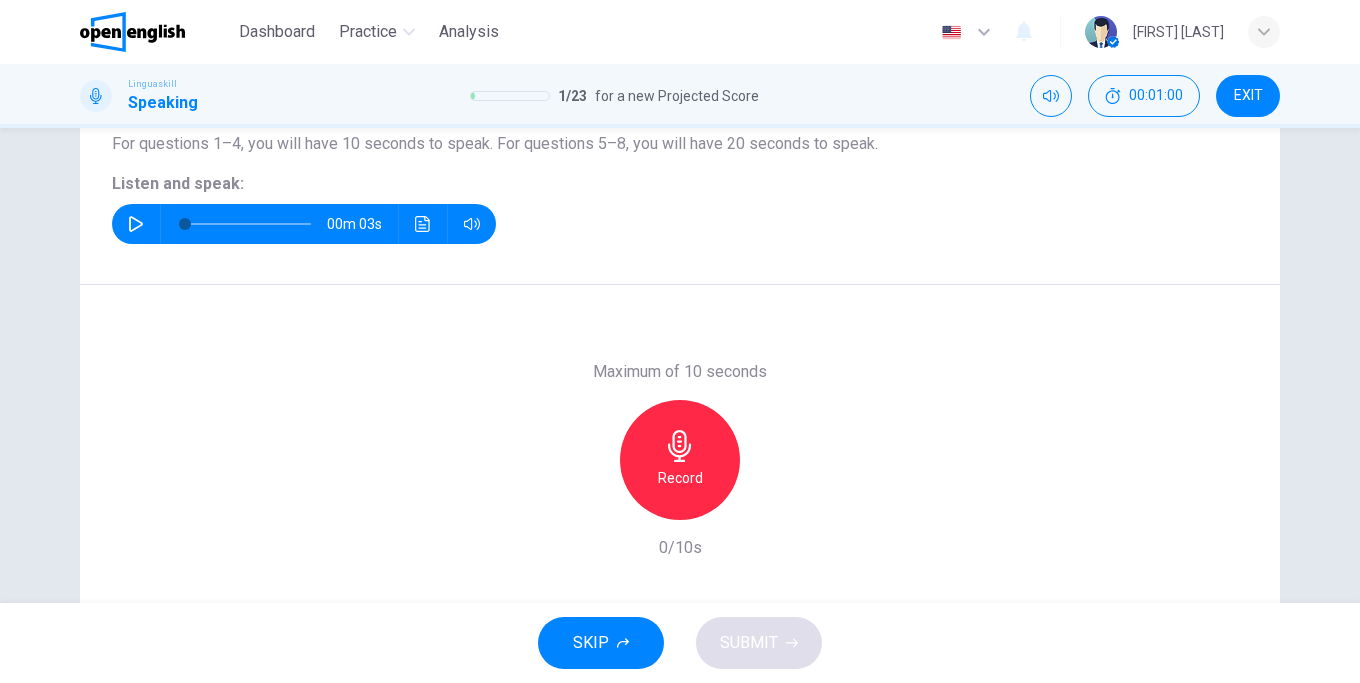 scroll, scrollTop: 300, scrollLeft: 0, axis: vertical 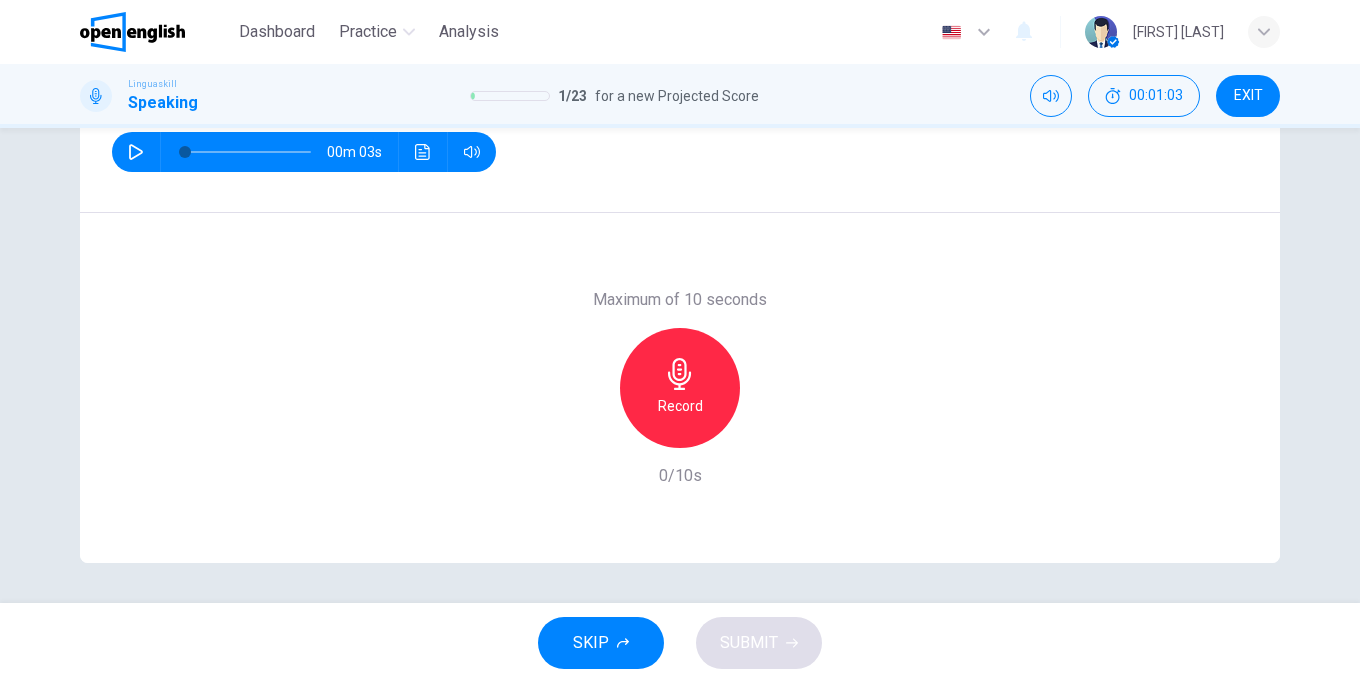 click at bounding box center (423, 152) 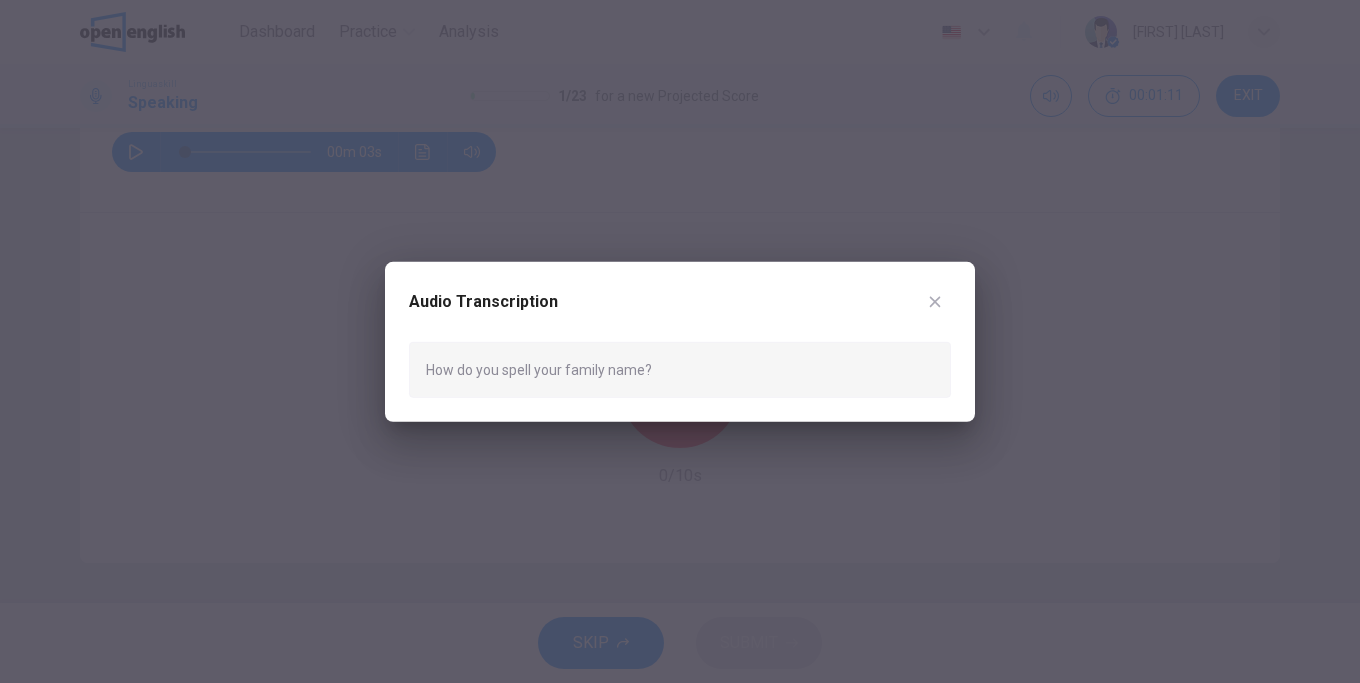 click at bounding box center (935, 301) 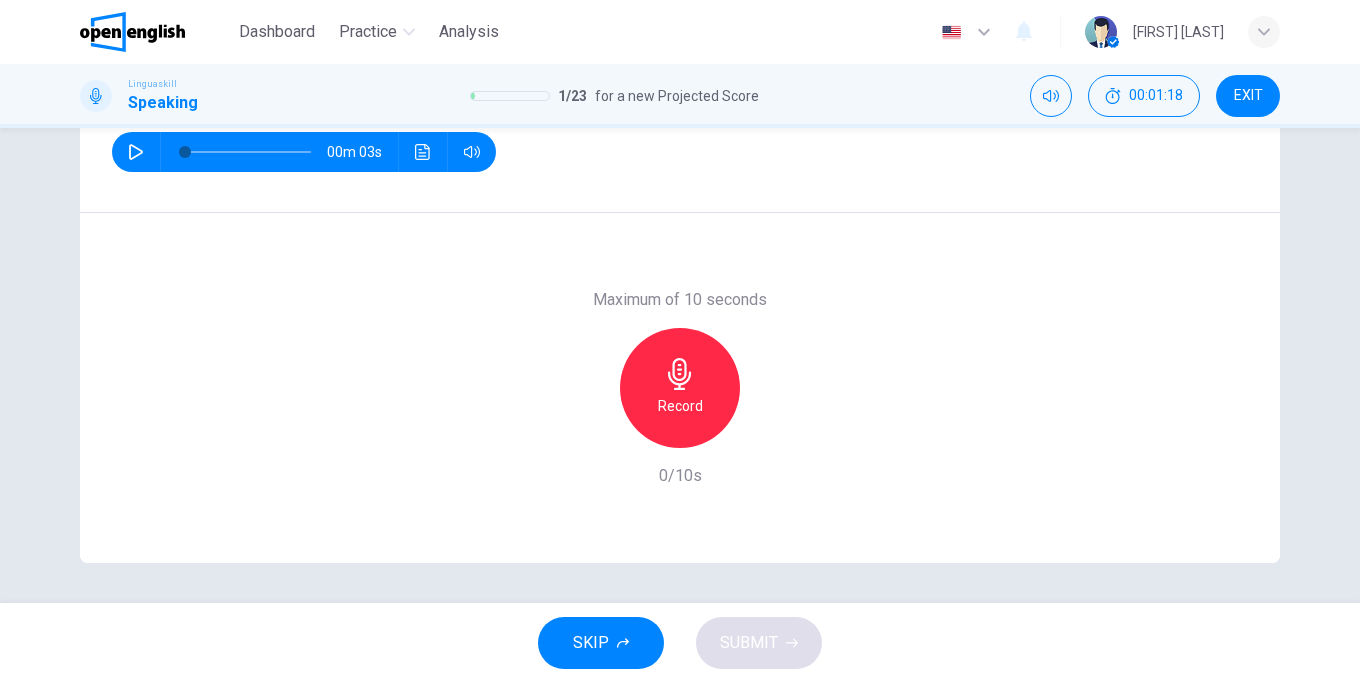 click 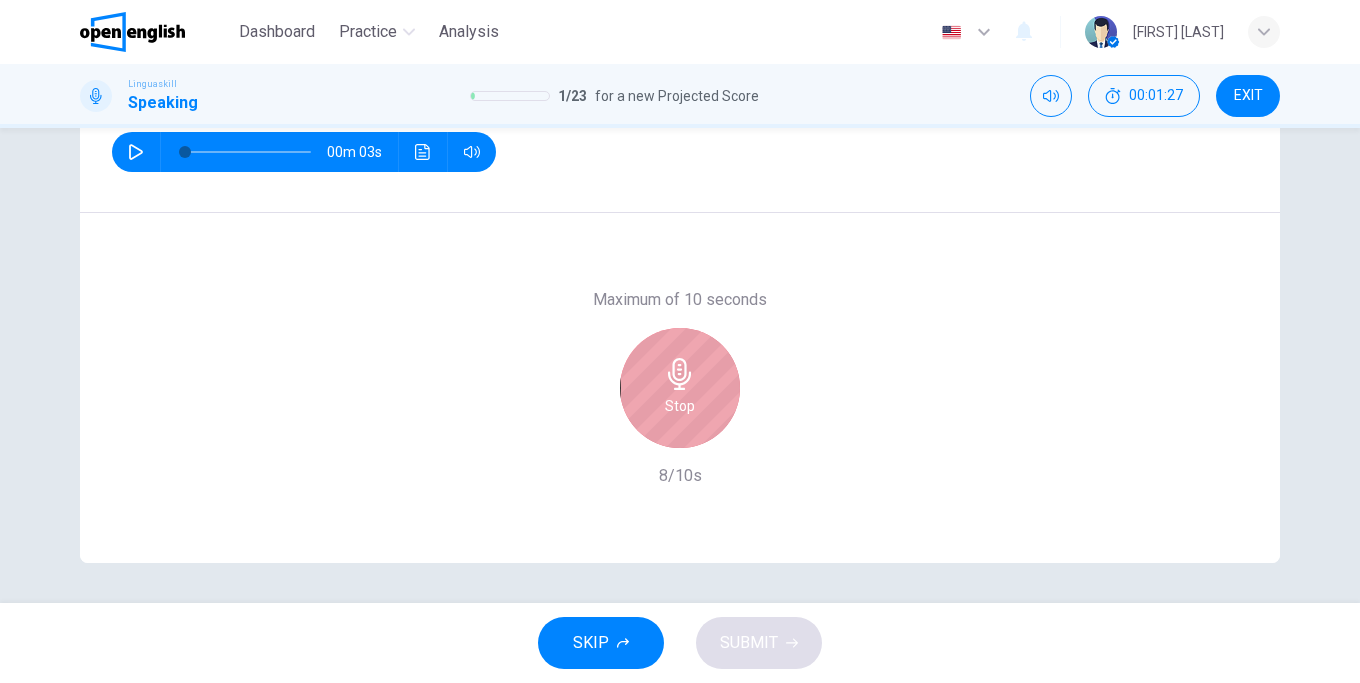 click on "Stop" at bounding box center (680, 388) 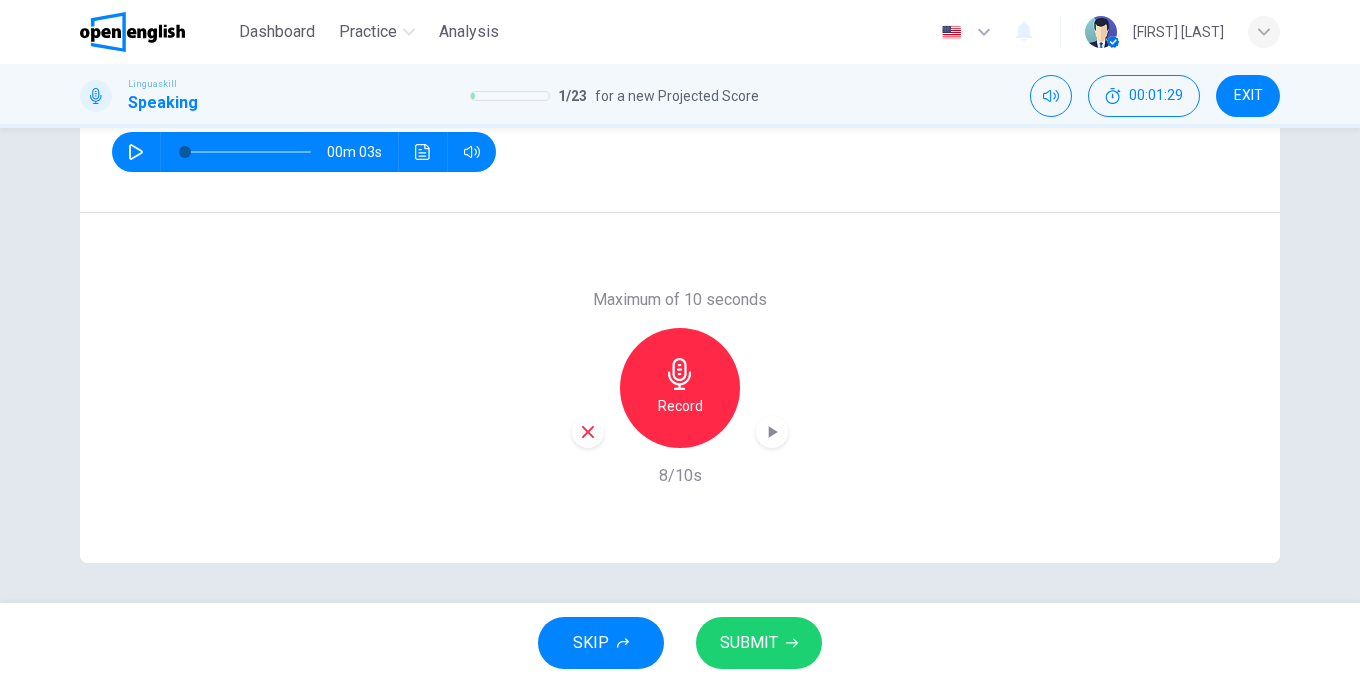 click on "SUBMIT" at bounding box center (749, 643) 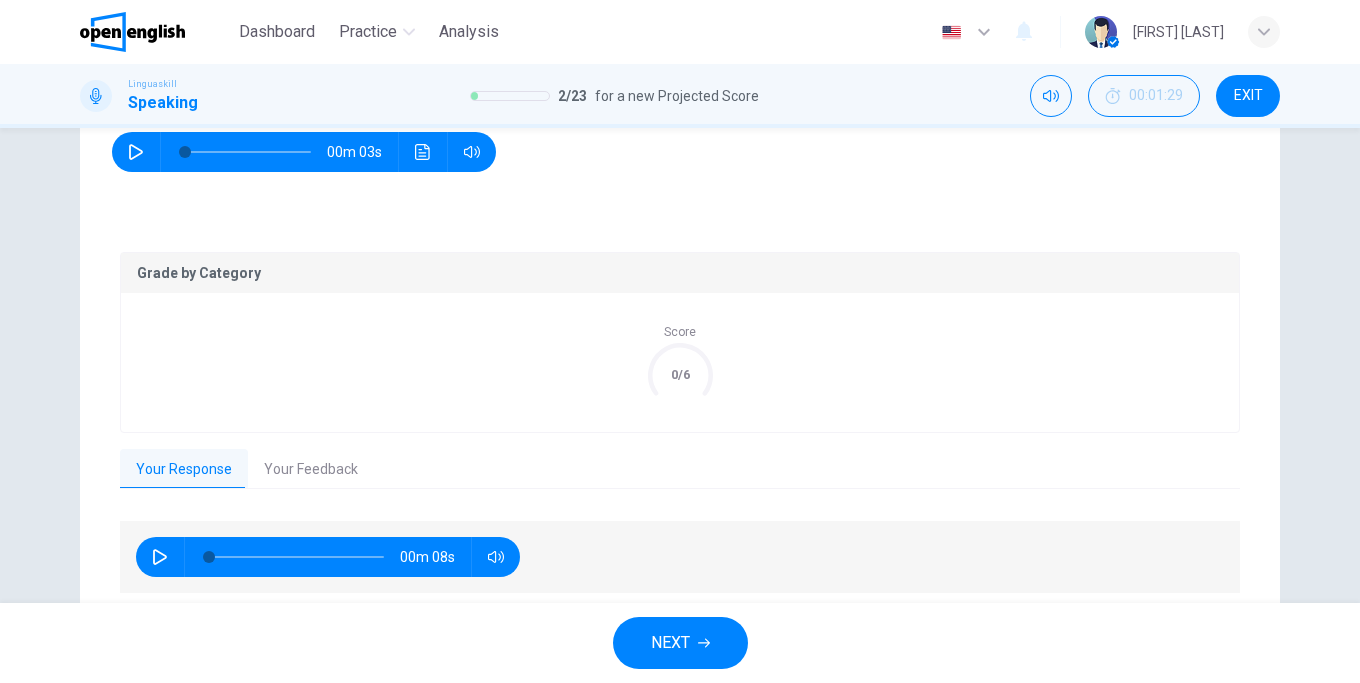 scroll, scrollTop: 373, scrollLeft: 0, axis: vertical 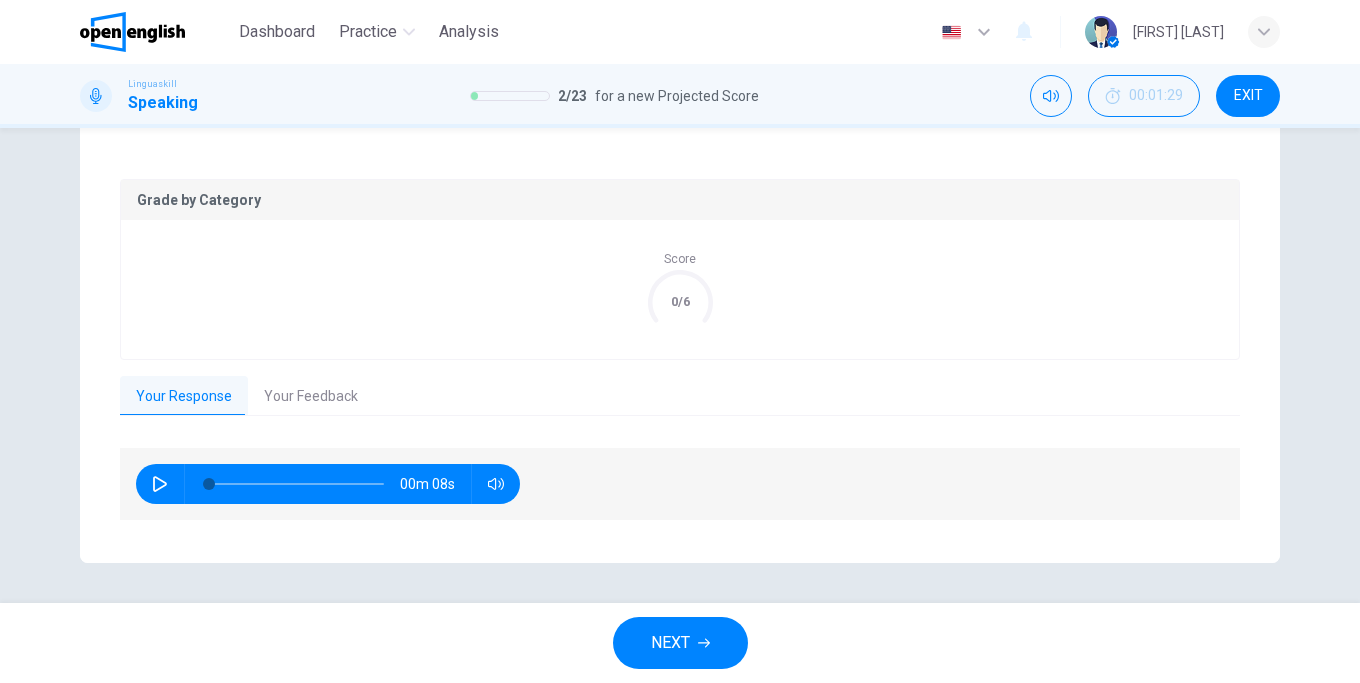click on "Your Feedback" at bounding box center [311, 397] 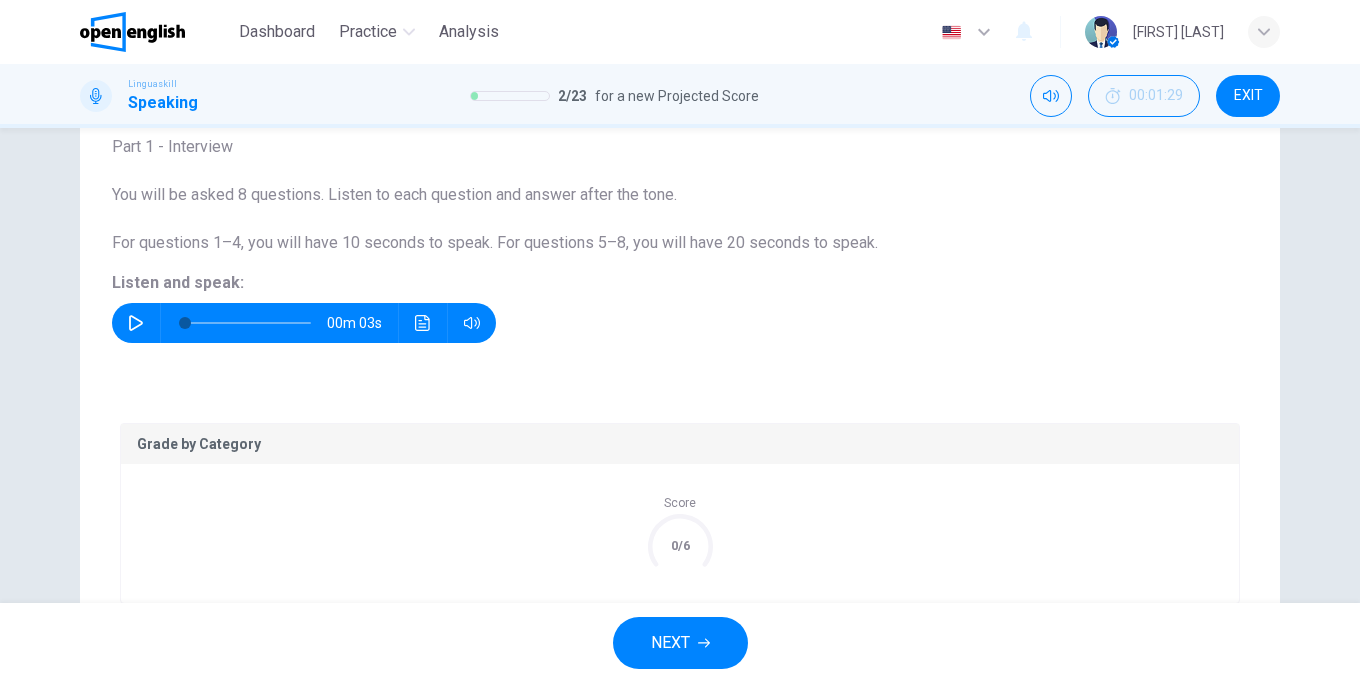 scroll, scrollTop: 0, scrollLeft: 0, axis: both 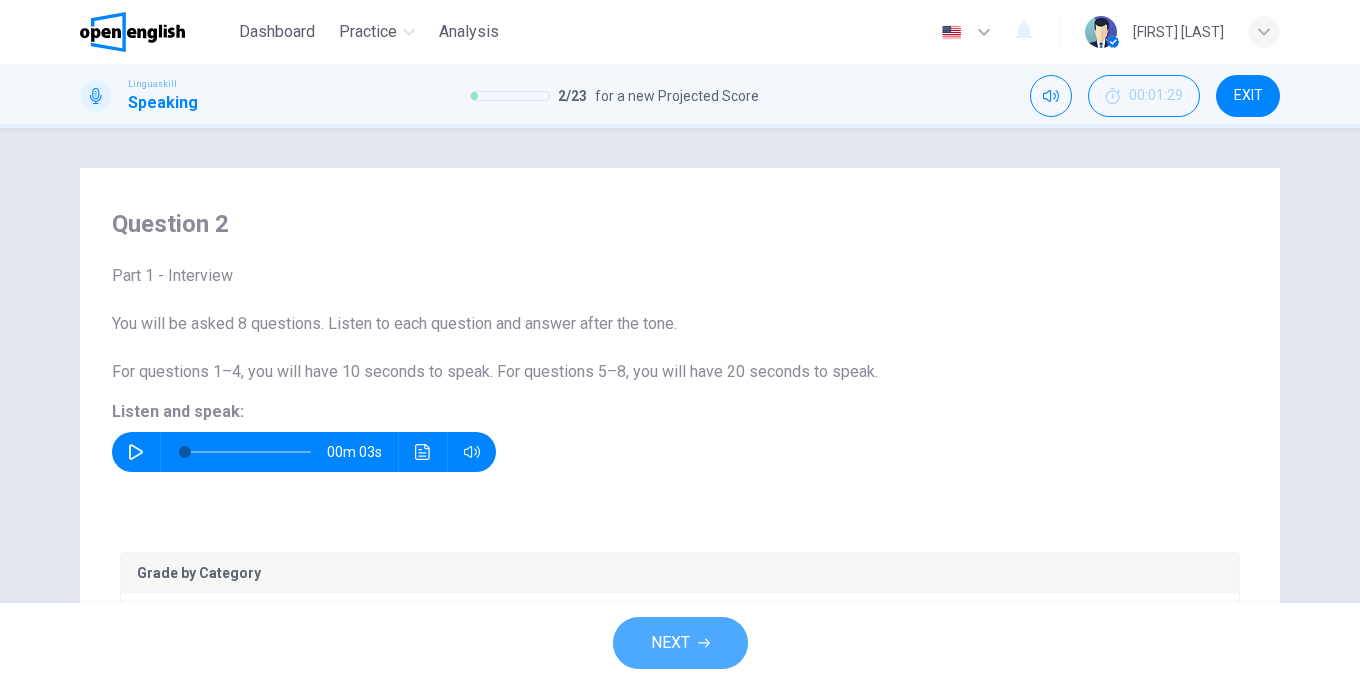 click on "NEXT" at bounding box center [670, 643] 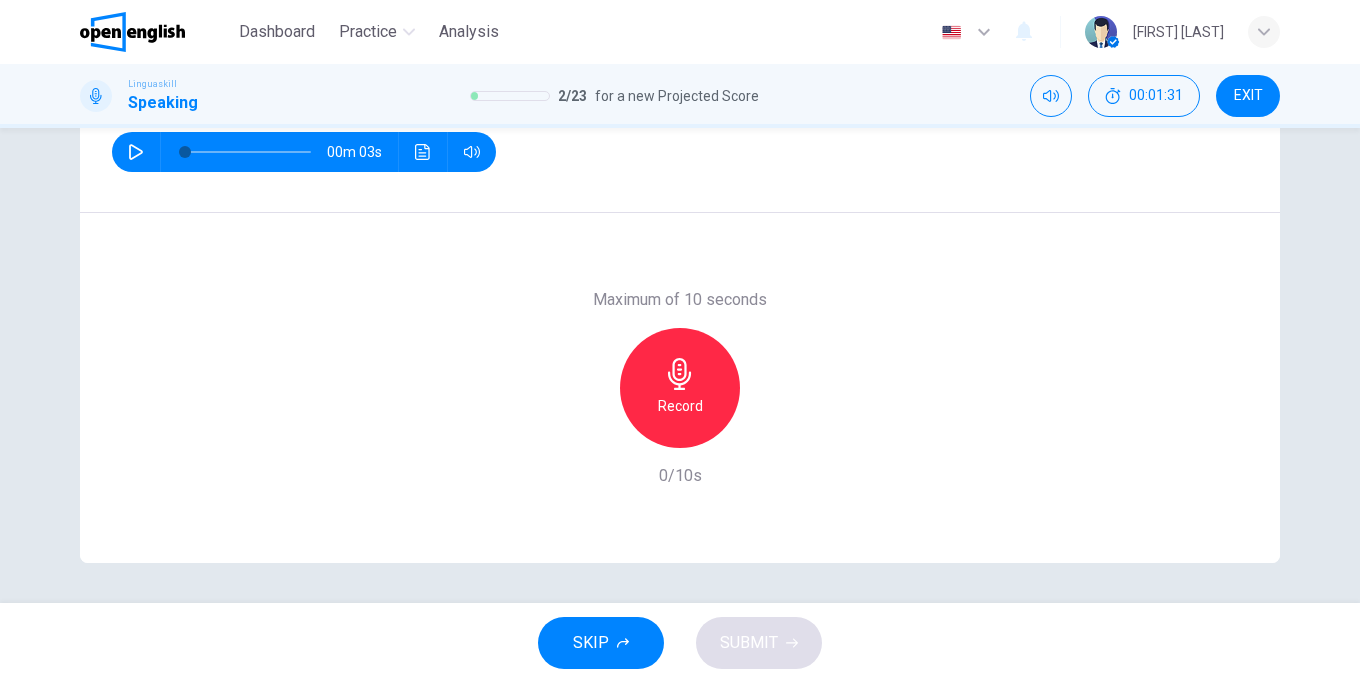scroll, scrollTop: 186, scrollLeft: 0, axis: vertical 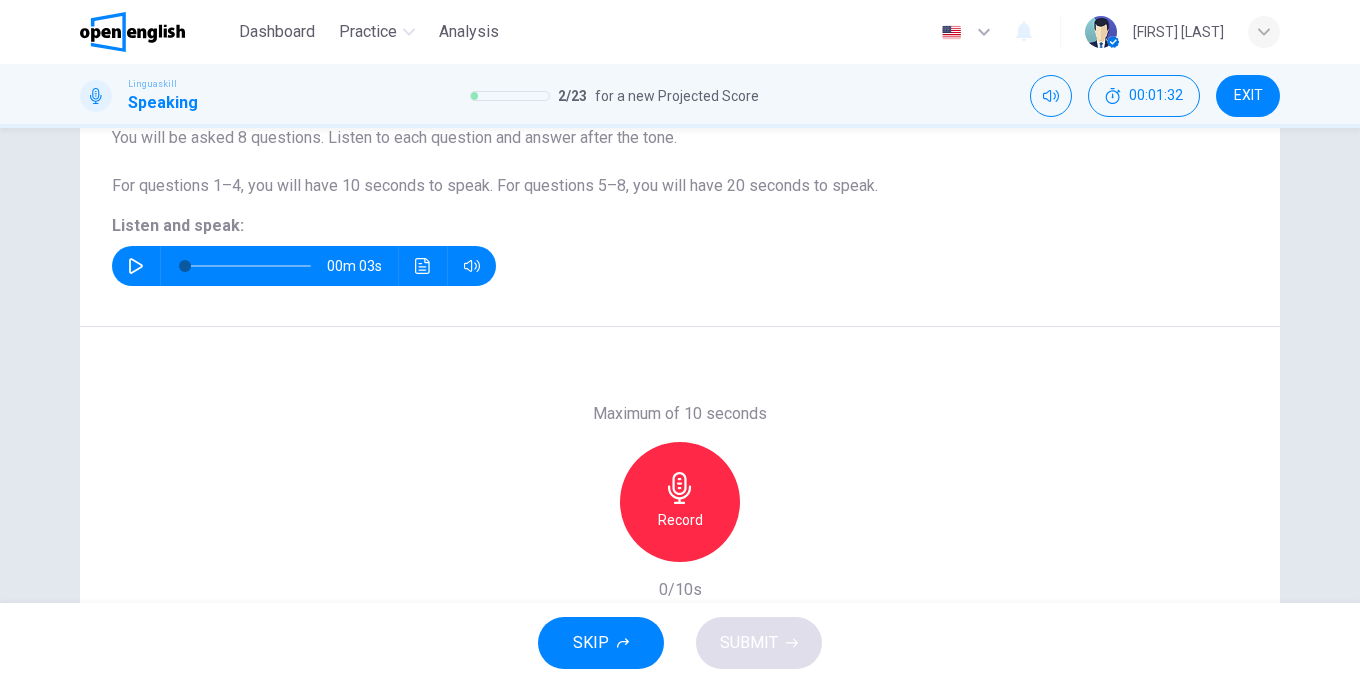 click 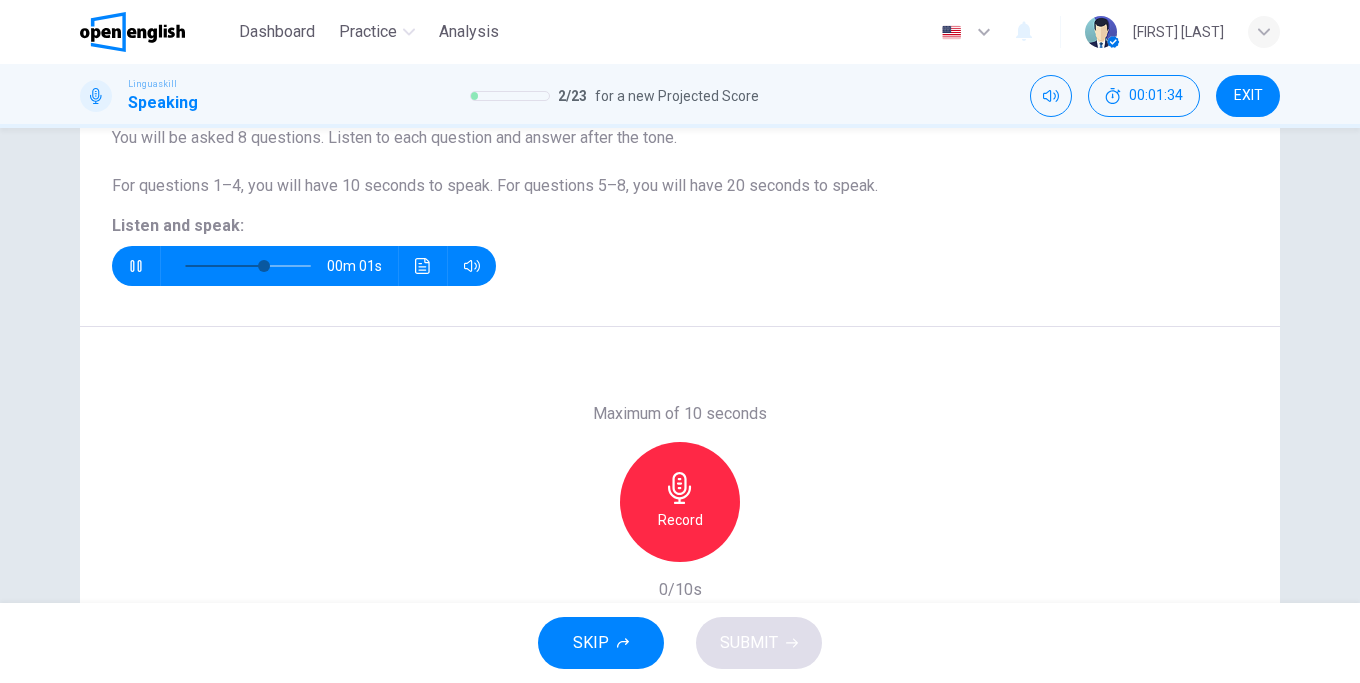 click on "Record" at bounding box center (680, 502) 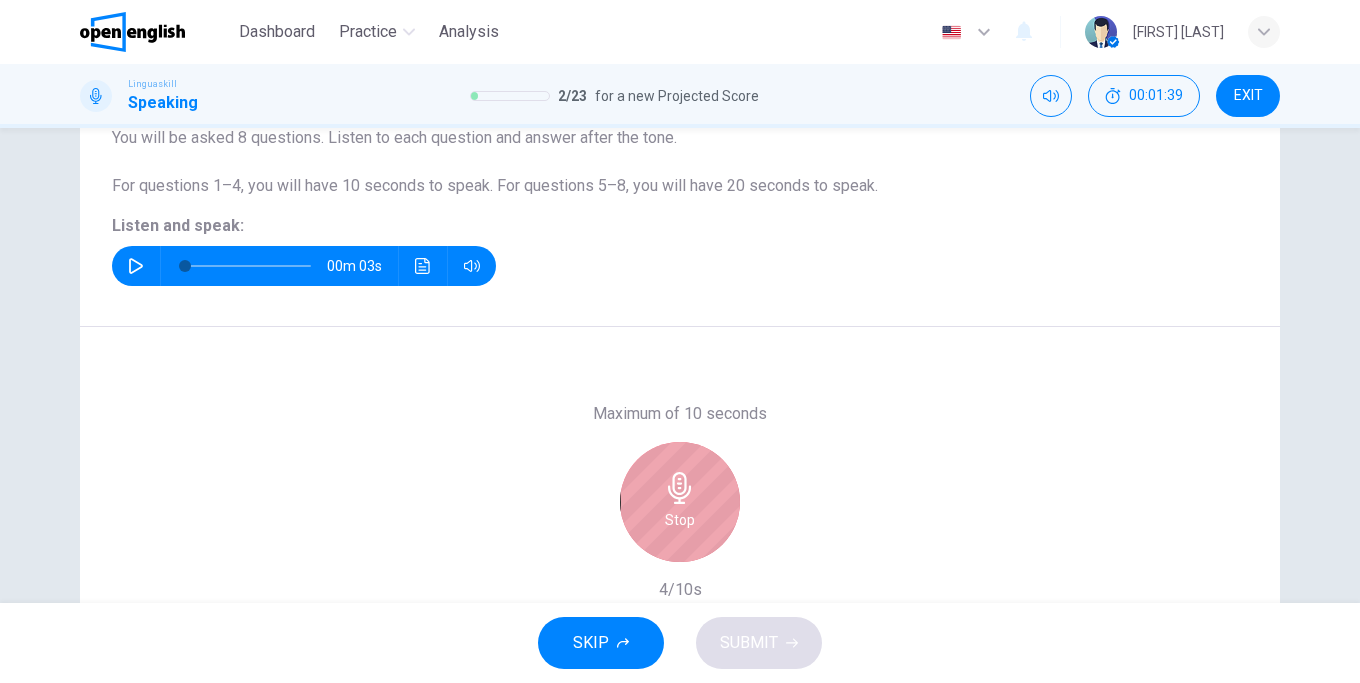 click on "Stop" at bounding box center (680, 502) 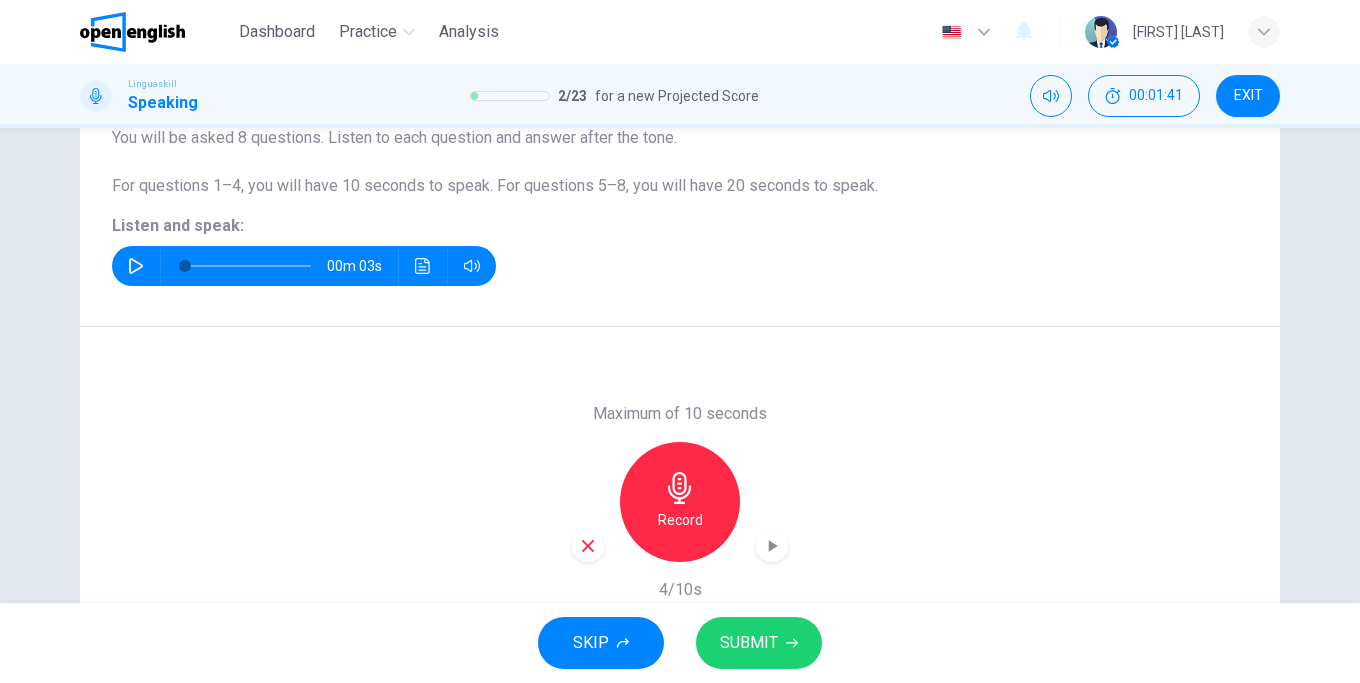 click on "SUBMIT" at bounding box center (749, 643) 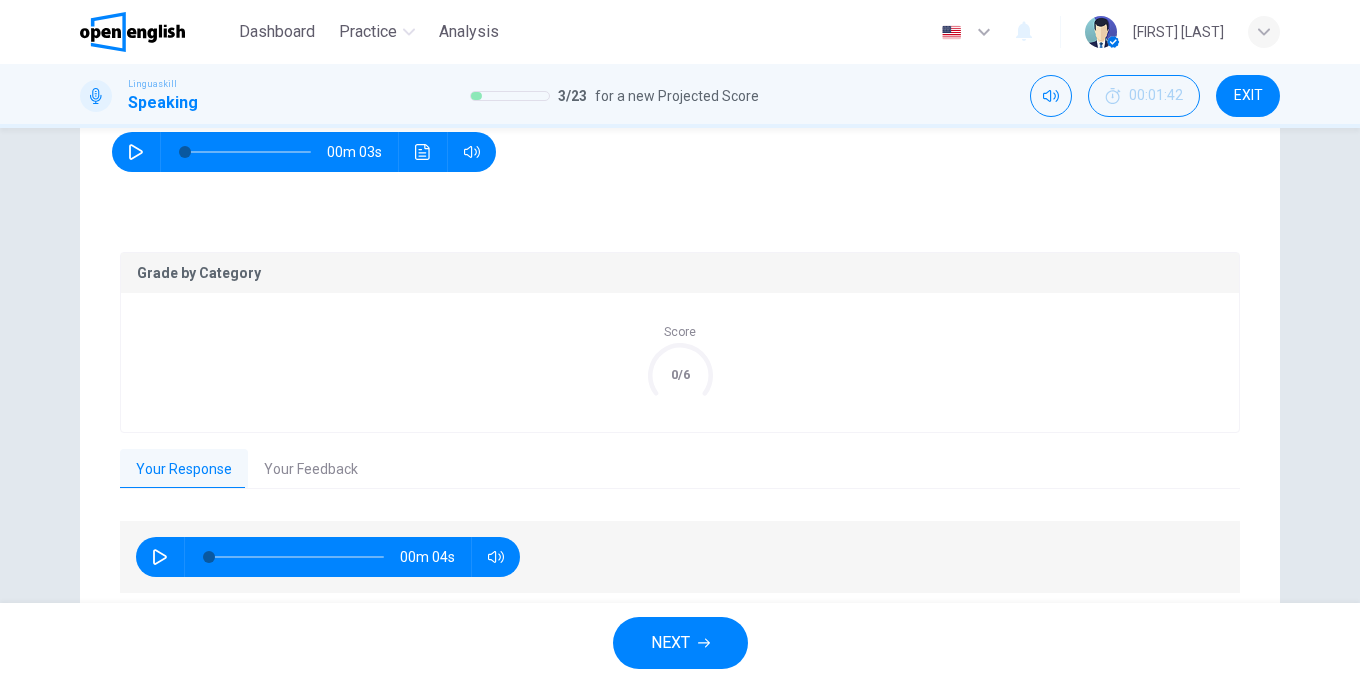 scroll, scrollTop: 373, scrollLeft: 0, axis: vertical 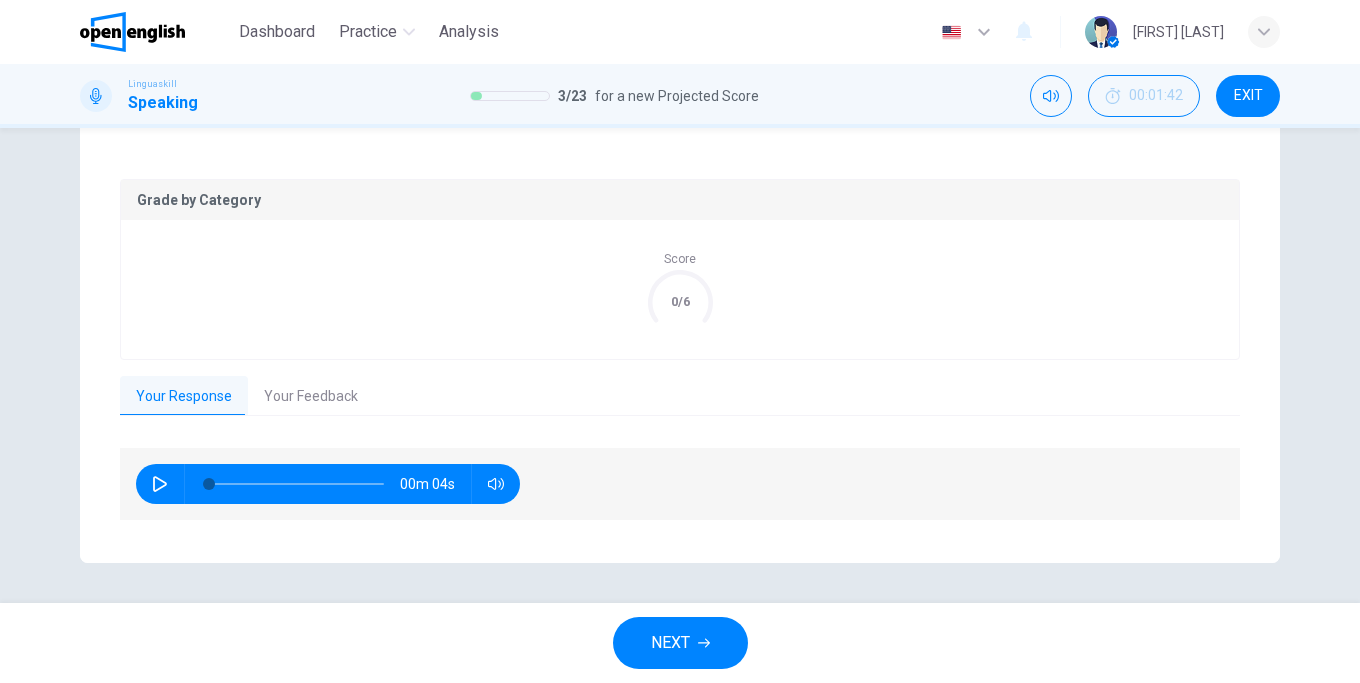 click on "Your Feedback" at bounding box center (311, 397) 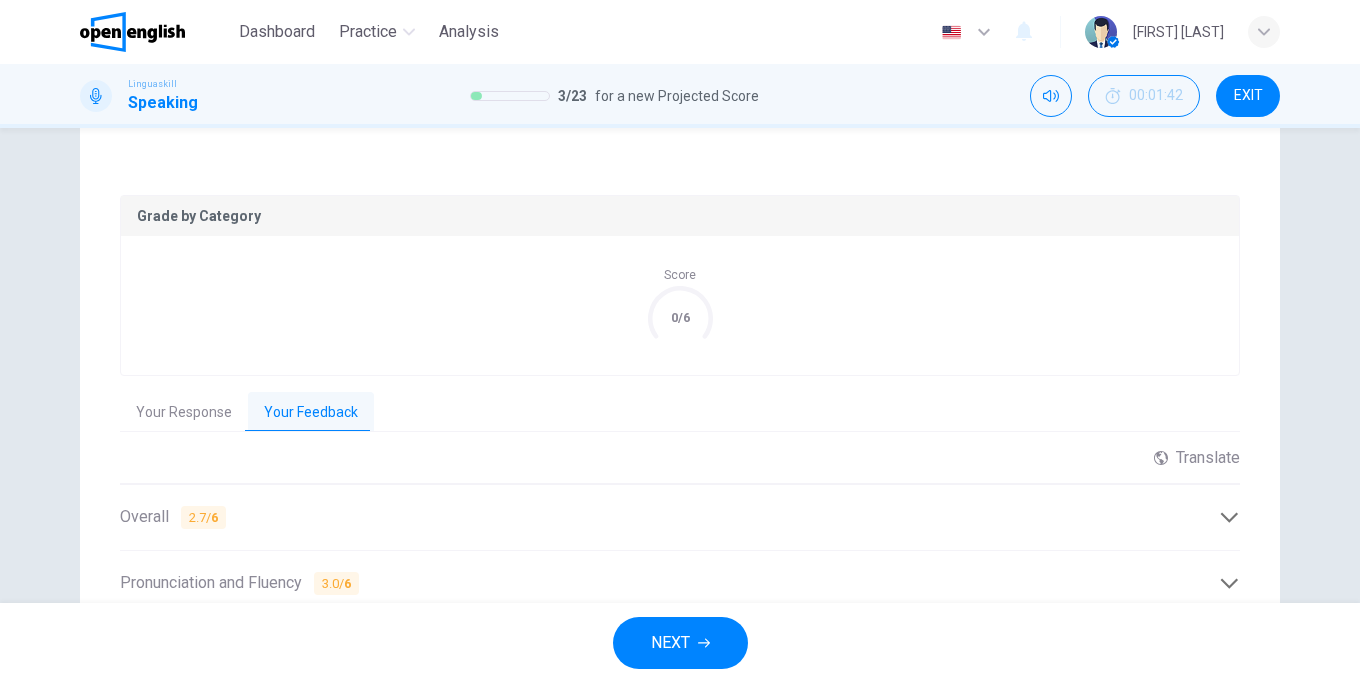 scroll, scrollTop: 243, scrollLeft: 0, axis: vertical 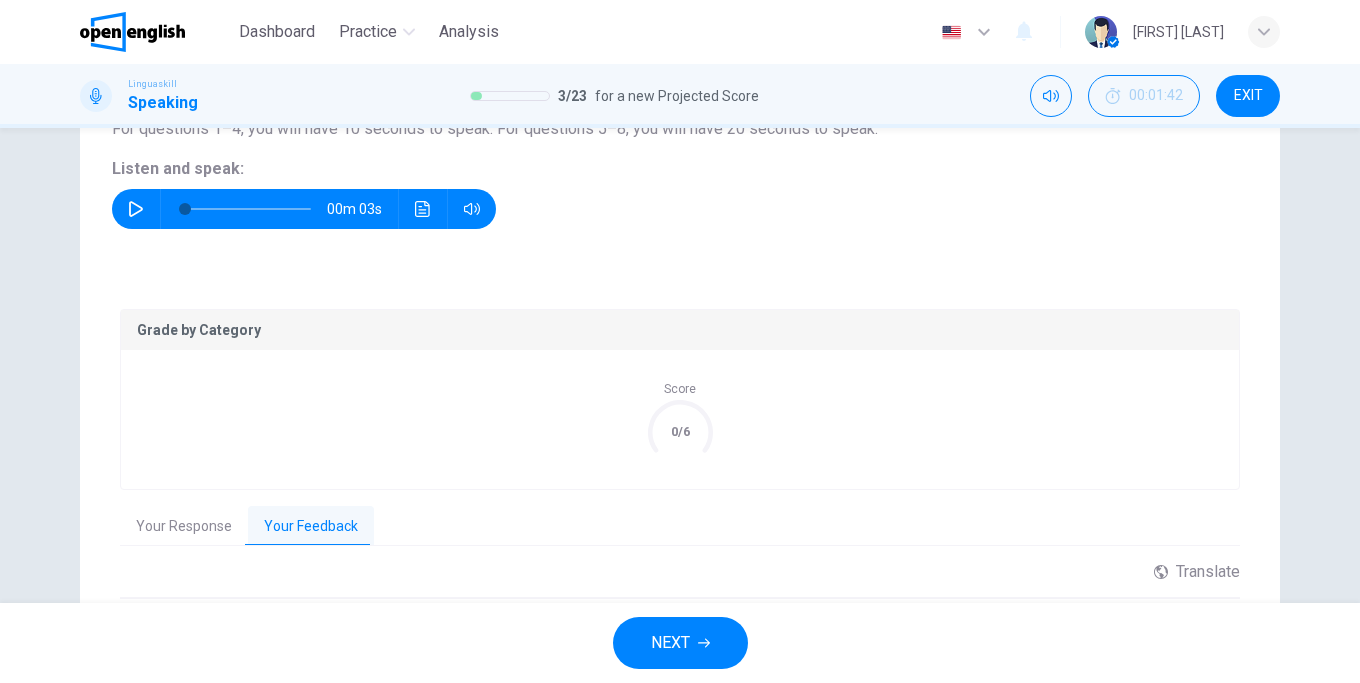 click on "00m 03s" at bounding box center (304, 209) 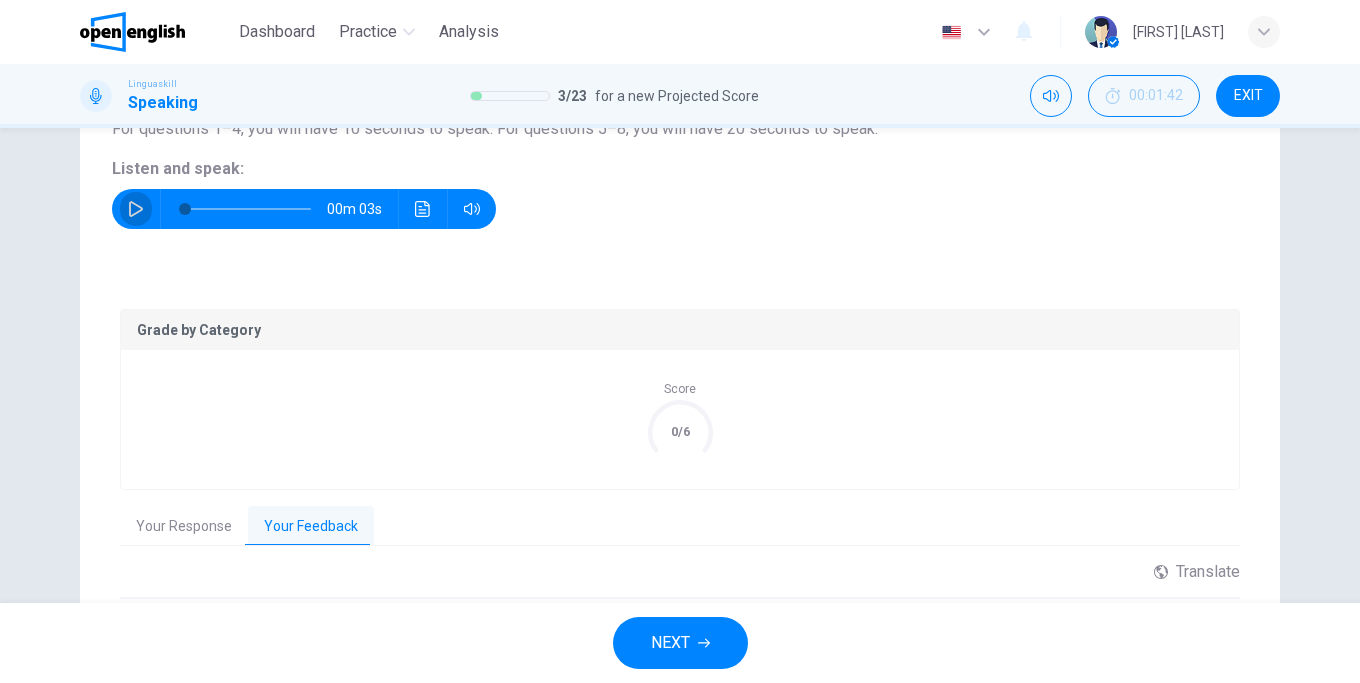 click at bounding box center [136, 209] 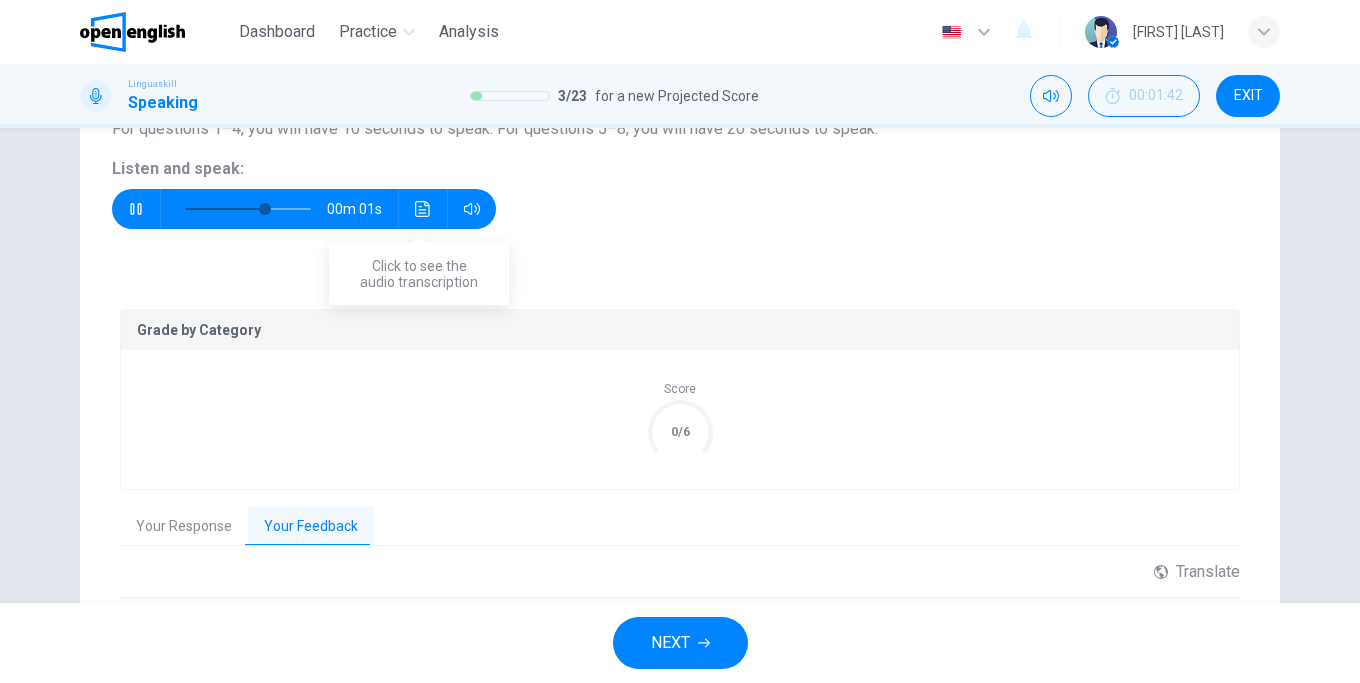 click 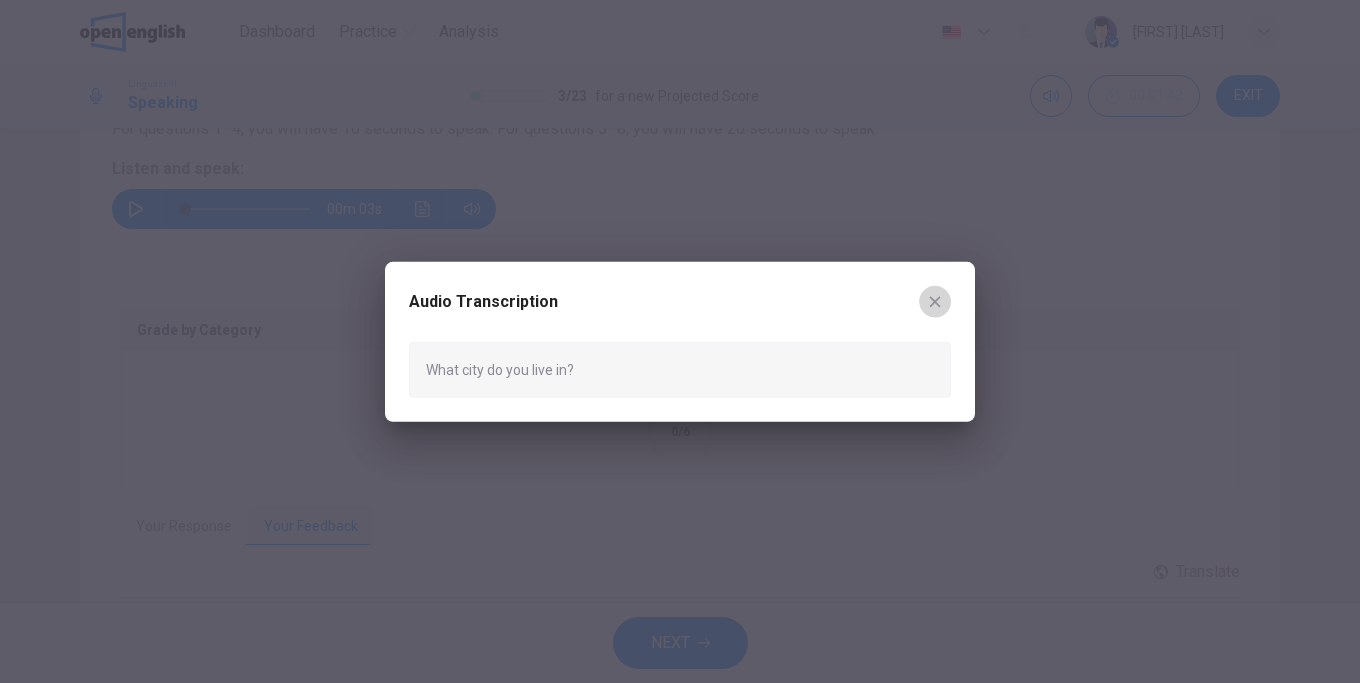 click 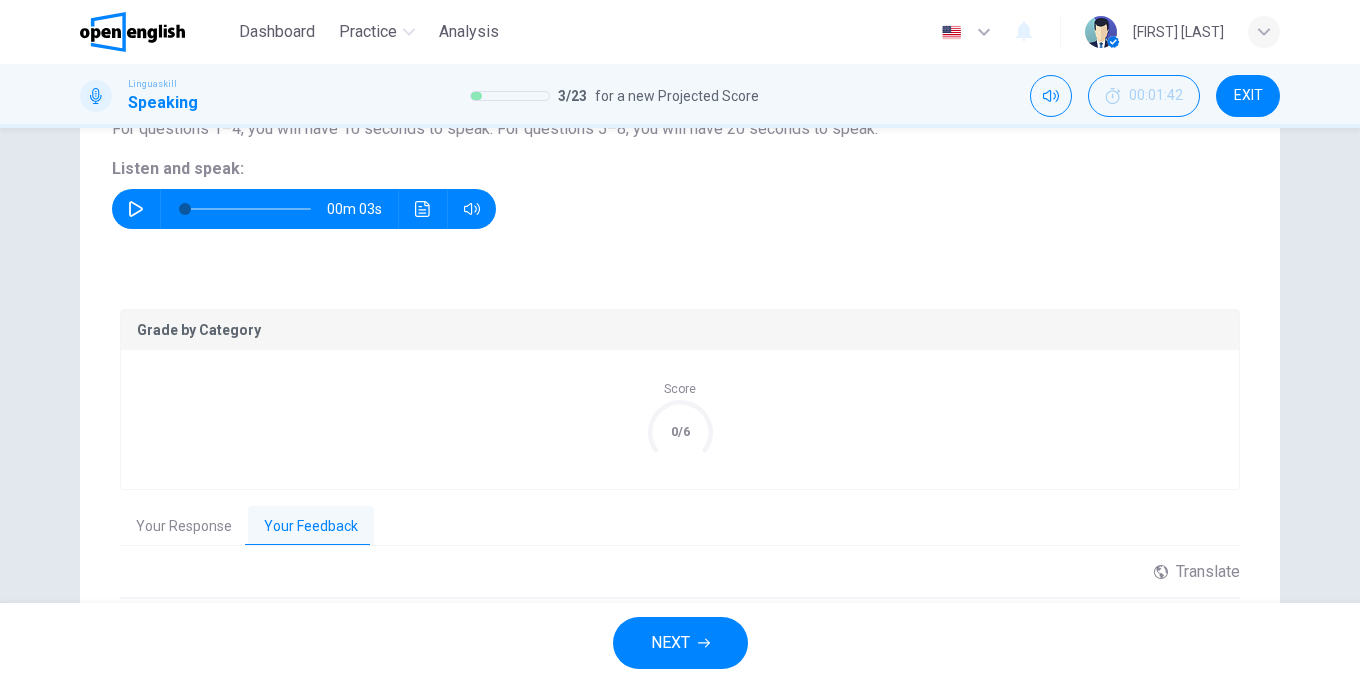 scroll, scrollTop: 471, scrollLeft: 0, axis: vertical 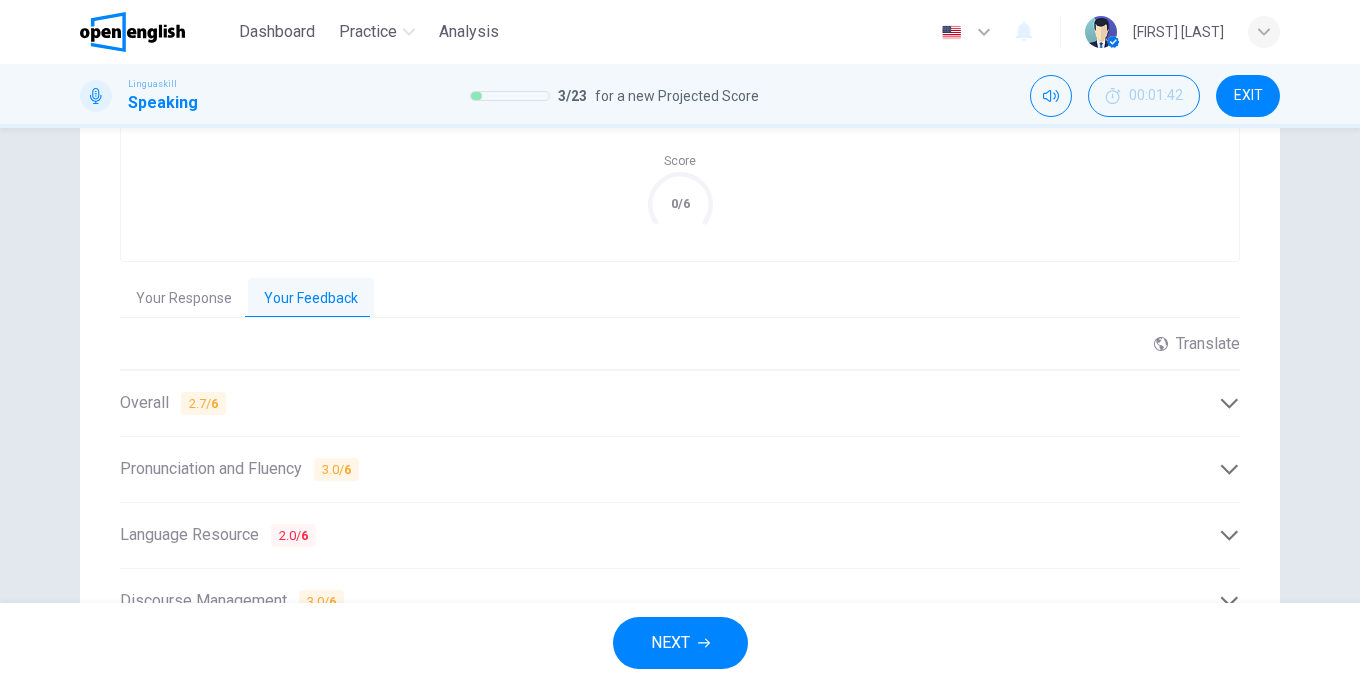 click 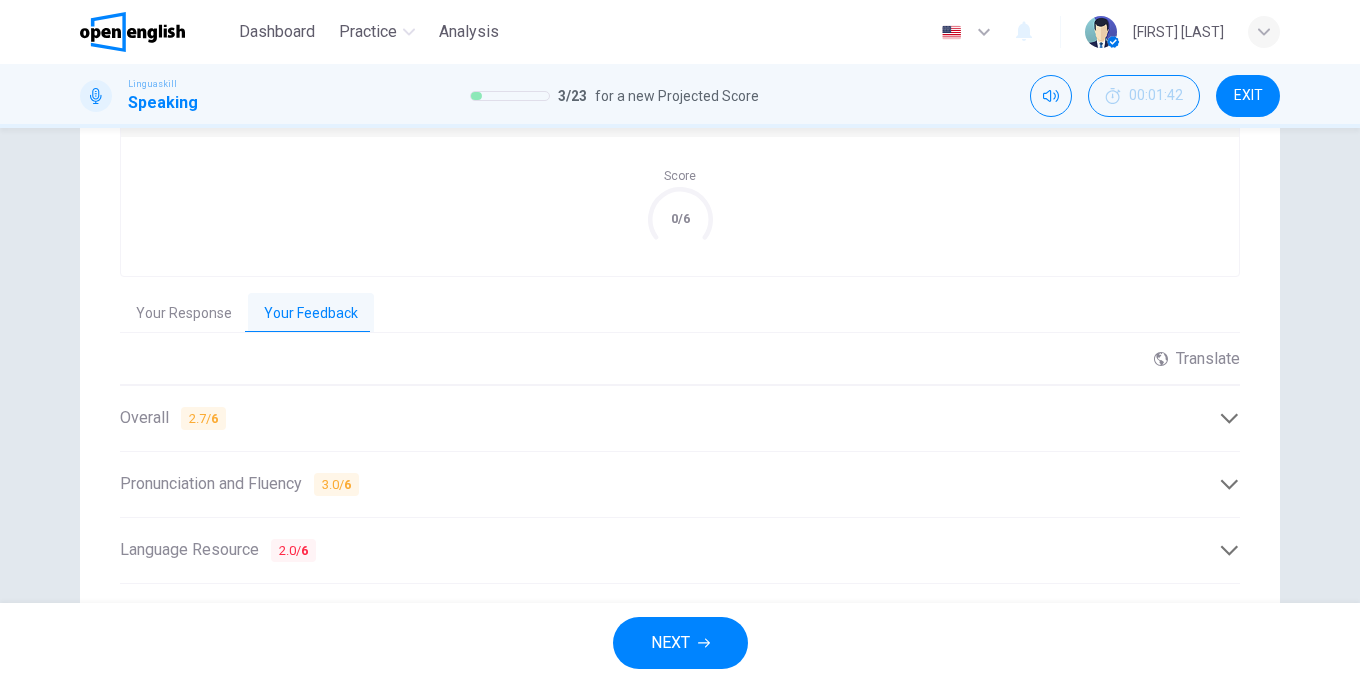 scroll, scrollTop: 585, scrollLeft: 0, axis: vertical 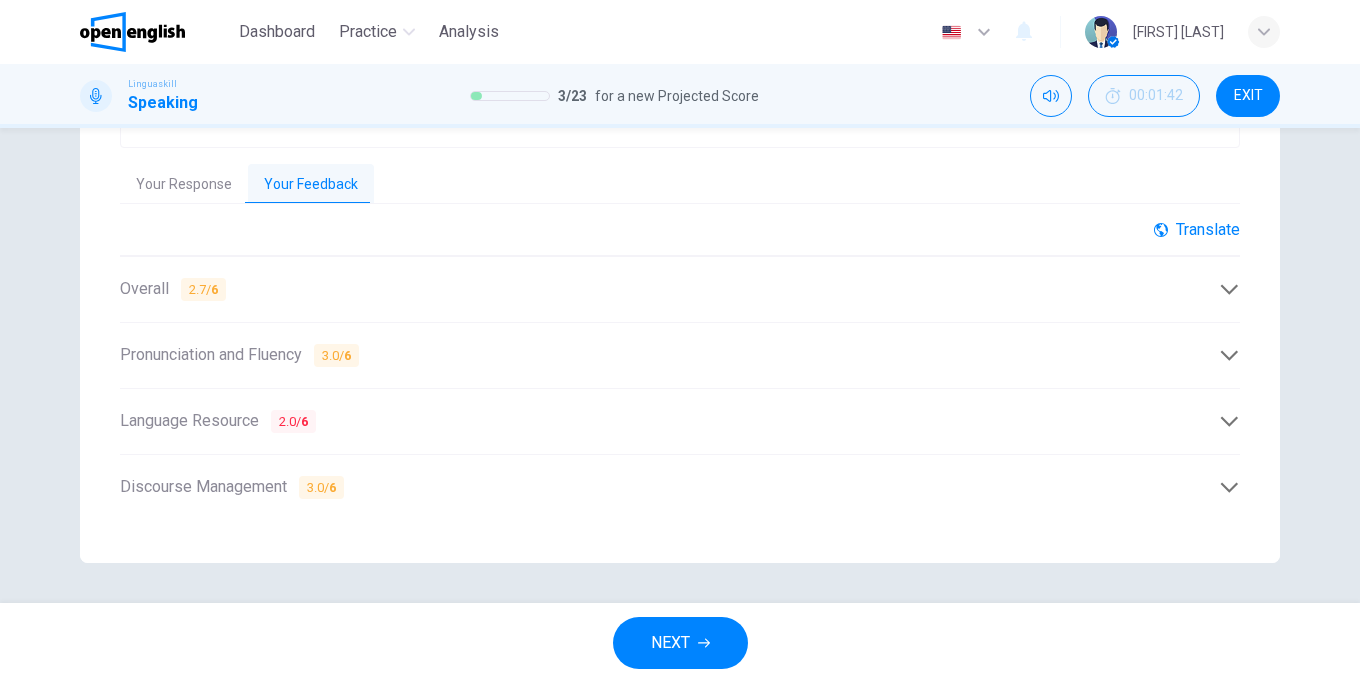 click on "Translate" at bounding box center (1197, 229) 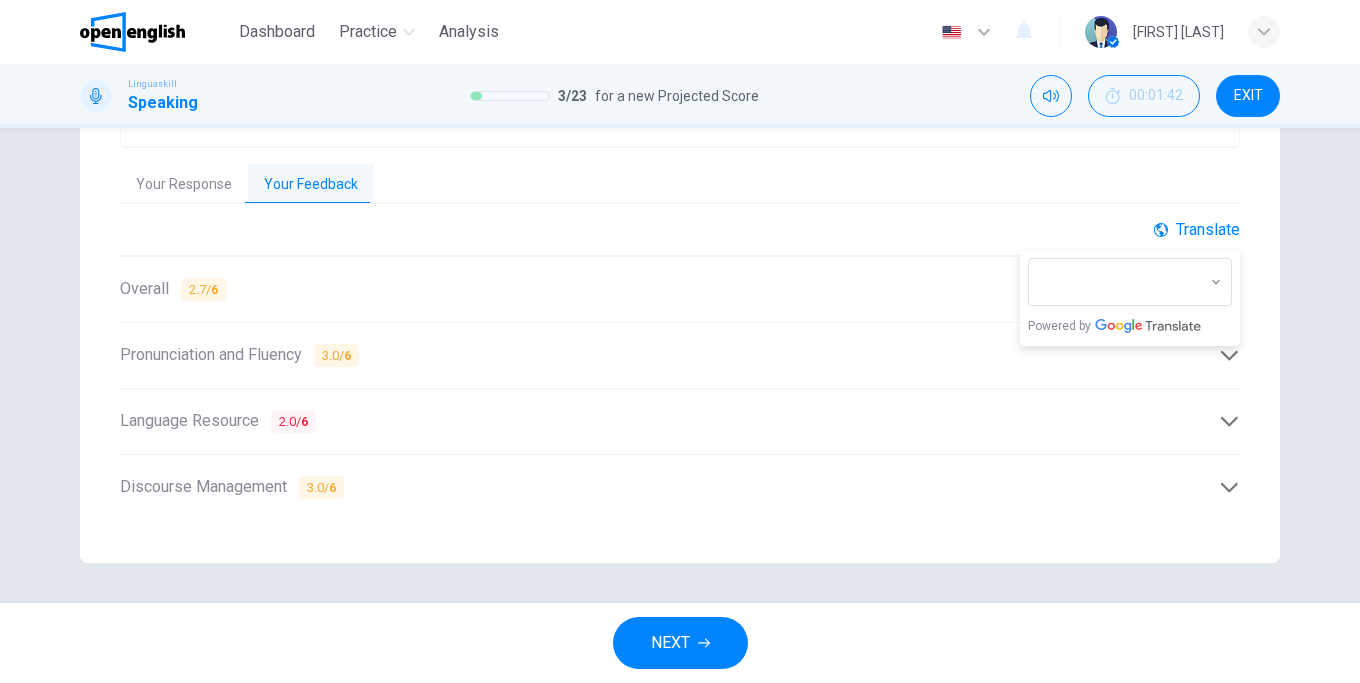 click on "Translate" at bounding box center [1197, 229] 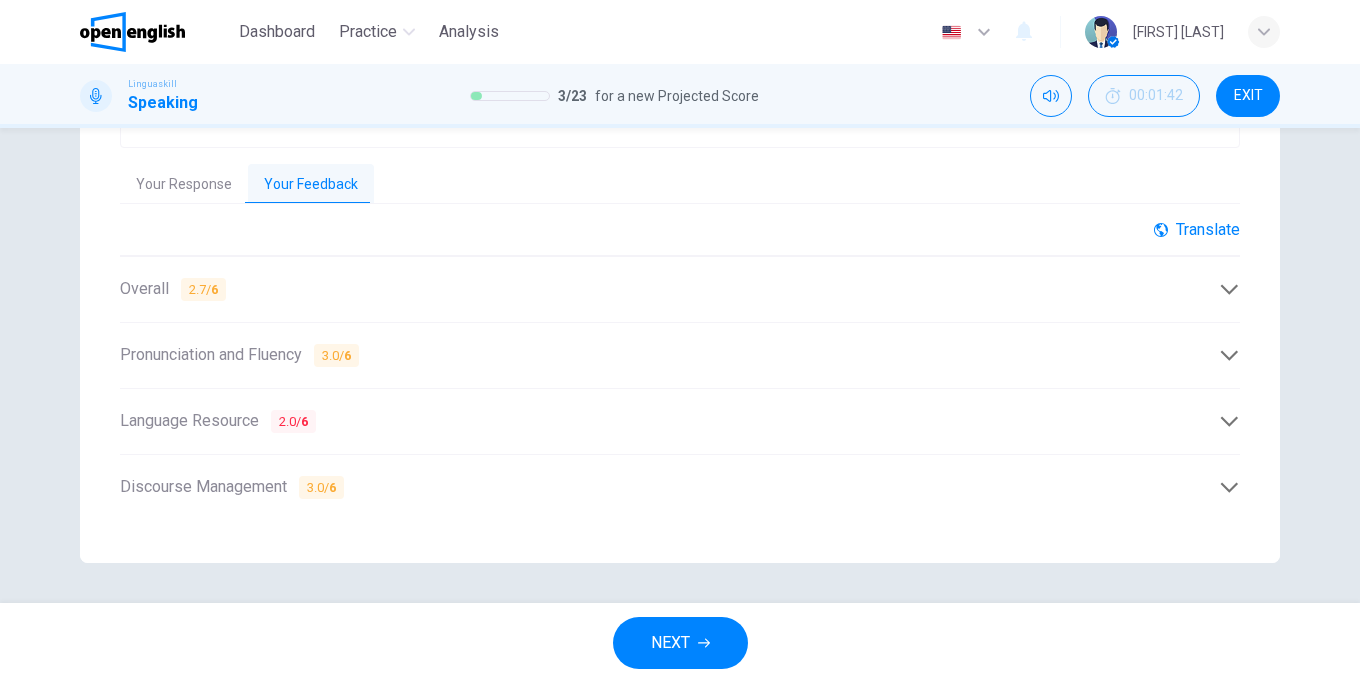 click on "Translate" at bounding box center [1197, 229] 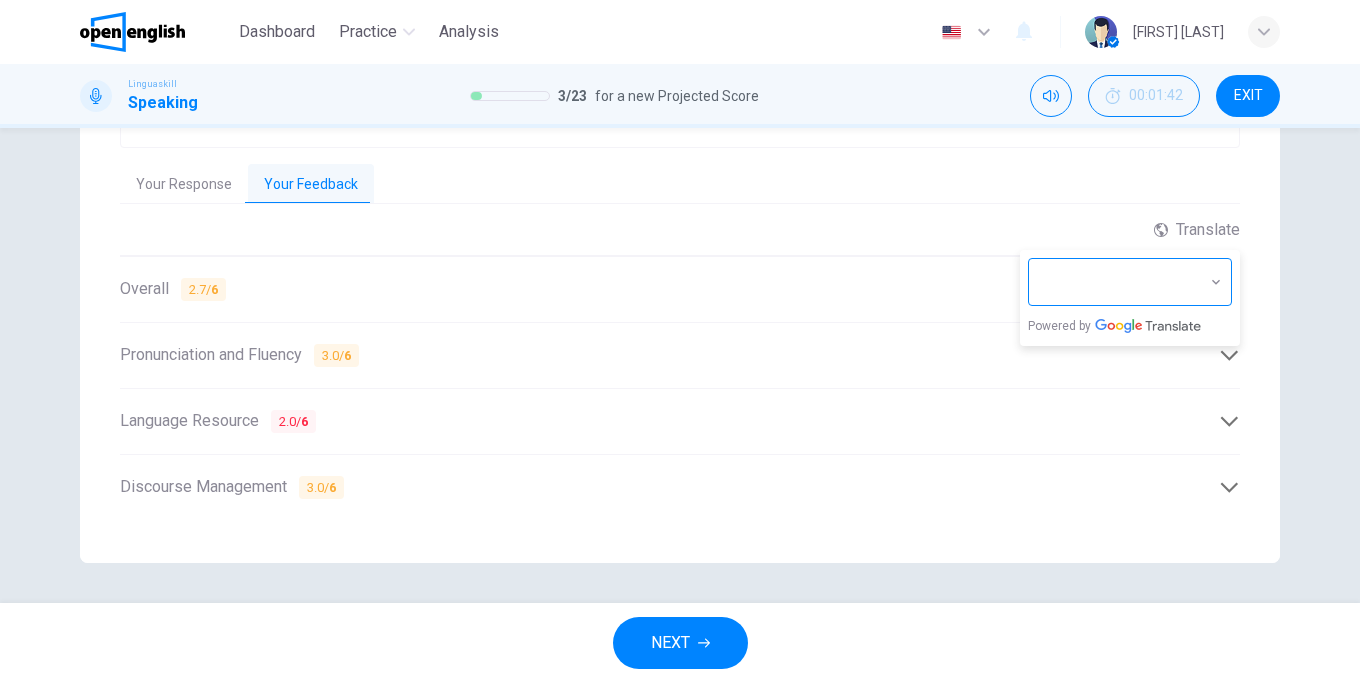click on "This site uses cookies, as explained in our  Privacy Policy . If you agree to the use of cookies, please click the Accept button and continue to browse our site.   Privacy Policy Accept This site uses cookies, as explained in our  Privacy Policy . If you agree to the use of cookies, please click the Accept button and continue to browse our site.   Privacy Policy Accept Dashboard Practice Analysis English ** ​ [FIRST] [LAST] . Linguaskill Speaking 3 / 23 for a new Projected Score 00:01:42 EXIT Question   3 Part 1 - Interview You will be asked 8 questions. Listen to each question and answer after the tone. For questions 1–4, you will have 10 seconds to speak. For questions 5–8, you will have 20 seconds to speak. Listen and speak:  00m 03s Grade by Category Score 0/6 Your Response Your Feedback 00m 04s  Translate ​ ​ Powered by  Overall   2.7 / 6   Copy Feedback Pronunciation and Fluency   3.0 / 6   Copy Feedback Language Resource   2.0 / 6   Copy Feedback Discourse Management   3.0 / 6   NEXT 1 2025" at bounding box center [680, 341] 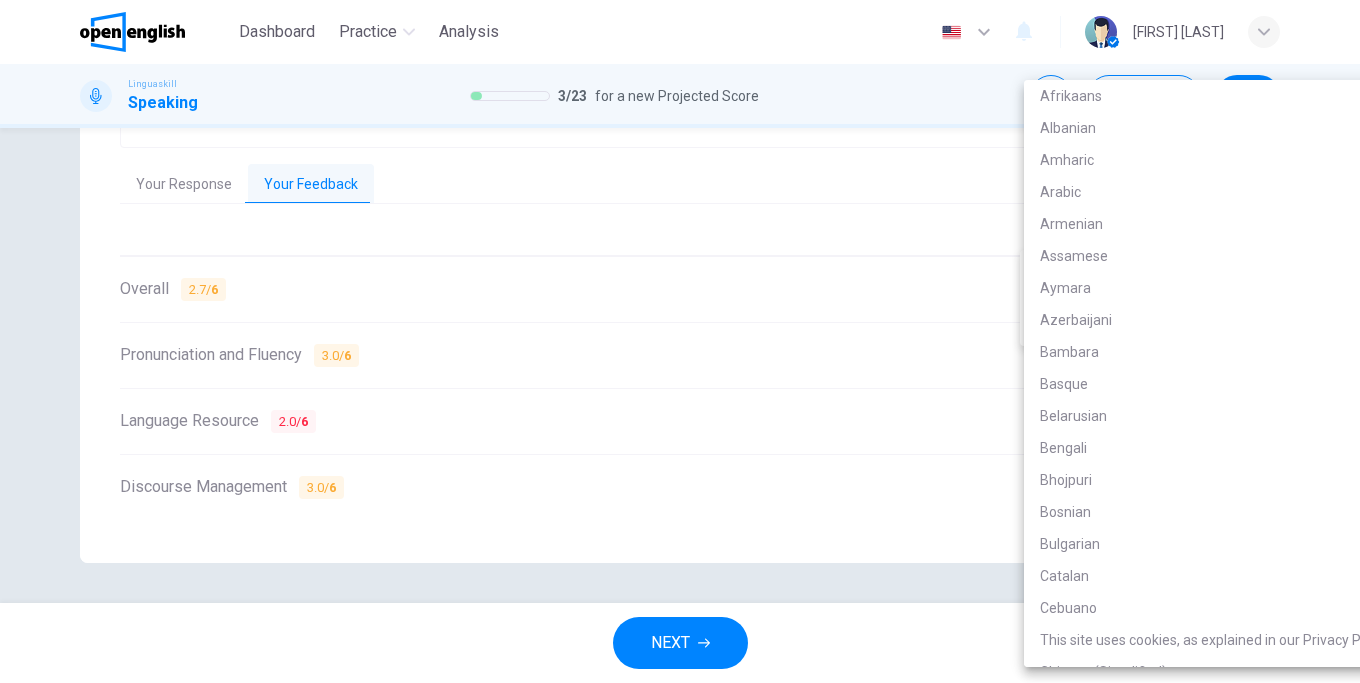 click at bounding box center (680, 341) 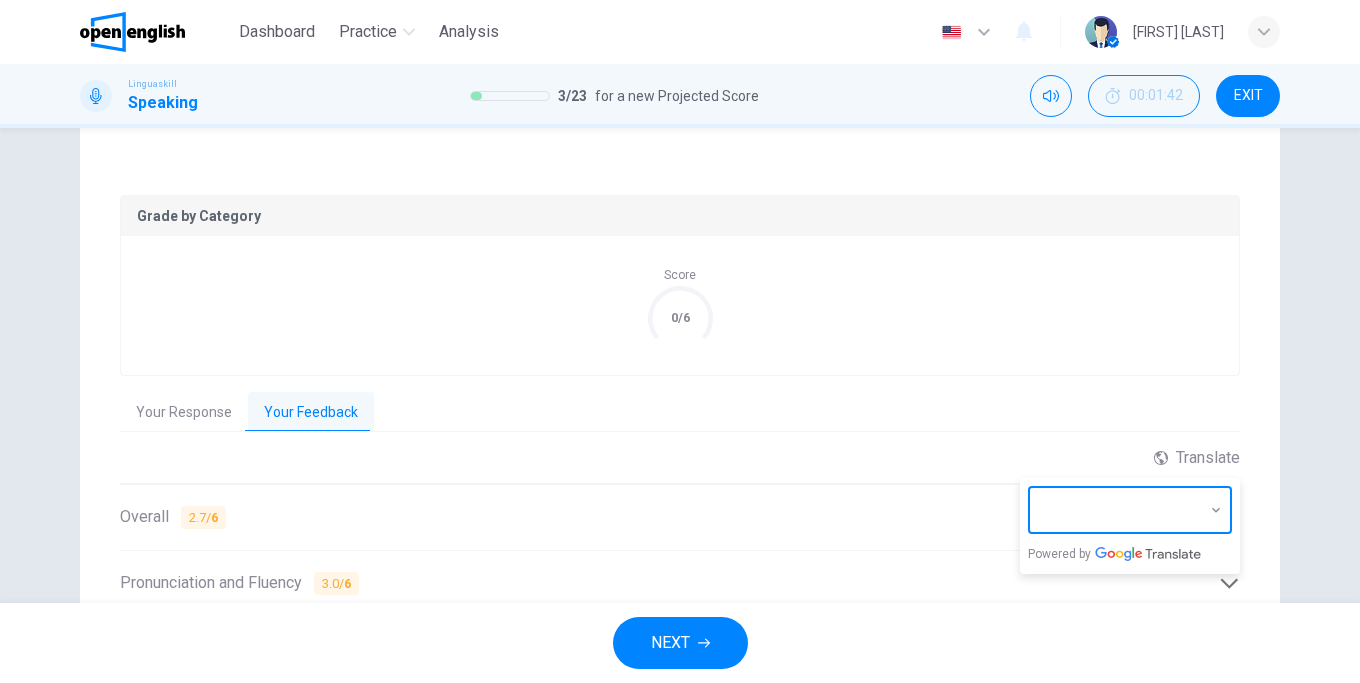 scroll, scrollTop: 243, scrollLeft: 0, axis: vertical 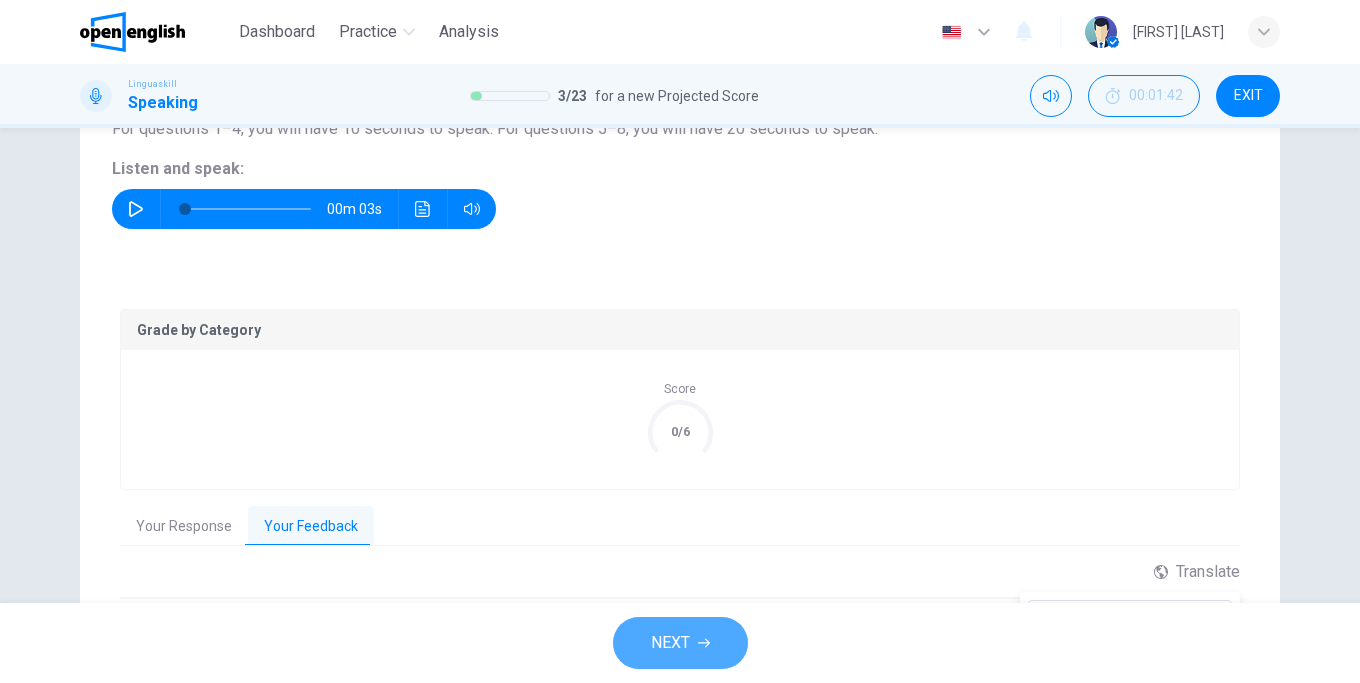click on "NEXT" at bounding box center [670, 643] 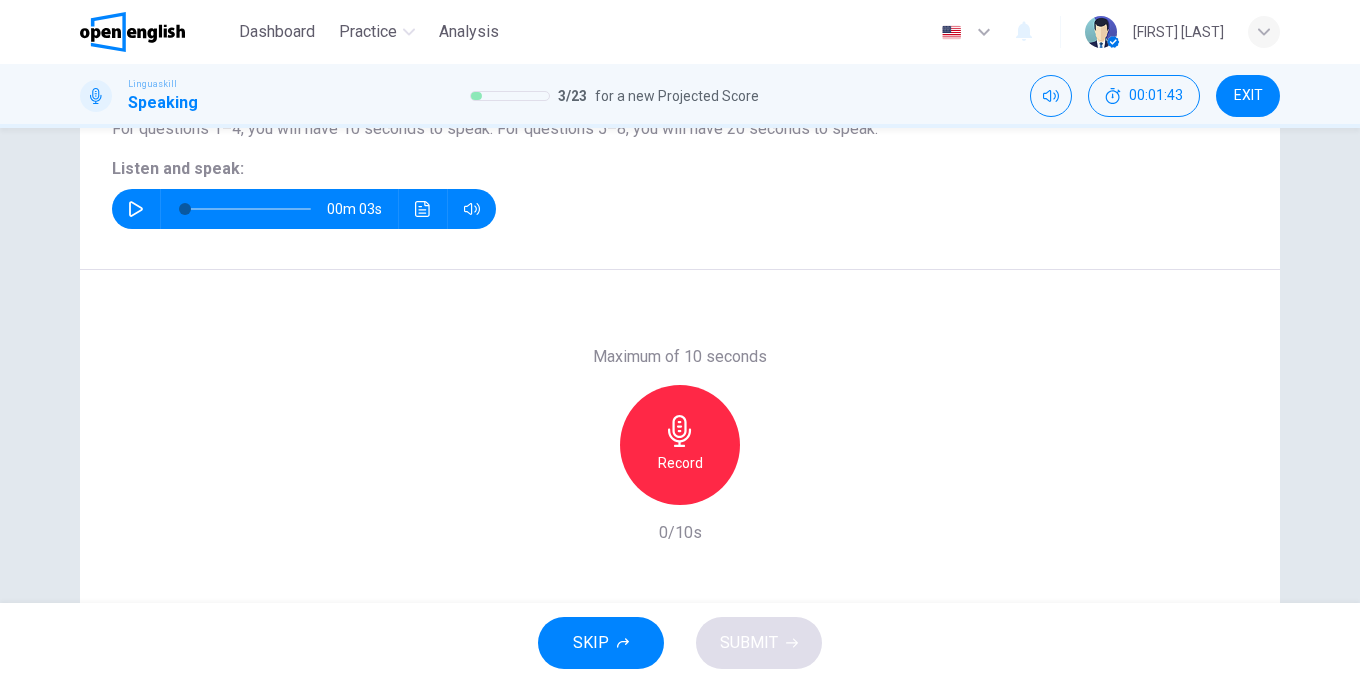 click 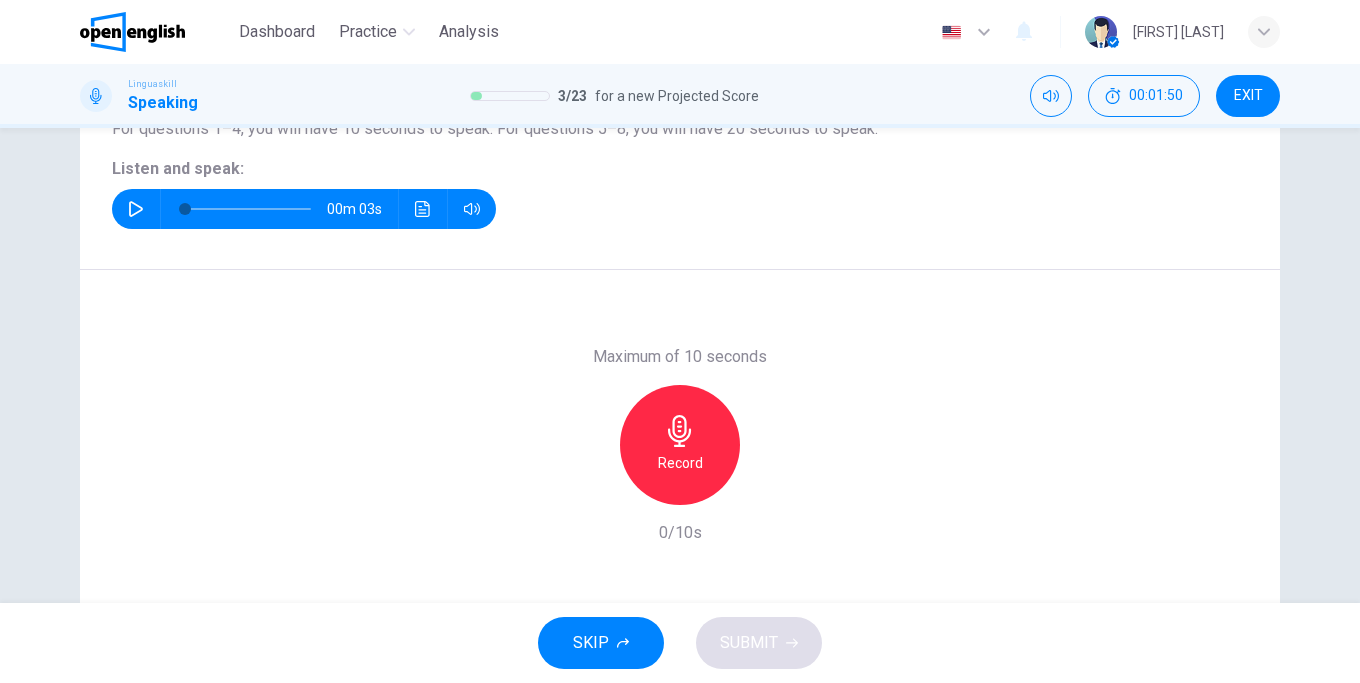 click on "Record" at bounding box center (680, 445) 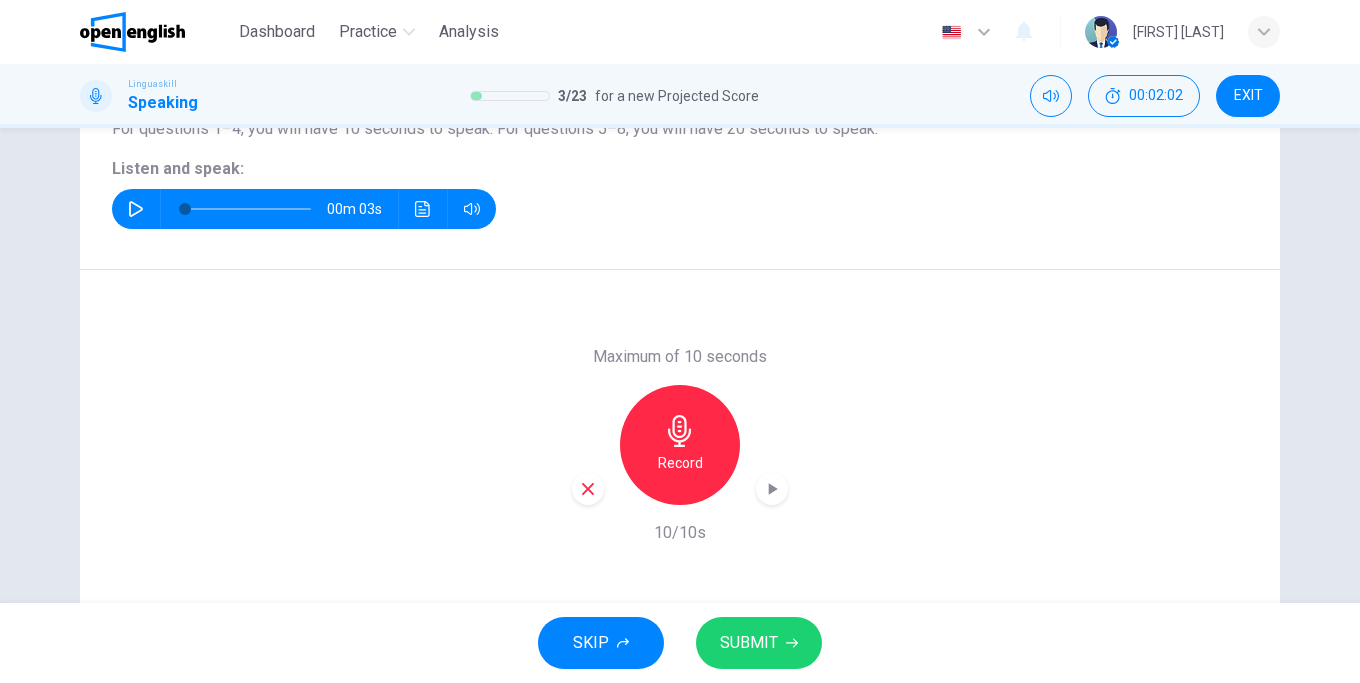 click on "SUBMIT" at bounding box center (759, 643) 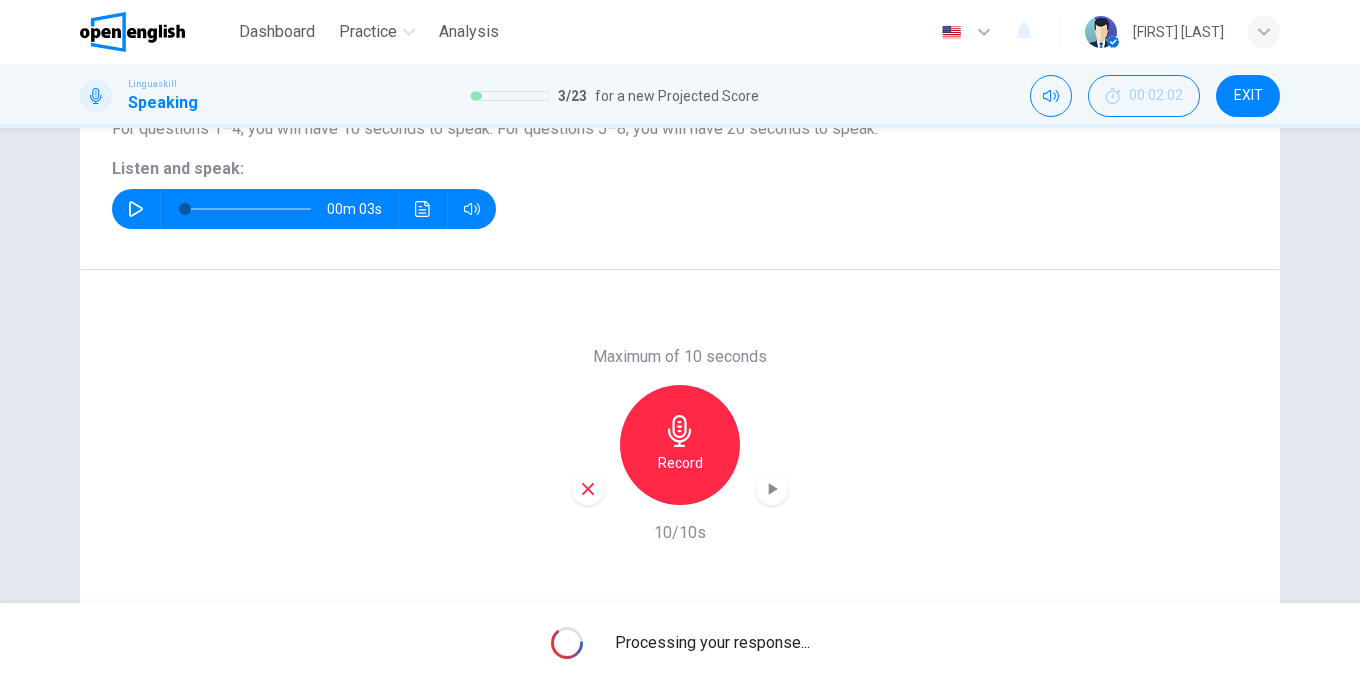 scroll, scrollTop: 300, scrollLeft: 0, axis: vertical 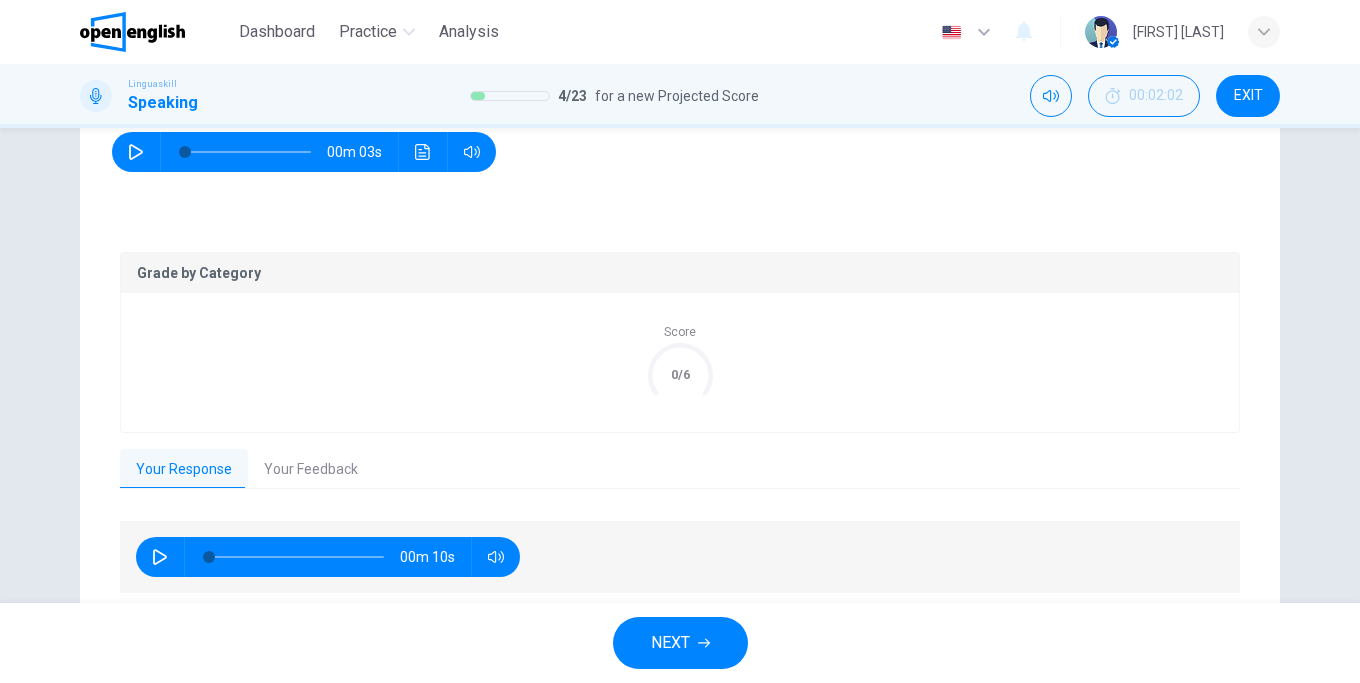 click on "Your Feedback" at bounding box center [311, 470] 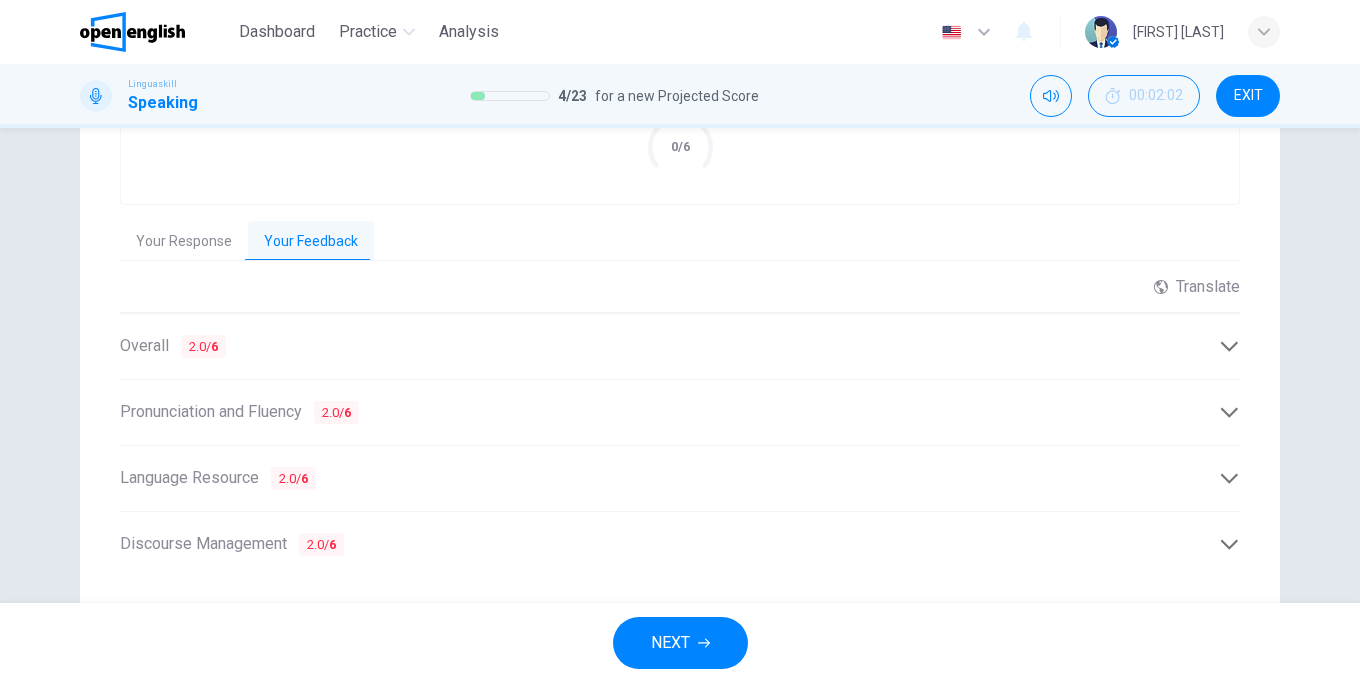 scroll, scrollTop: 585, scrollLeft: 0, axis: vertical 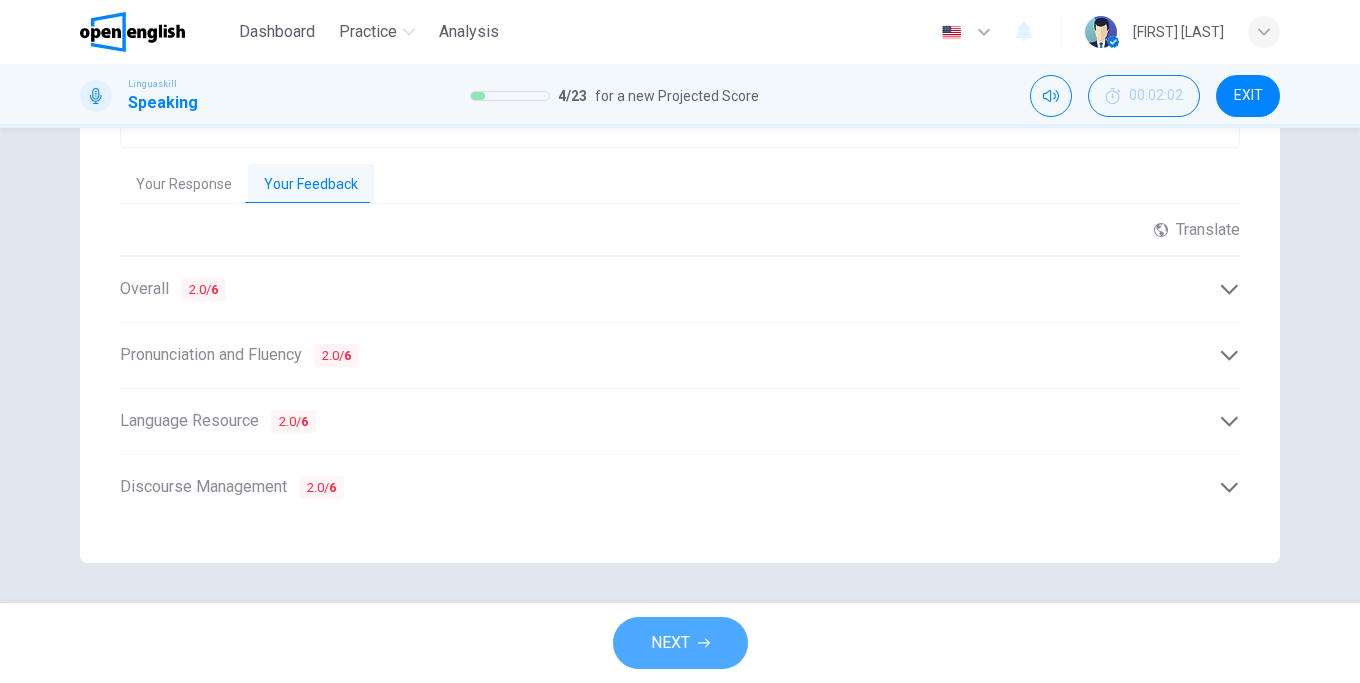 click on "NEXT" at bounding box center (680, 643) 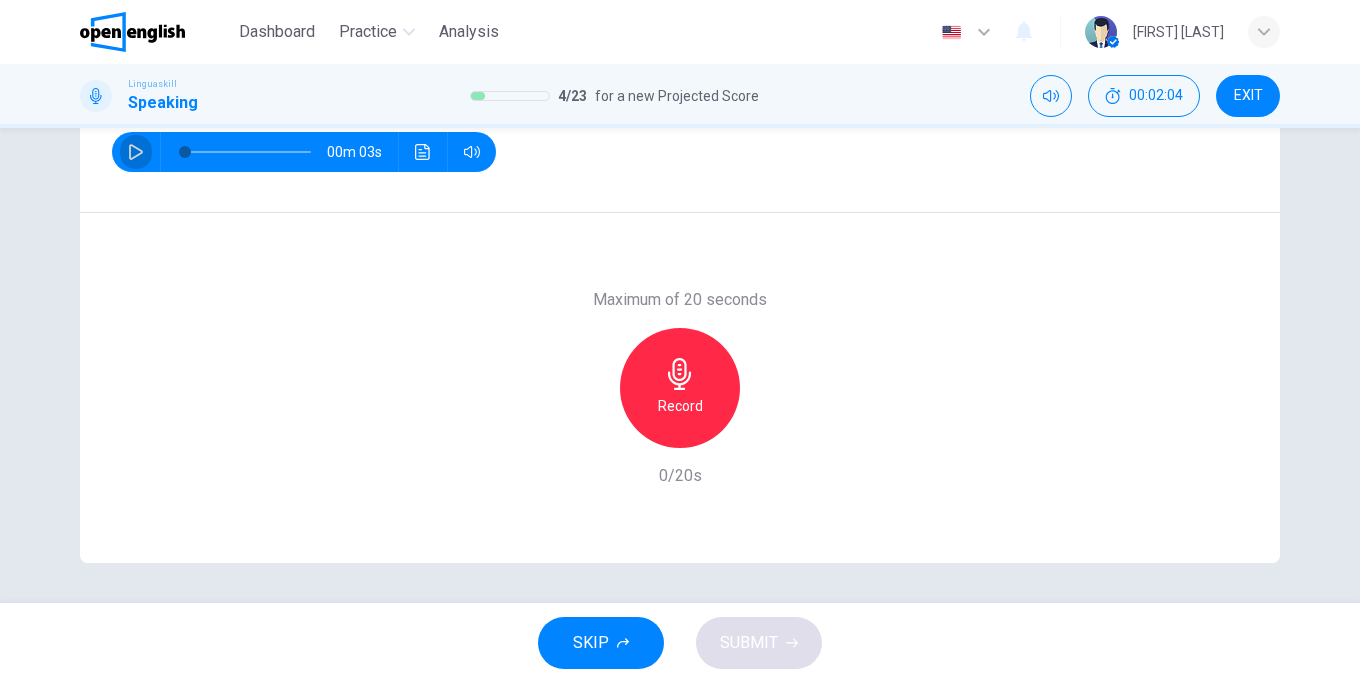 click at bounding box center (136, 152) 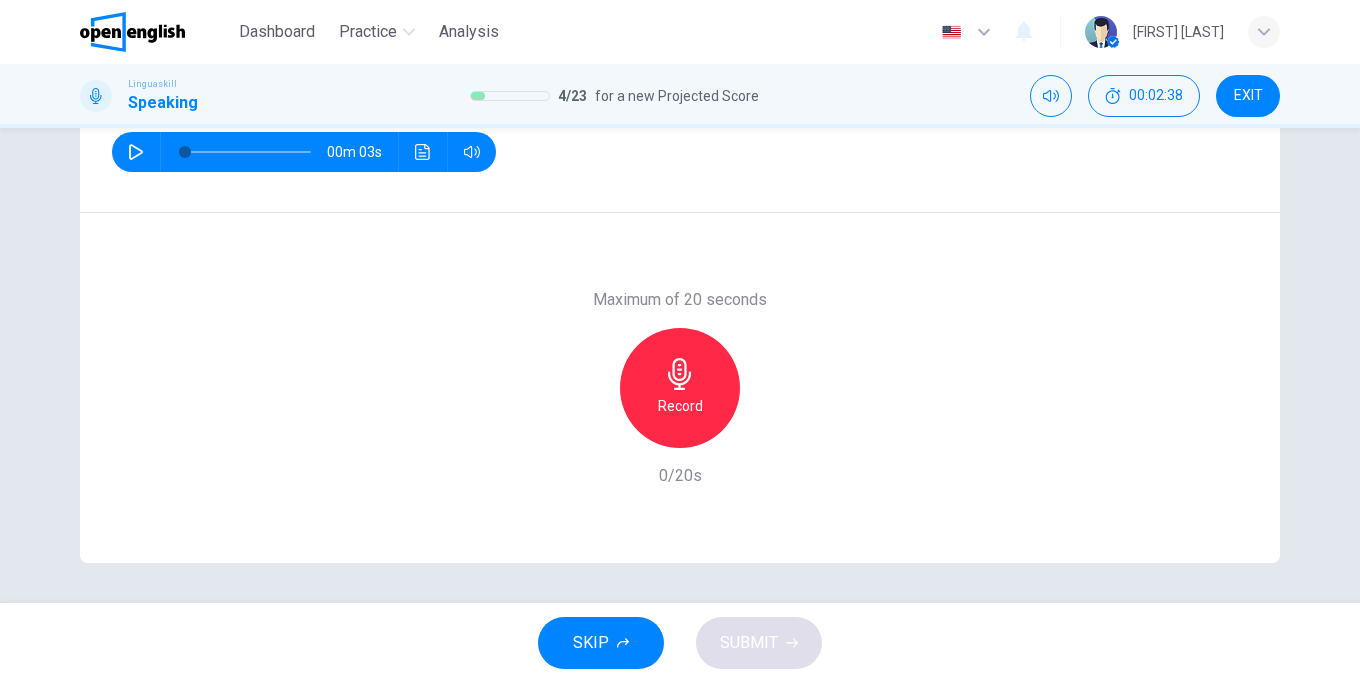 click on "Record" at bounding box center (680, 388) 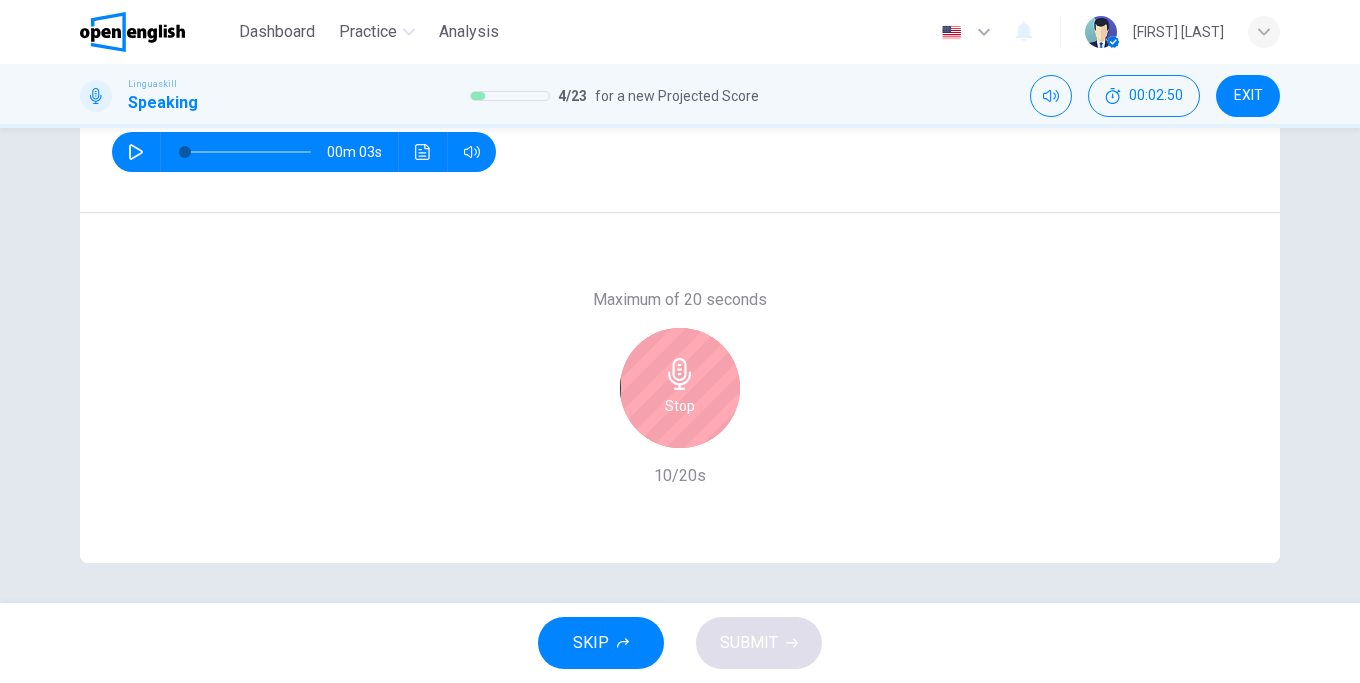 click on "SKIP" at bounding box center (591, 643) 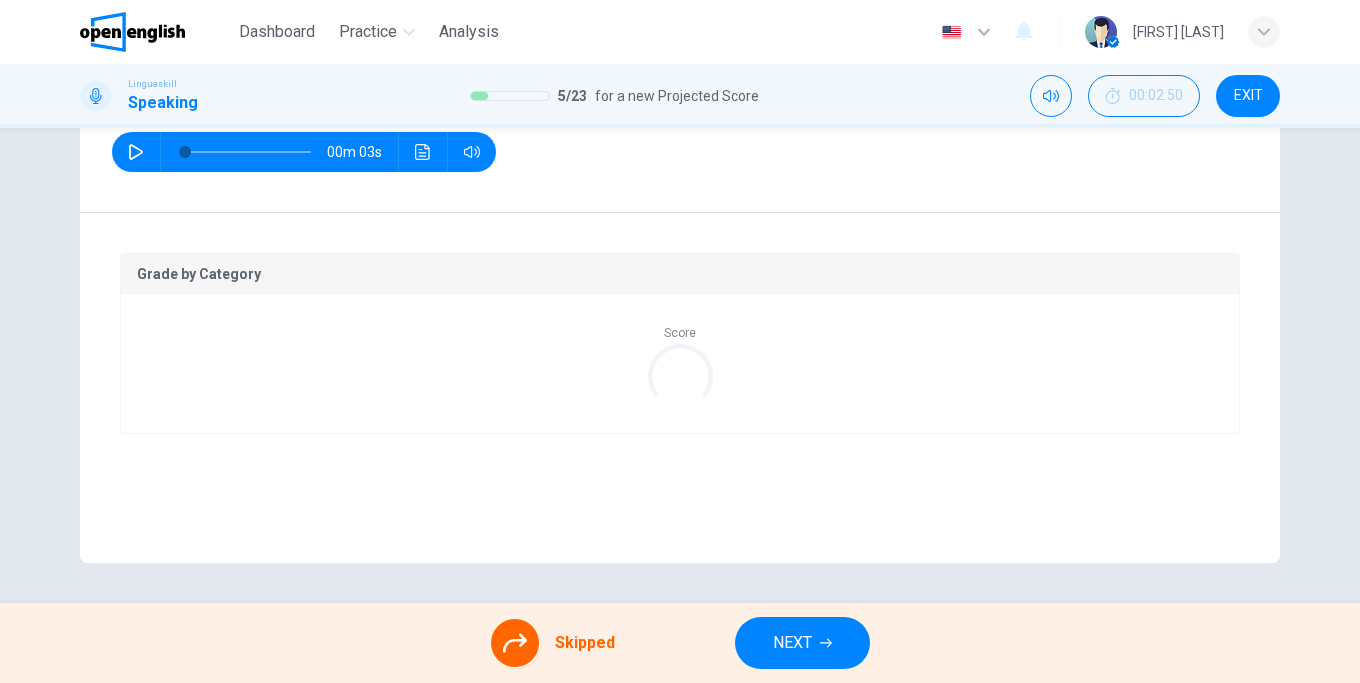 click on "NEXT" at bounding box center (792, 643) 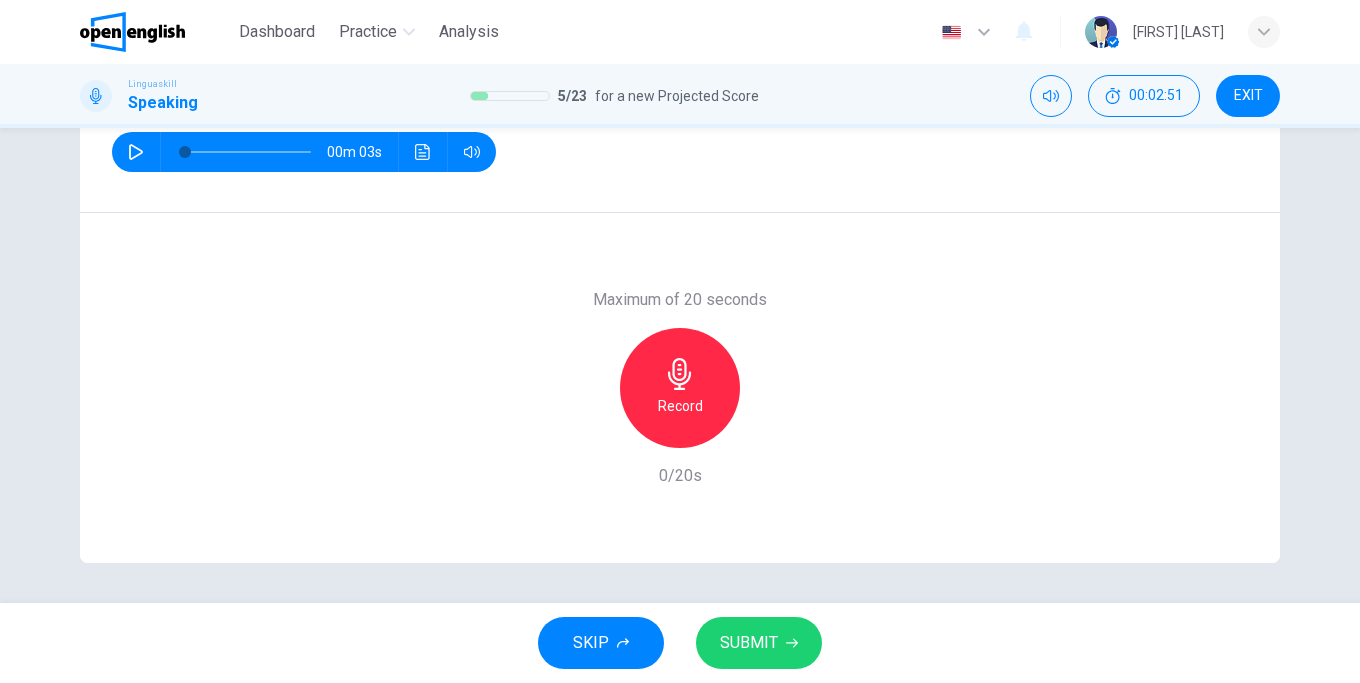 click at bounding box center (136, 152) 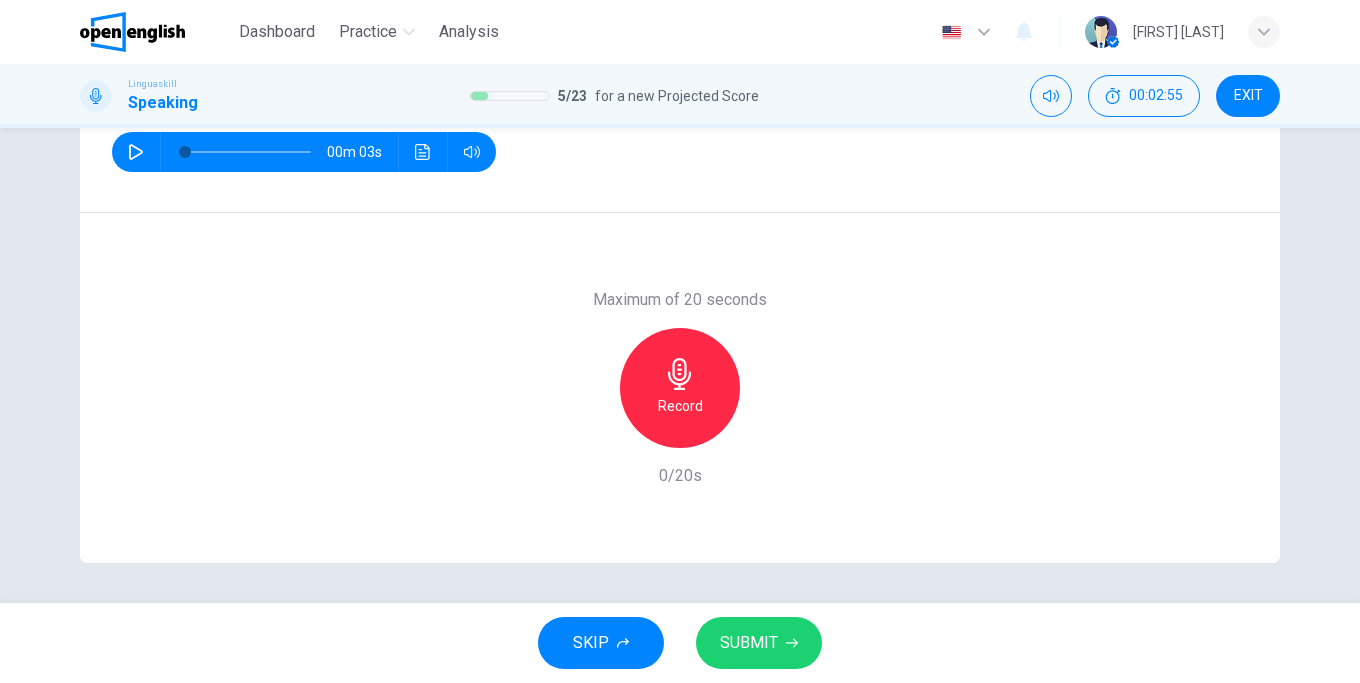 click on "Record" at bounding box center (680, 388) 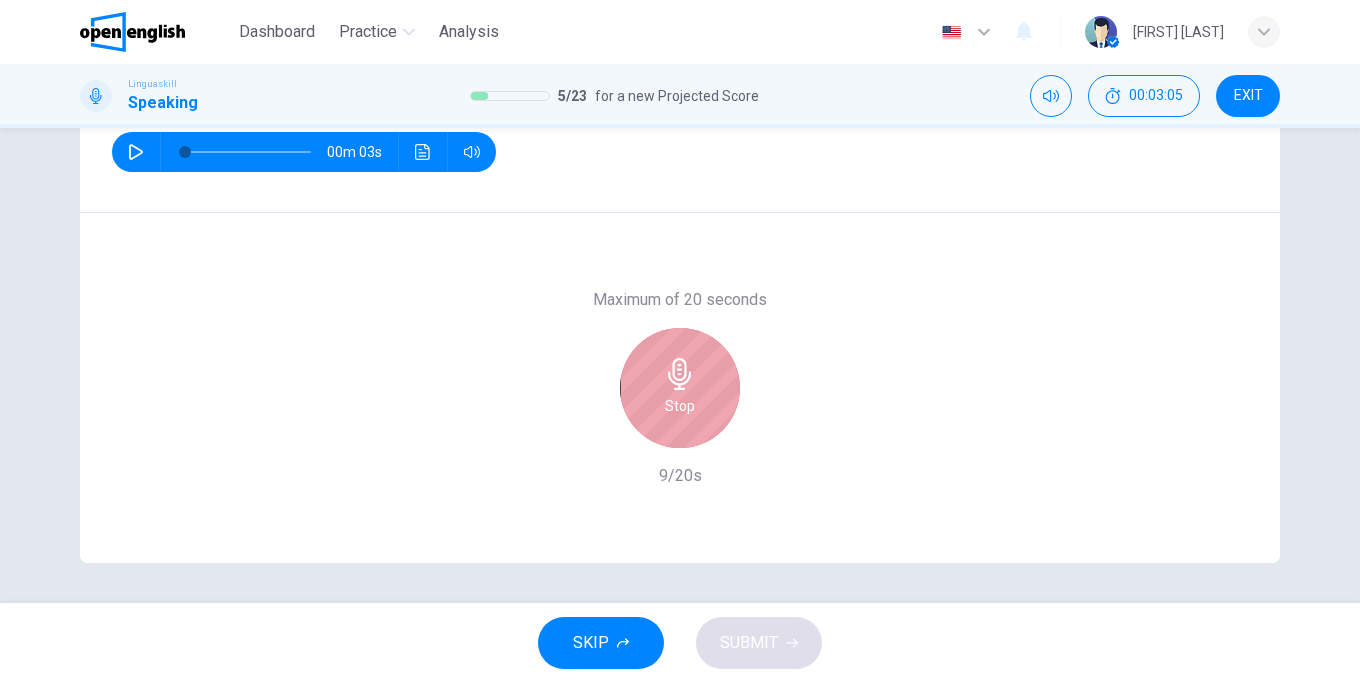 click on "Stop" at bounding box center (680, 388) 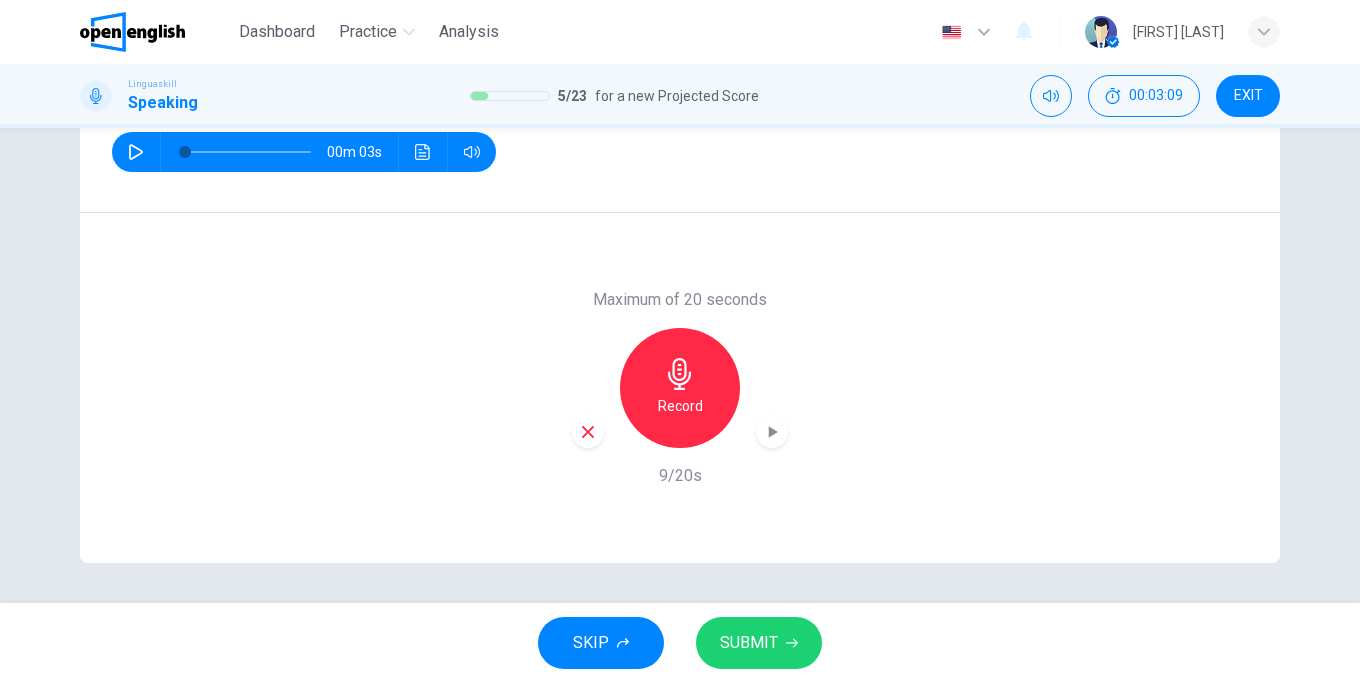 click on "SUBMIT" at bounding box center (749, 643) 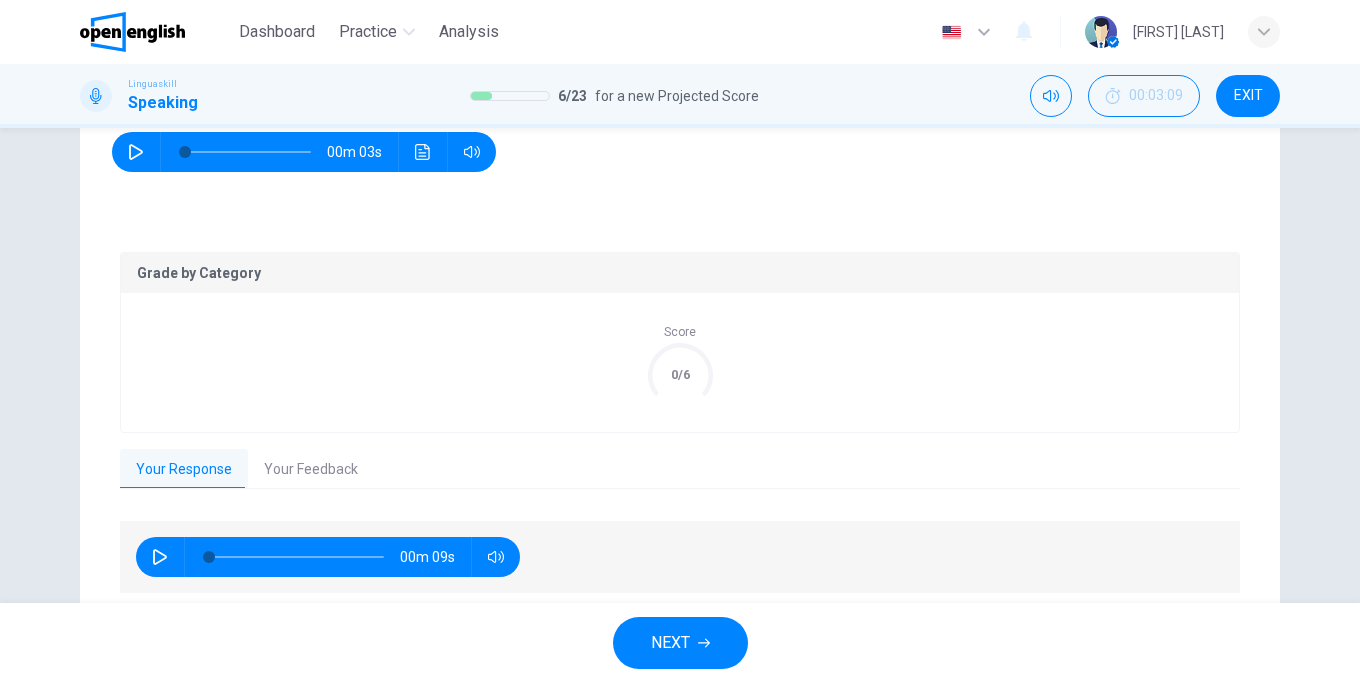 scroll, scrollTop: 373, scrollLeft: 0, axis: vertical 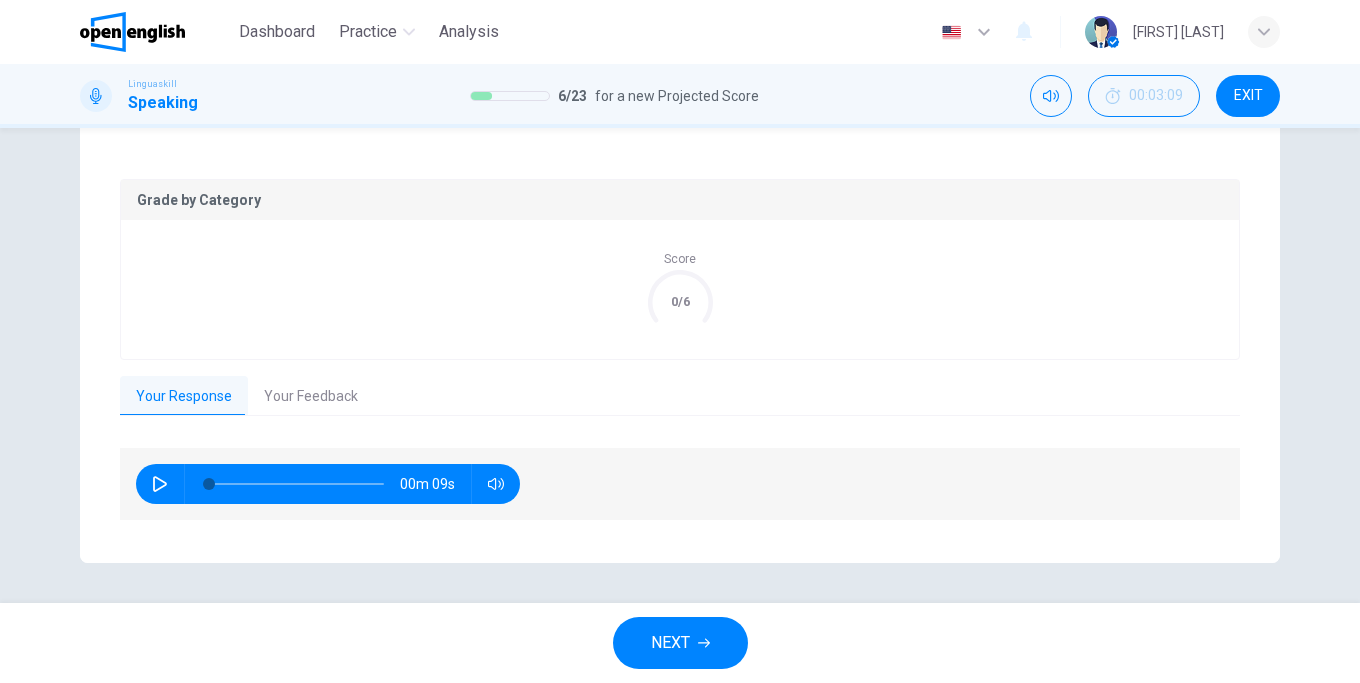 click on "Your Feedback" at bounding box center [311, 397] 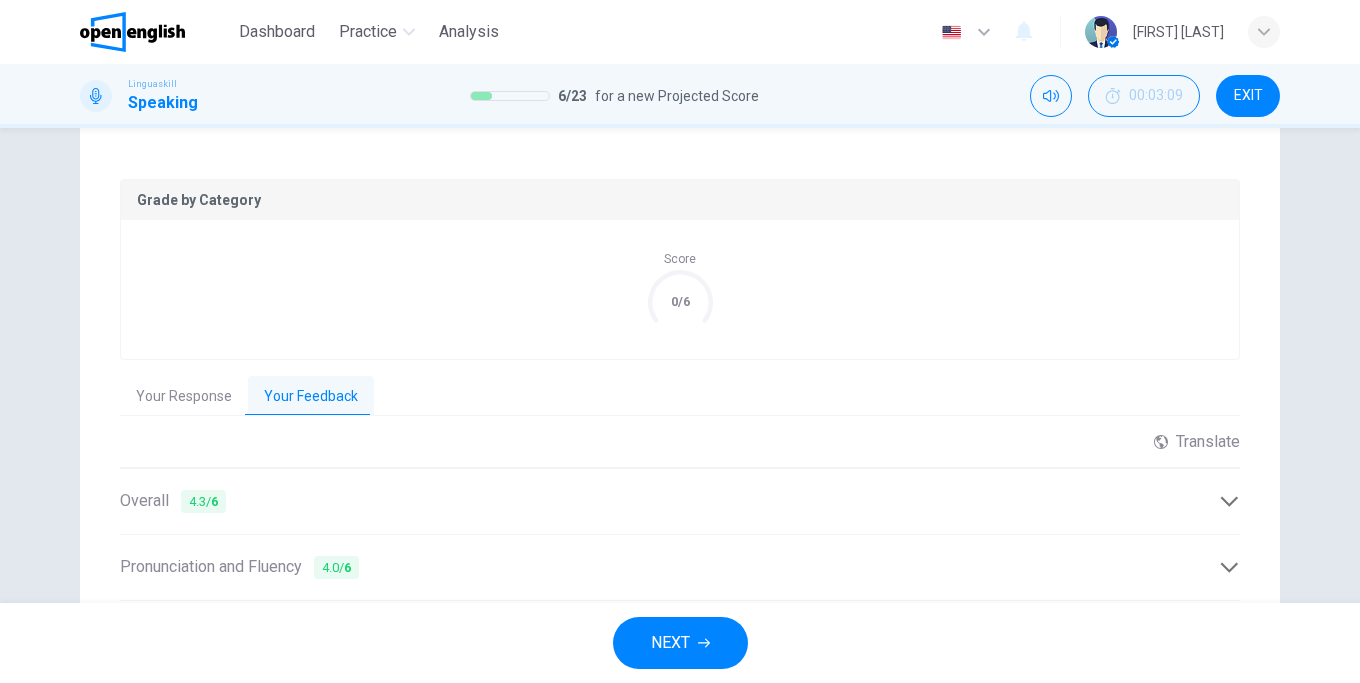 scroll, scrollTop: 585, scrollLeft: 0, axis: vertical 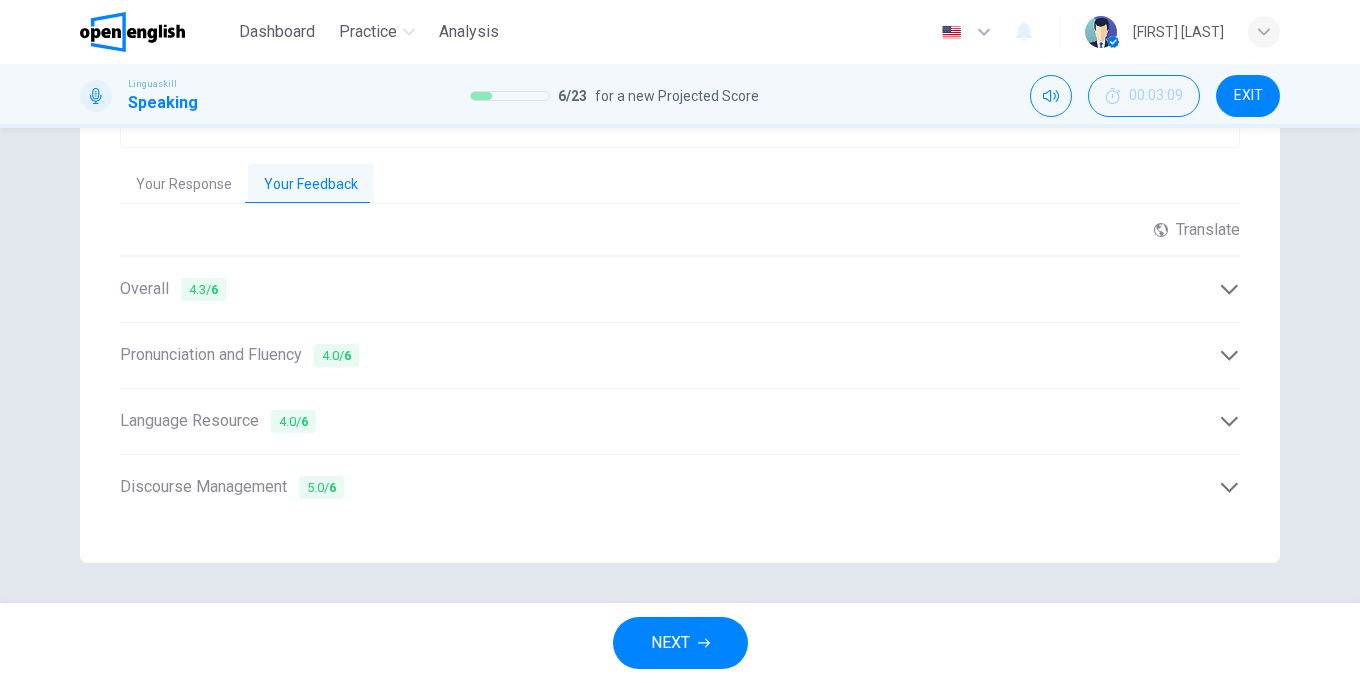click 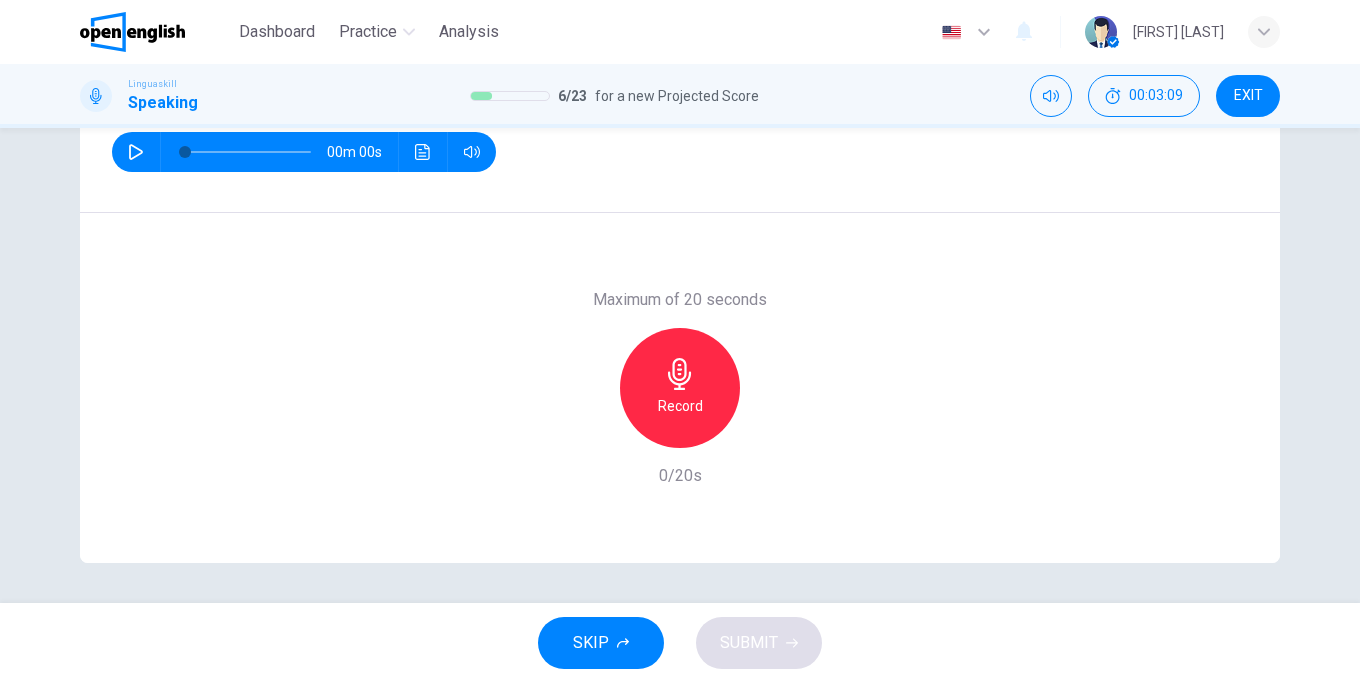scroll, scrollTop: 300, scrollLeft: 0, axis: vertical 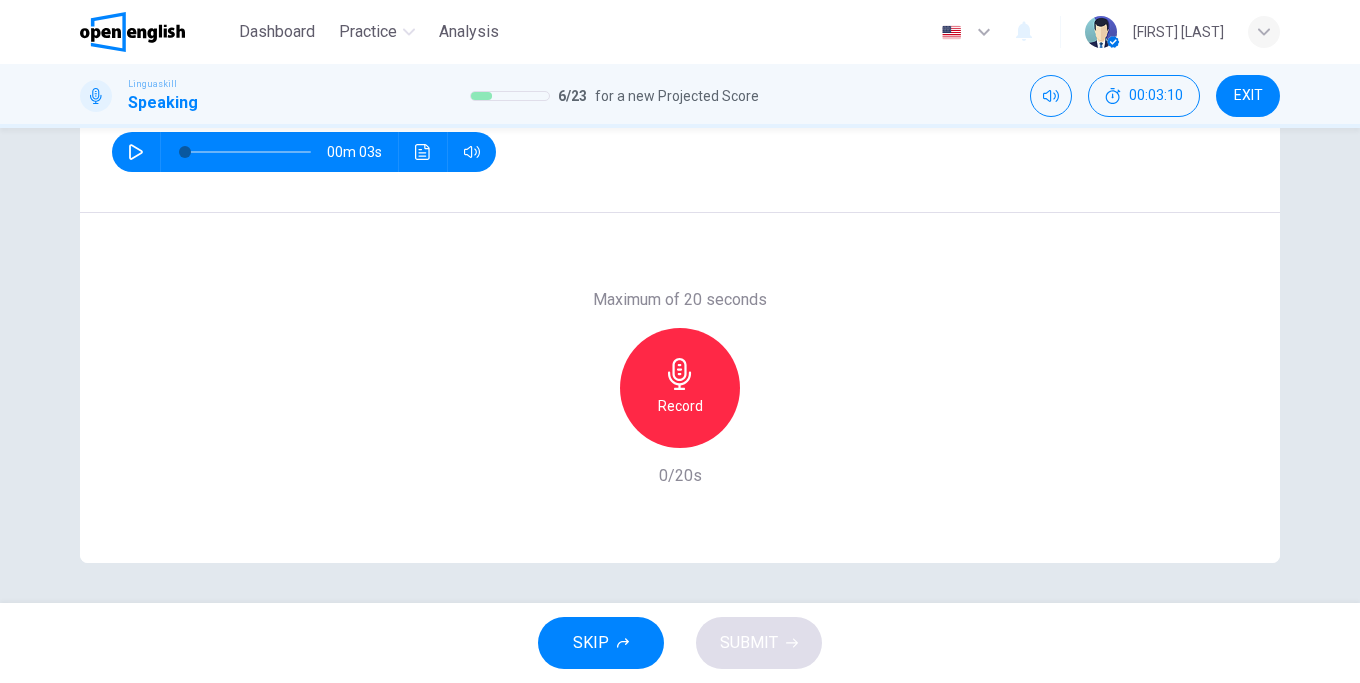 click 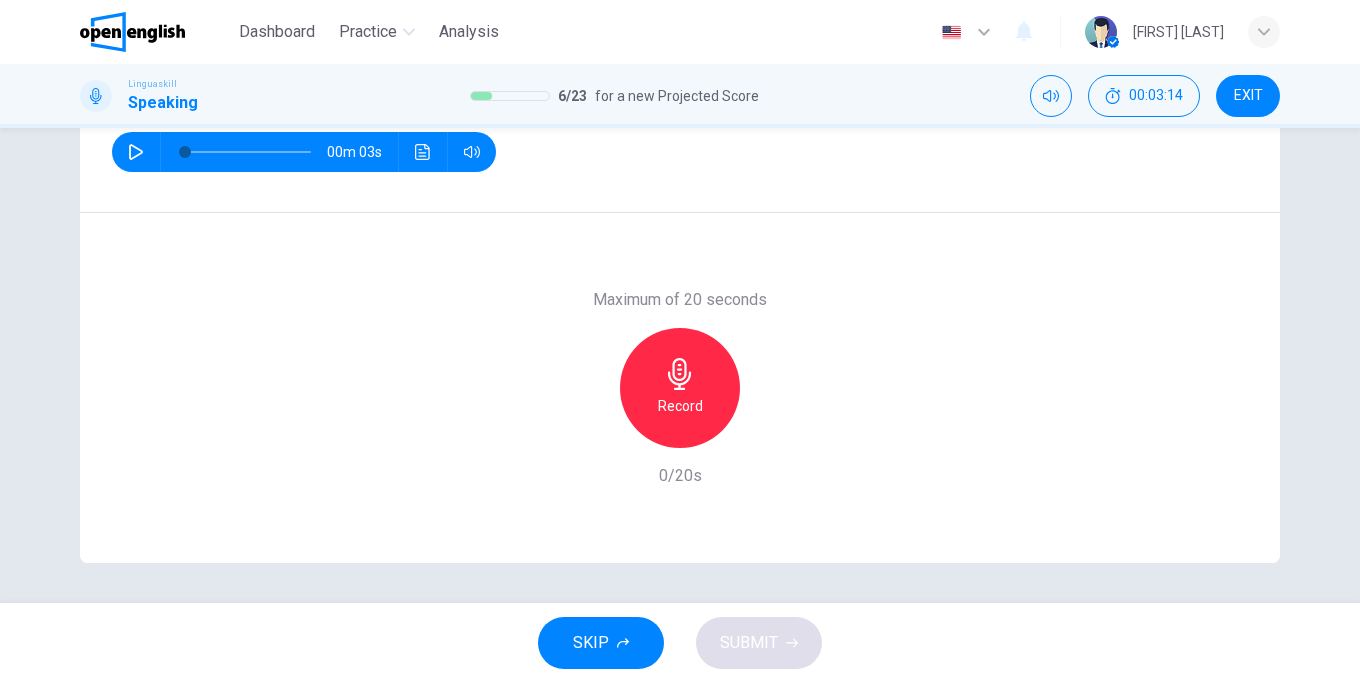 click on "Record" at bounding box center (680, 388) 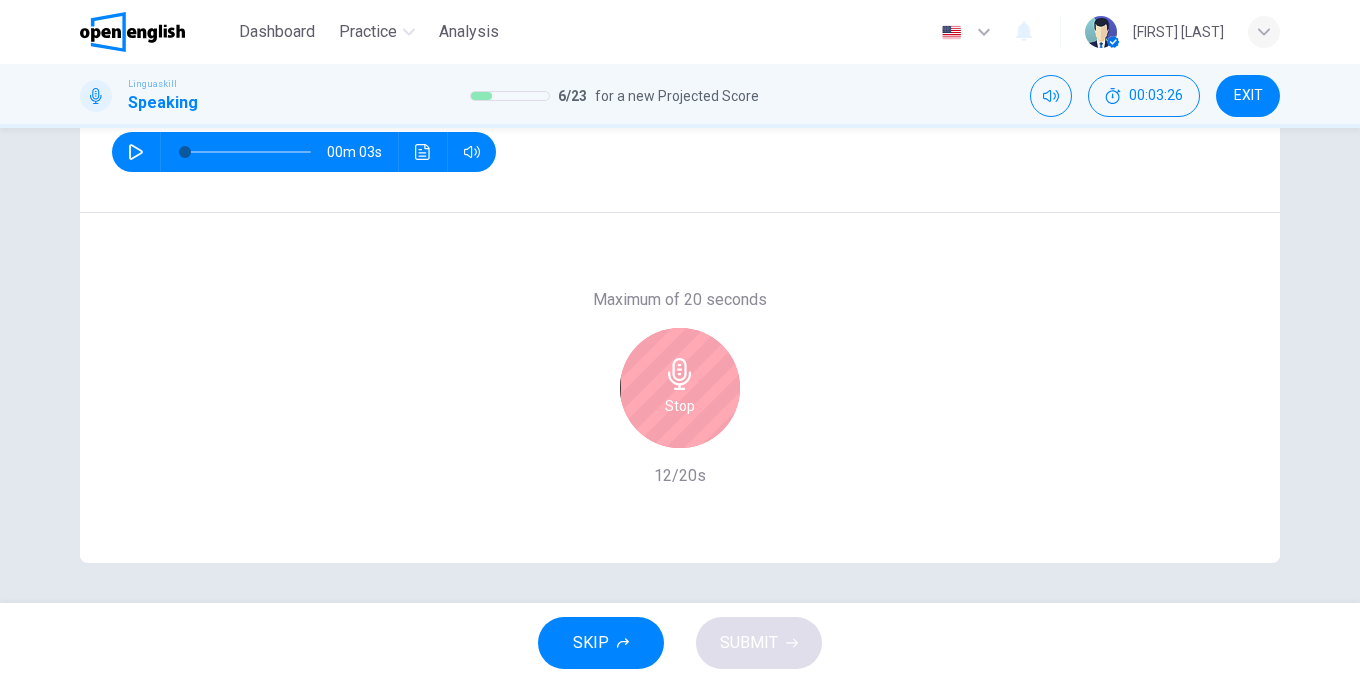 click on "Stop" at bounding box center [680, 388] 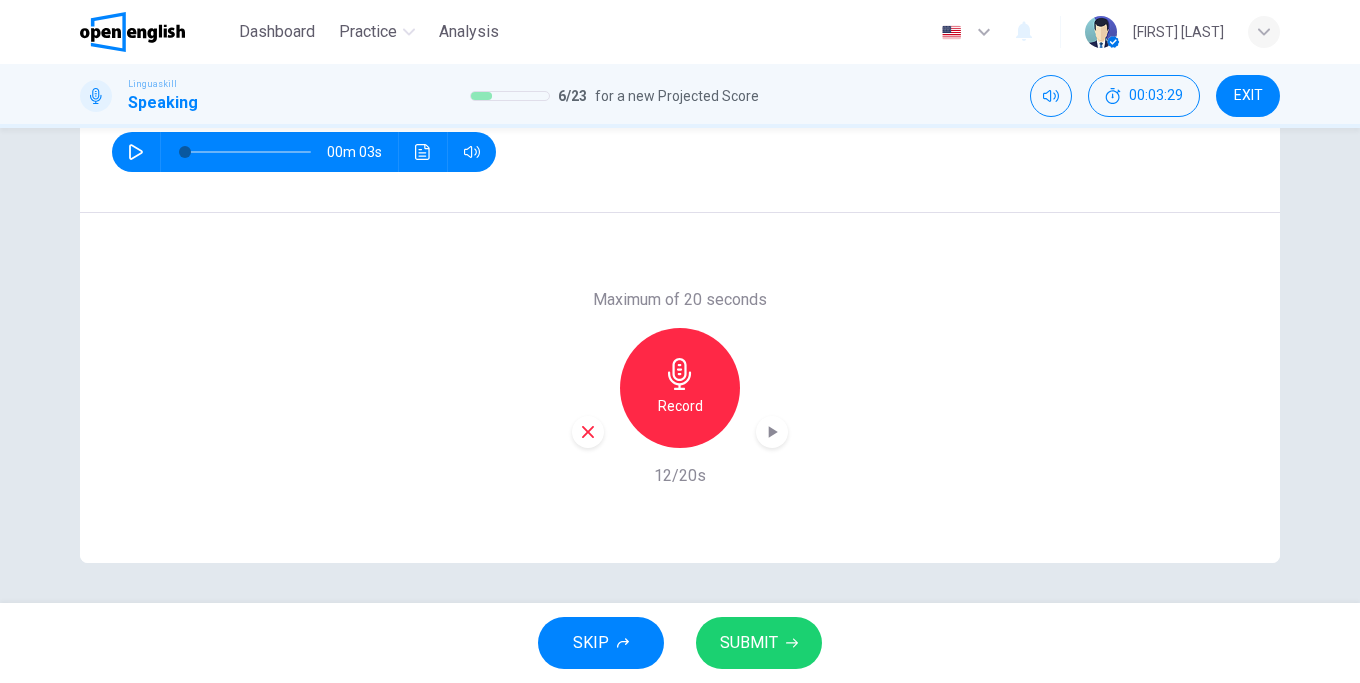click on "SUBMIT" at bounding box center (759, 643) 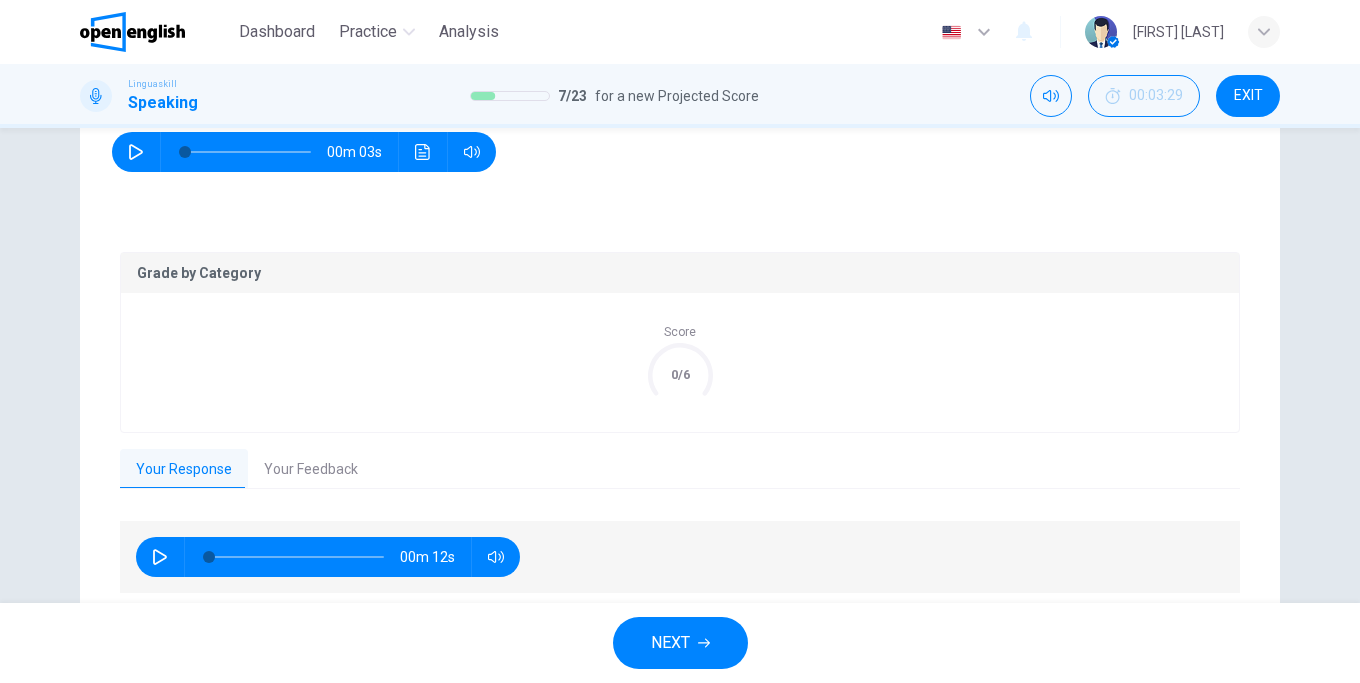 click on "Your Feedback" at bounding box center [311, 470] 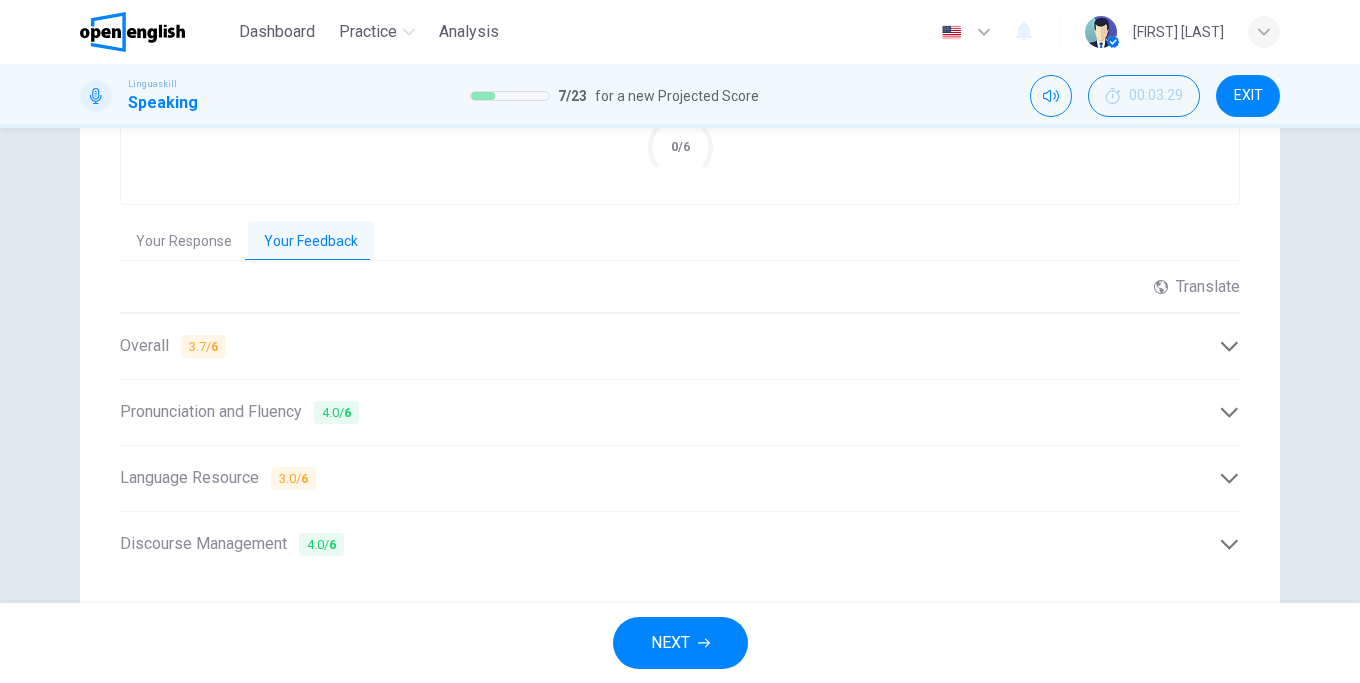 scroll, scrollTop: 585, scrollLeft: 0, axis: vertical 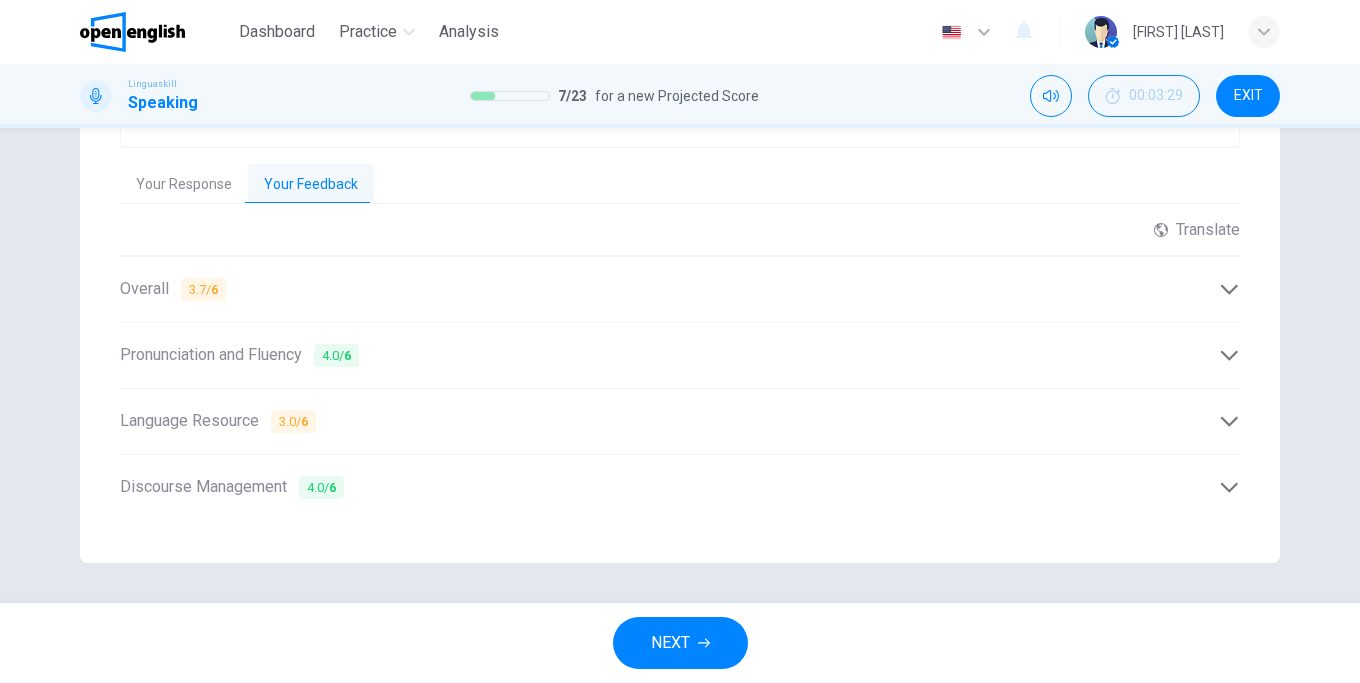 click on "NEXT" at bounding box center (680, 643) 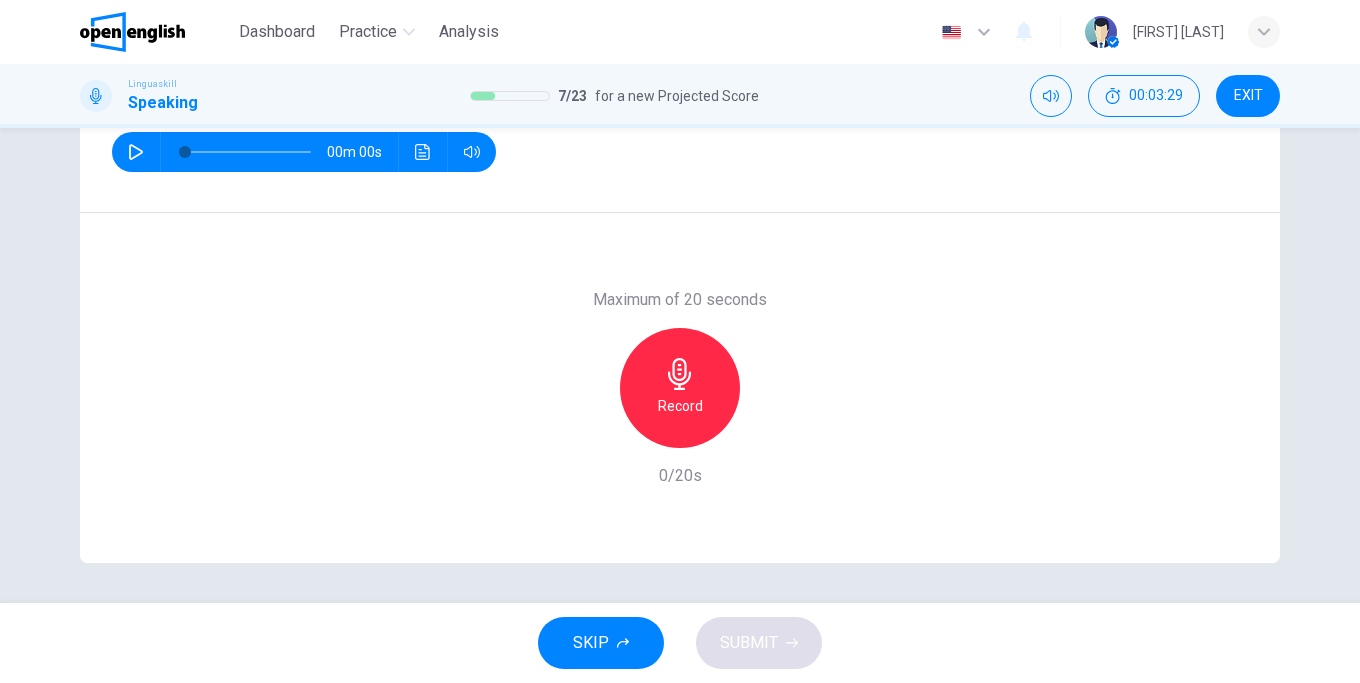 scroll, scrollTop: 300, scrollLeft: 0, axis: vertical 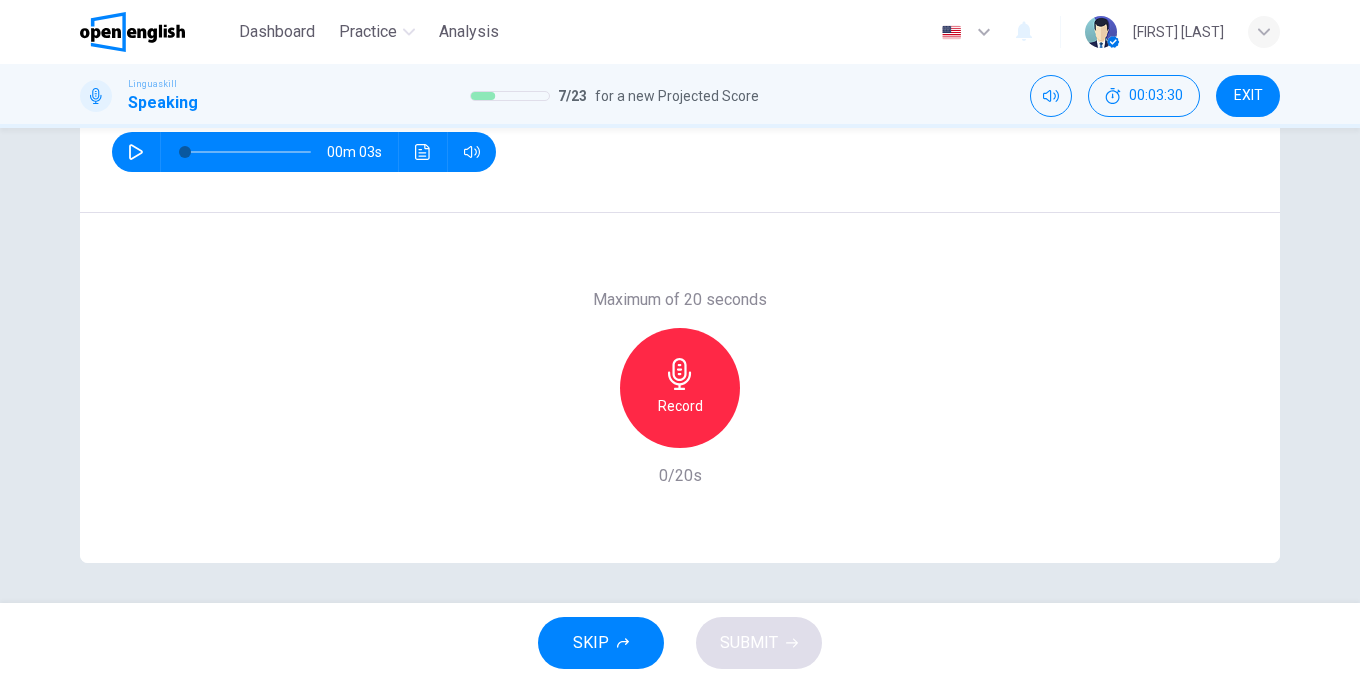 click 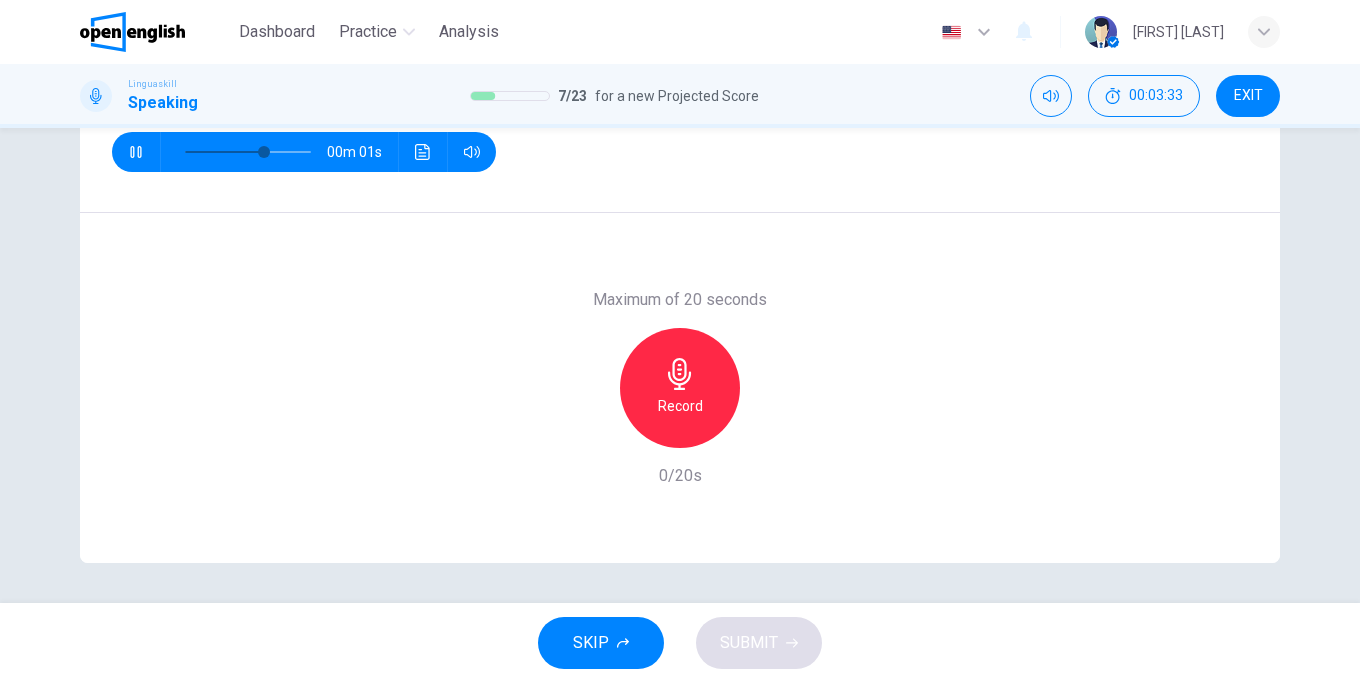 type on "*" 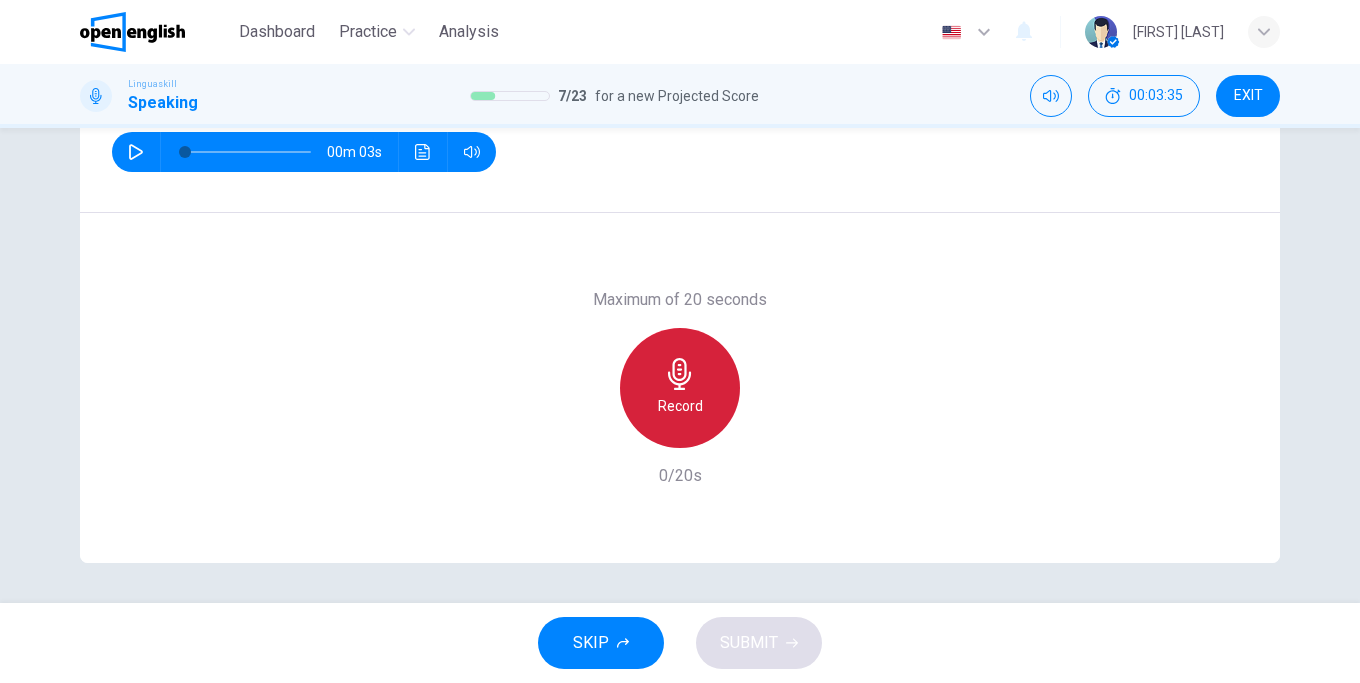 click on "Record" at bounding box center [680, 388] 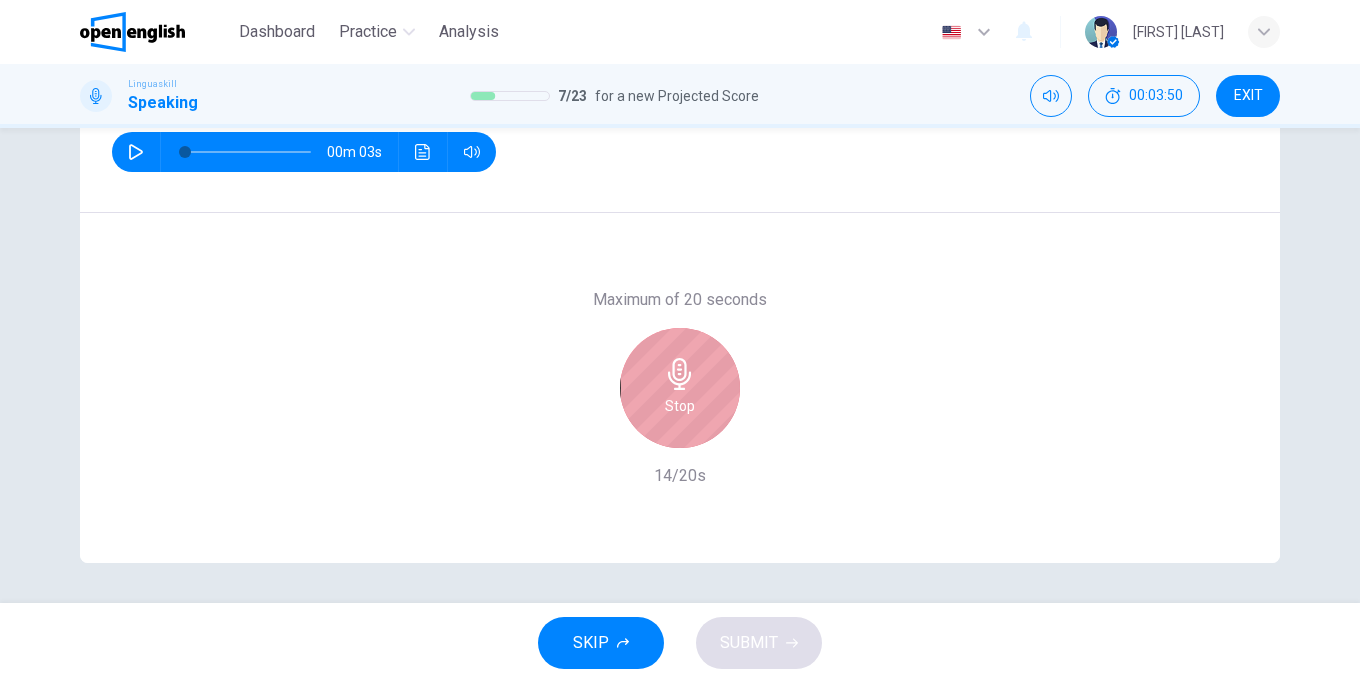 click 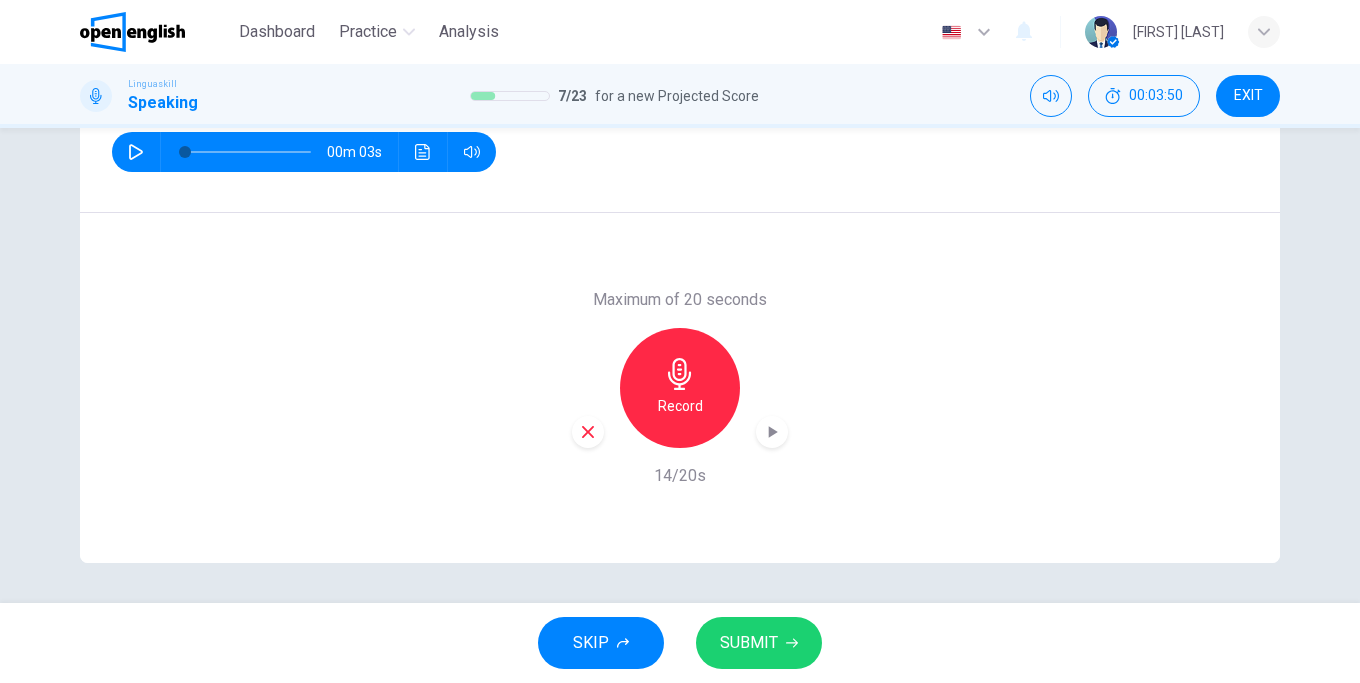 click on "SUBMIT" at bounding box center [759, 643] 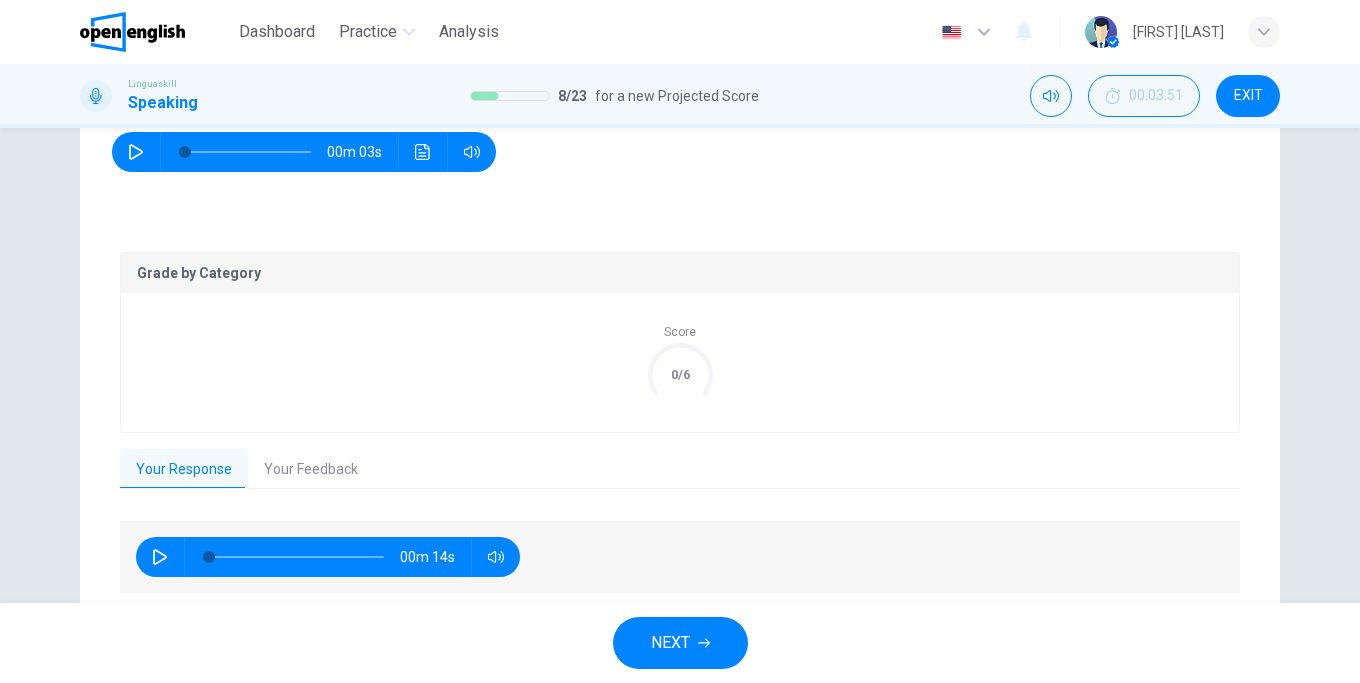 click on "Your Feedback" at bounding box center (311, 470) 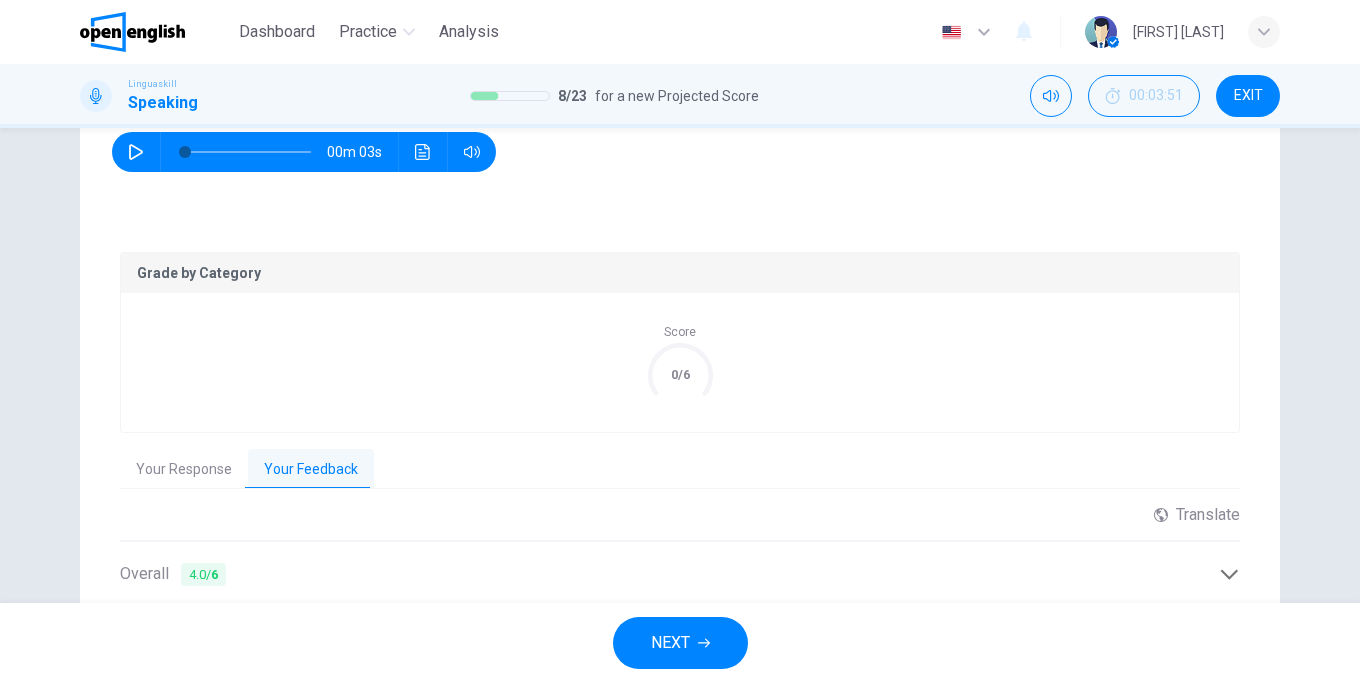 click on "Your Feedback" at bounding box center [311, 470] 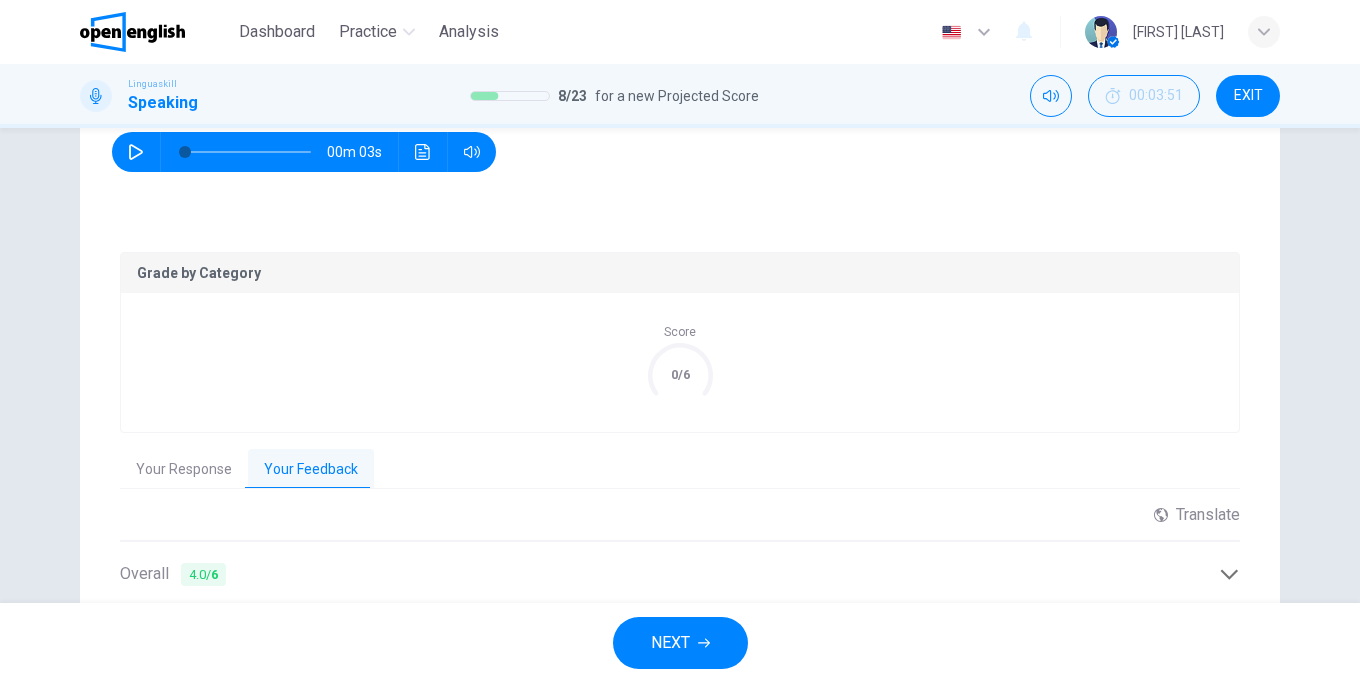 scroll, scrollTop: 585, scrollLeft: 0, axis: vertical 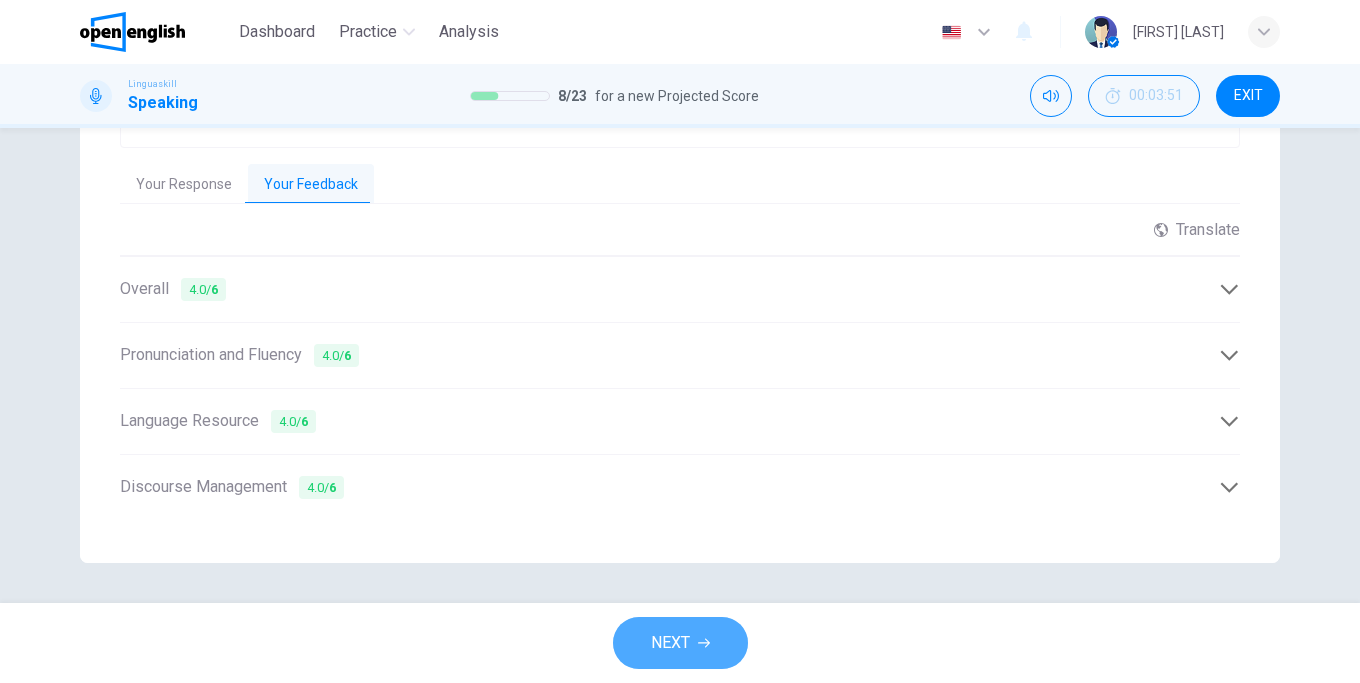 click on "NEXT" at bounding box center (680, 643) 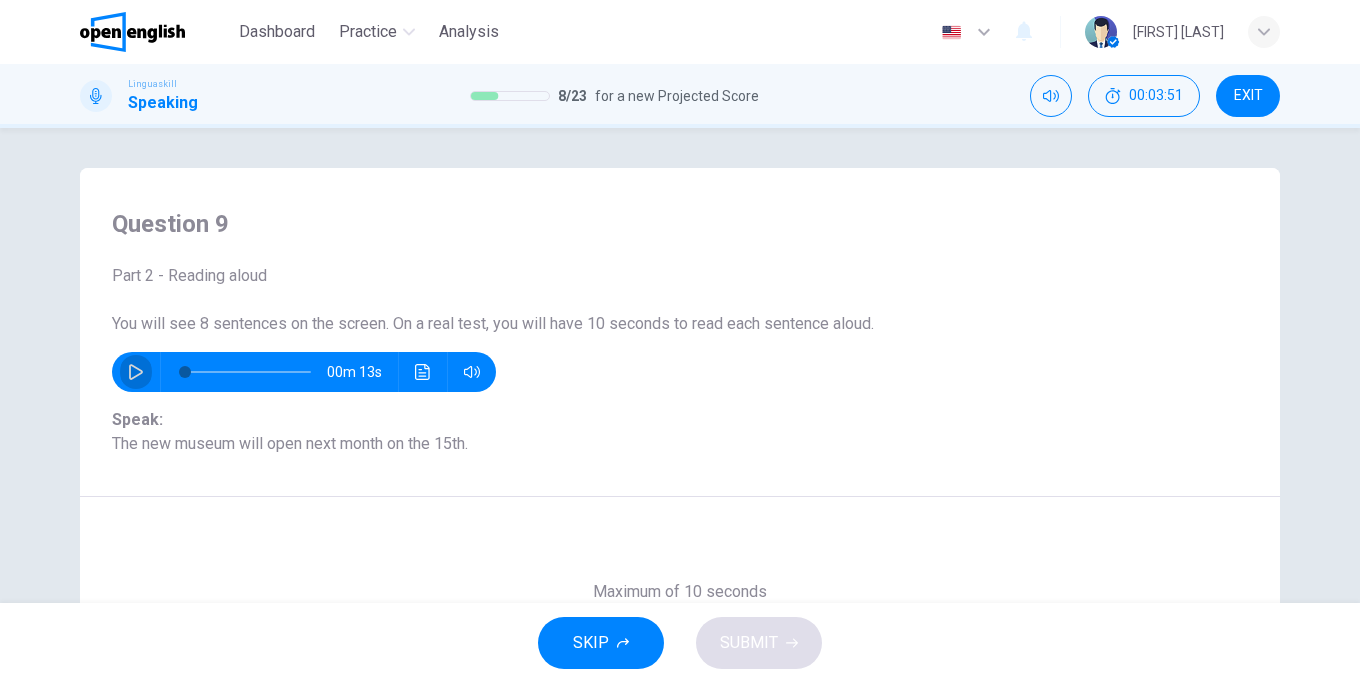 click 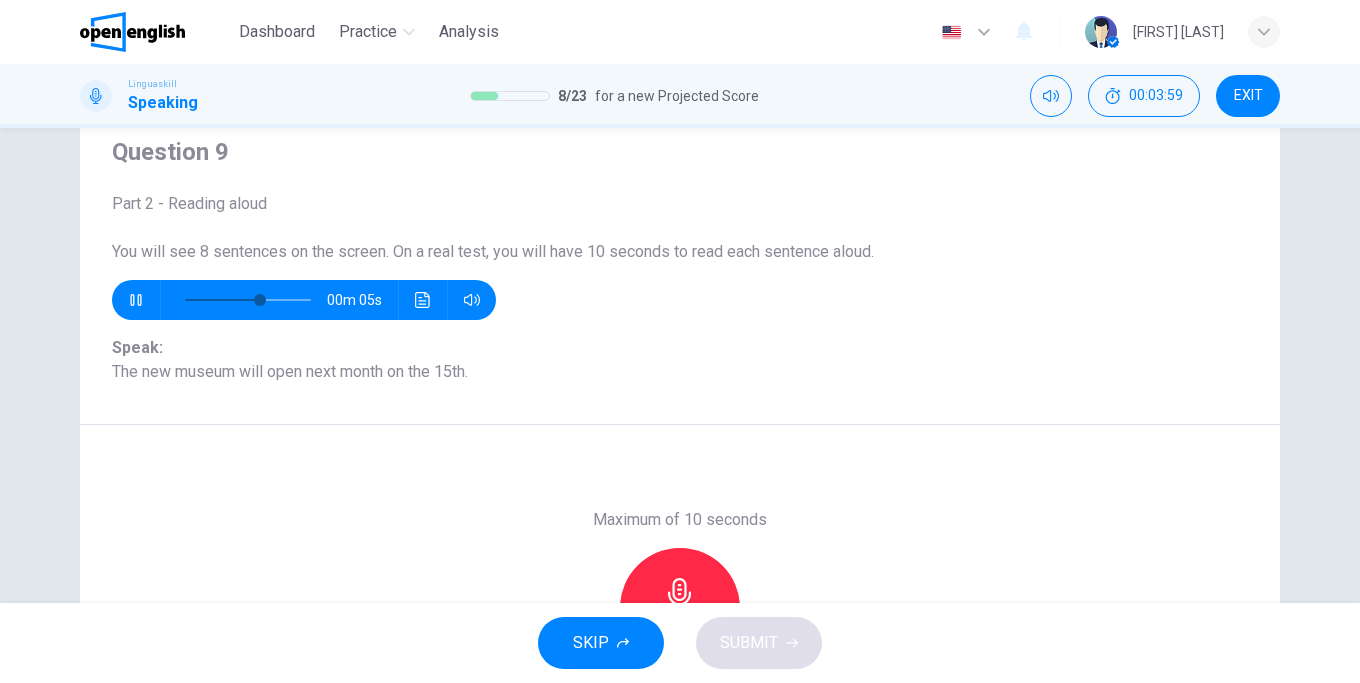 scroll, scrollTop: 0, scrollLeft: 0, axis: both 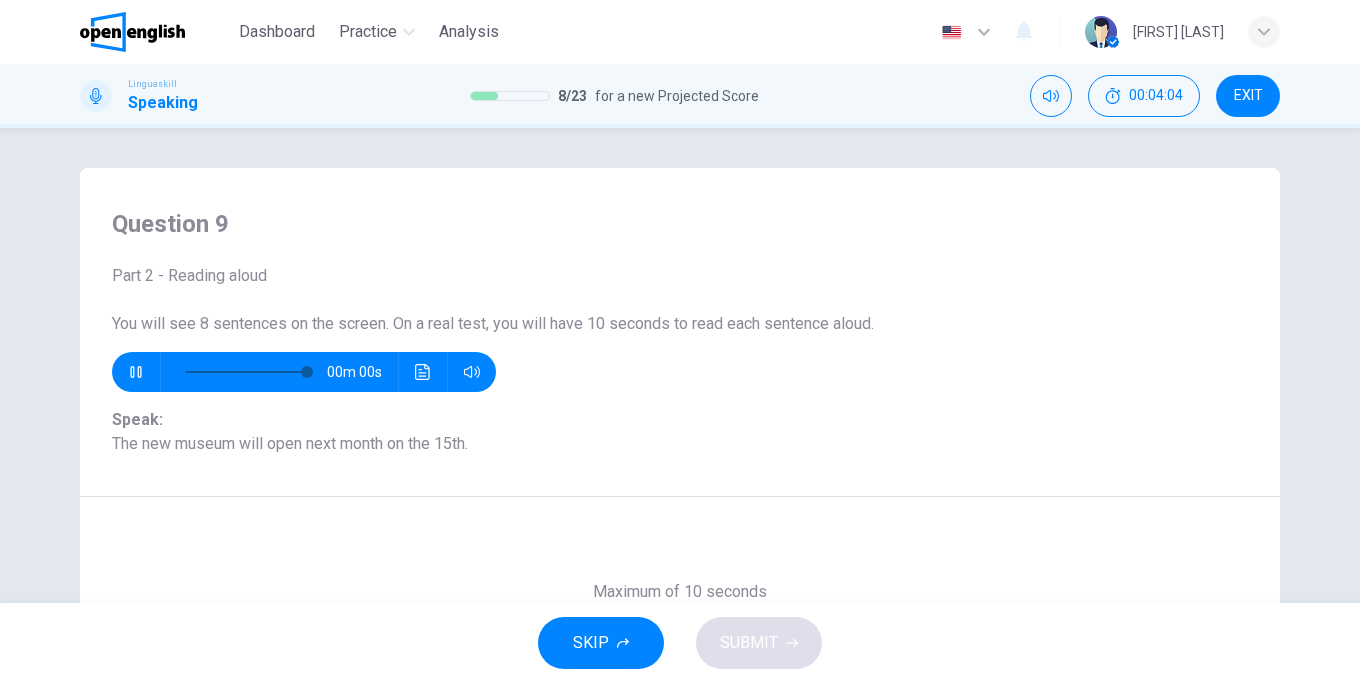 type on "*" 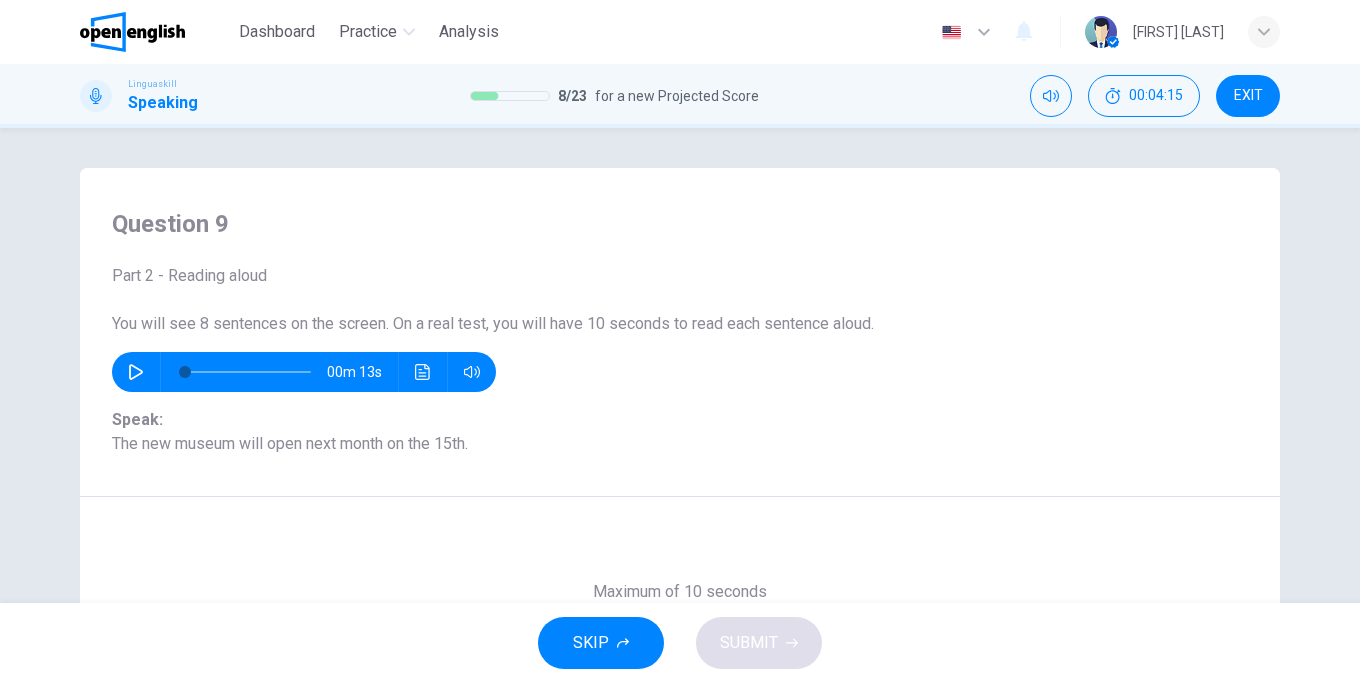scroll, scrollTop: 114, scrollLeft: 0, axis: vertical 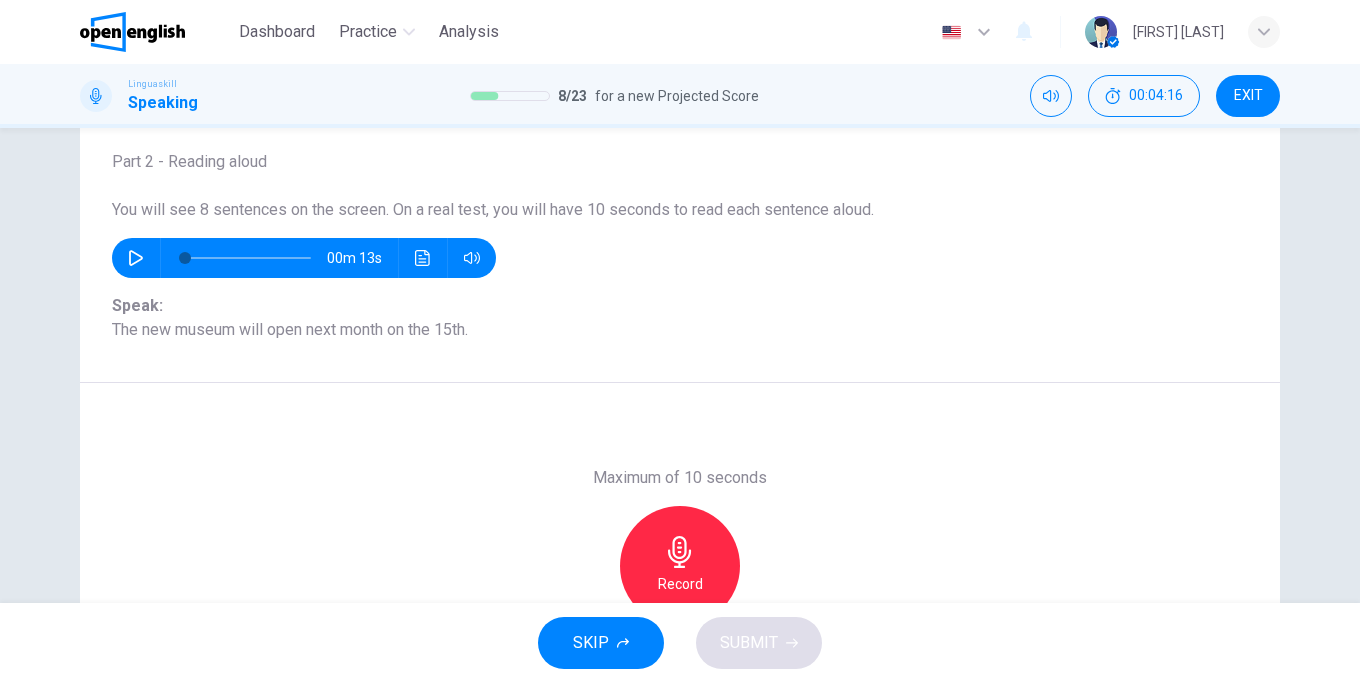 click on "Record" at bounding box center (680, 566) 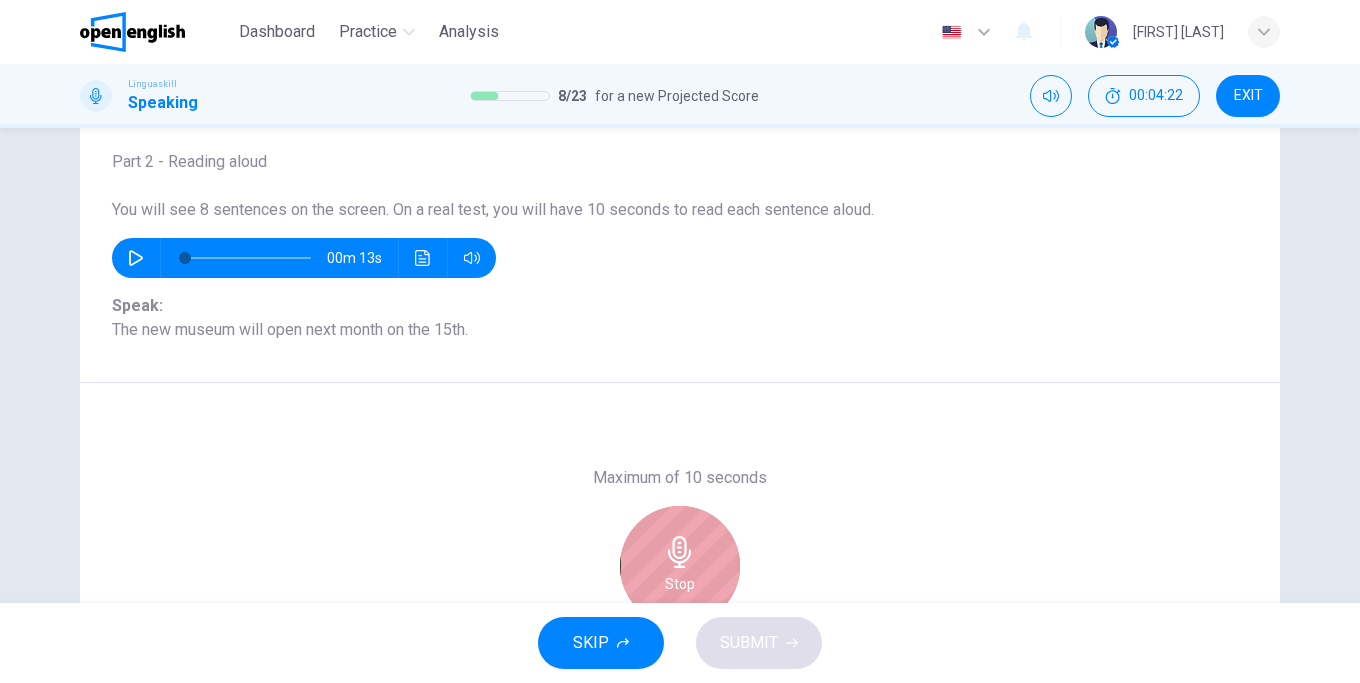 click on "Stop" at bounding box center [680, 566] 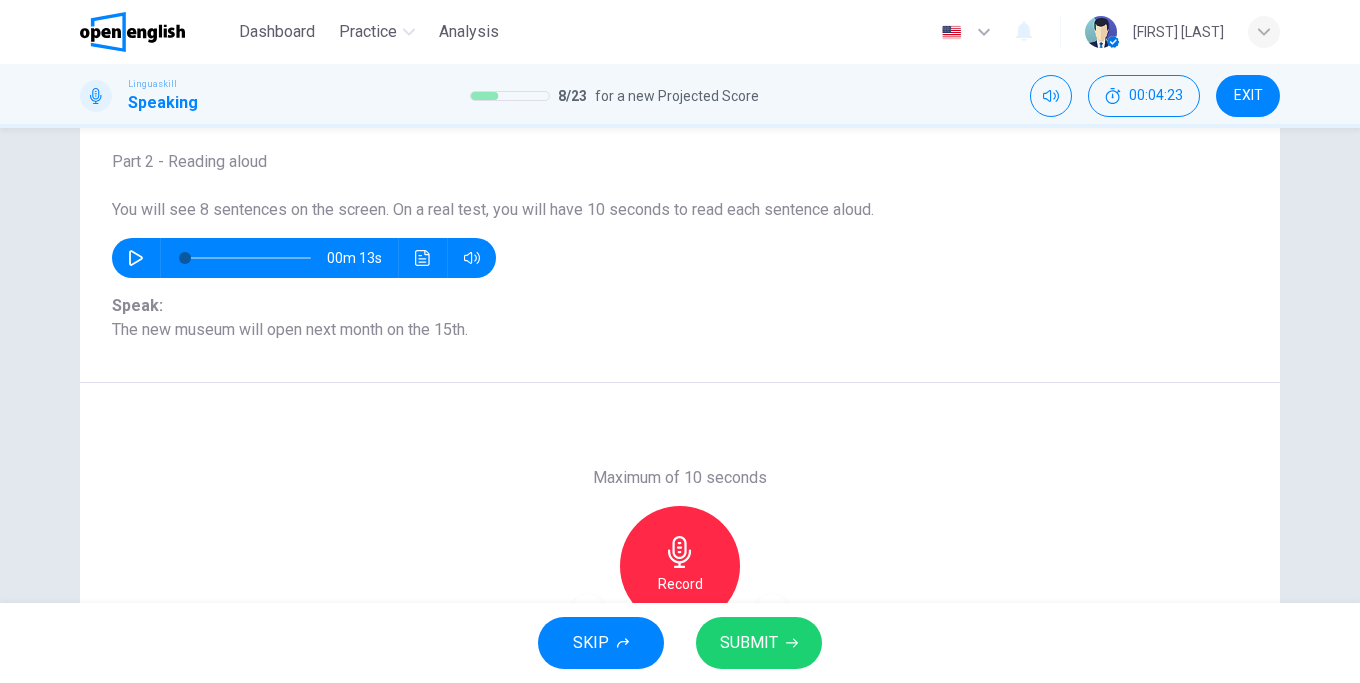click on "SUBMIT" at bounding box center (749, 643) 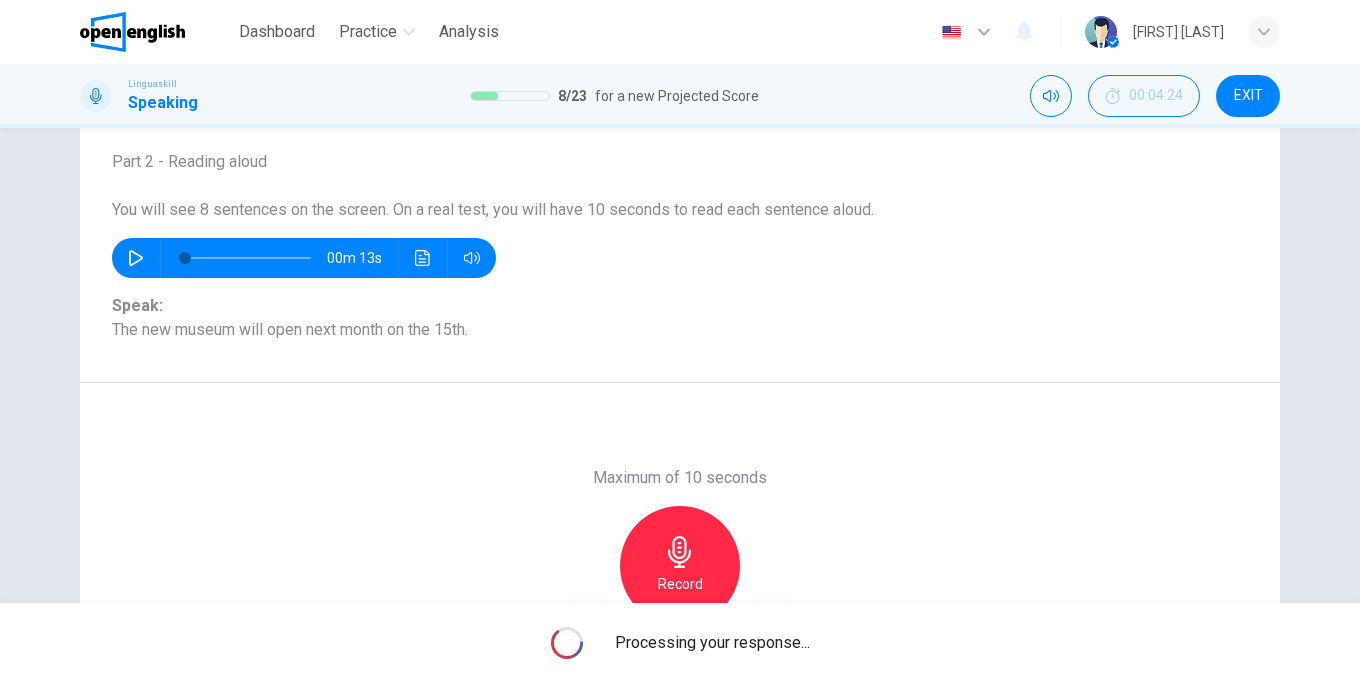scroll, scrollTop: 300, scrollLeft: 0, axis: vertical 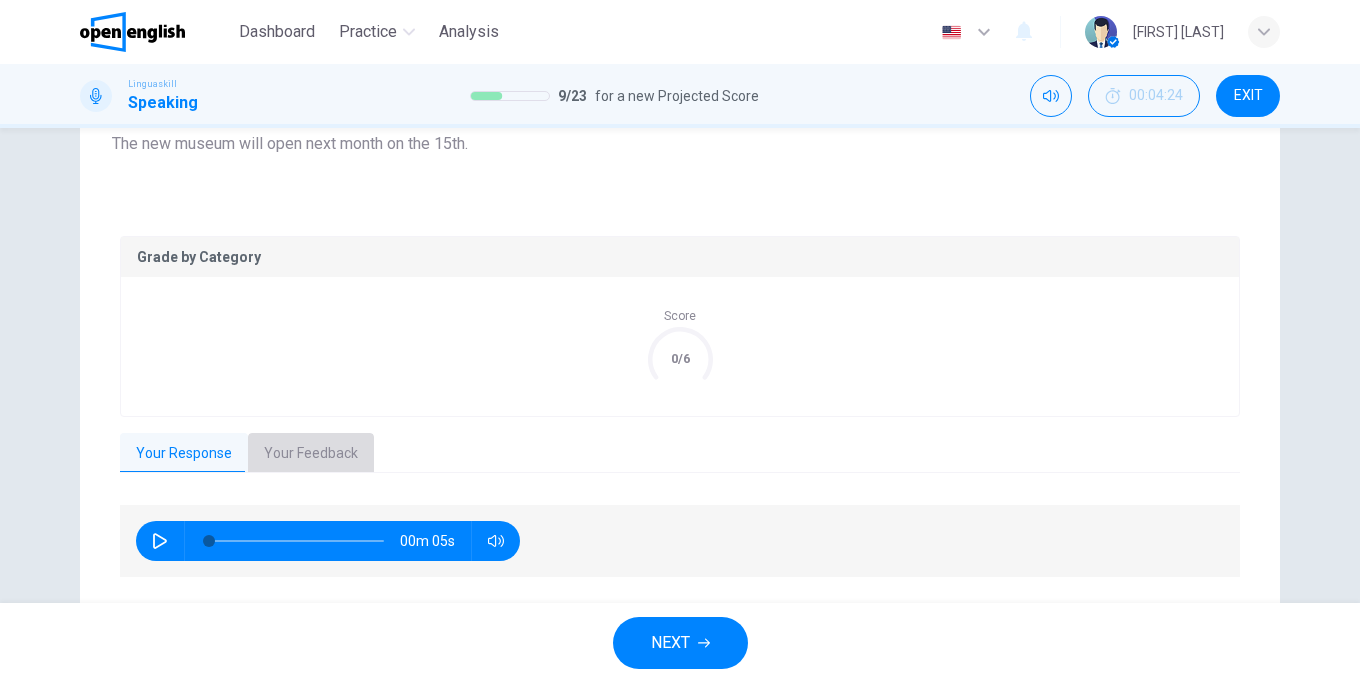 click on "Your Feedback" at bounding box center [311, 454] 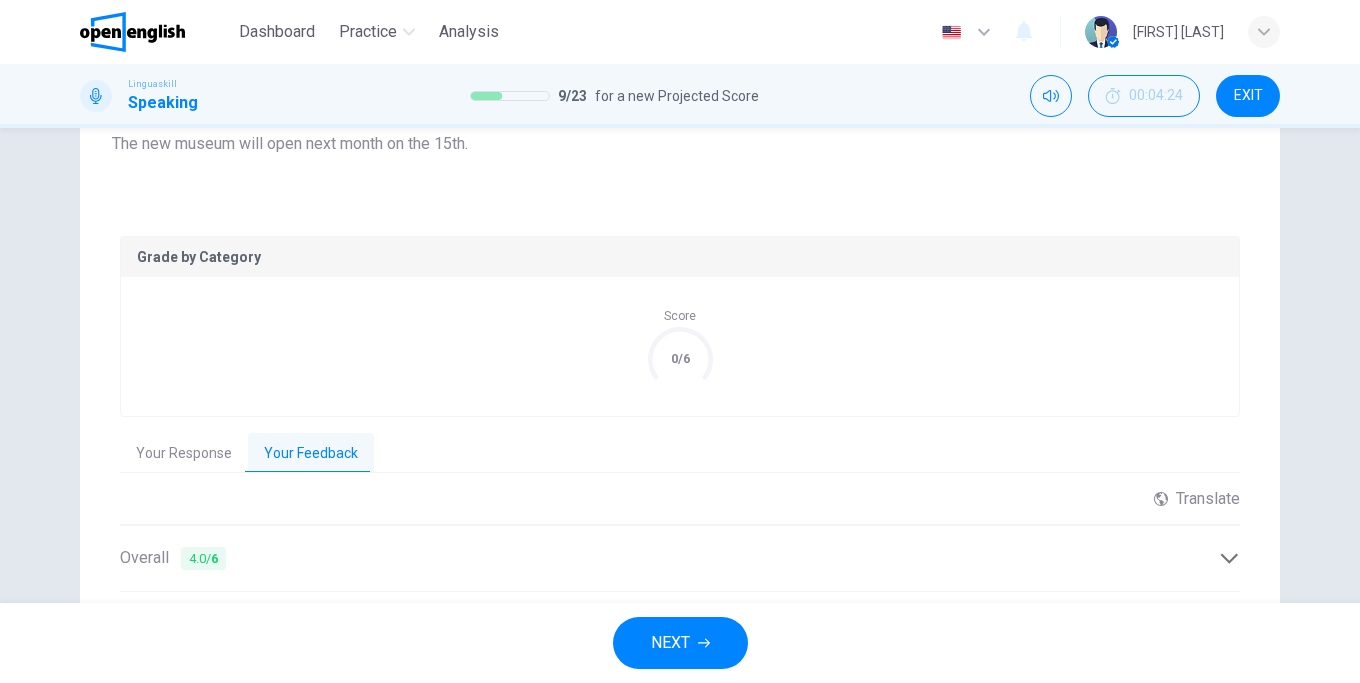 scroll, scrollTop: 569, scrollLeft: 0, axis: vertical 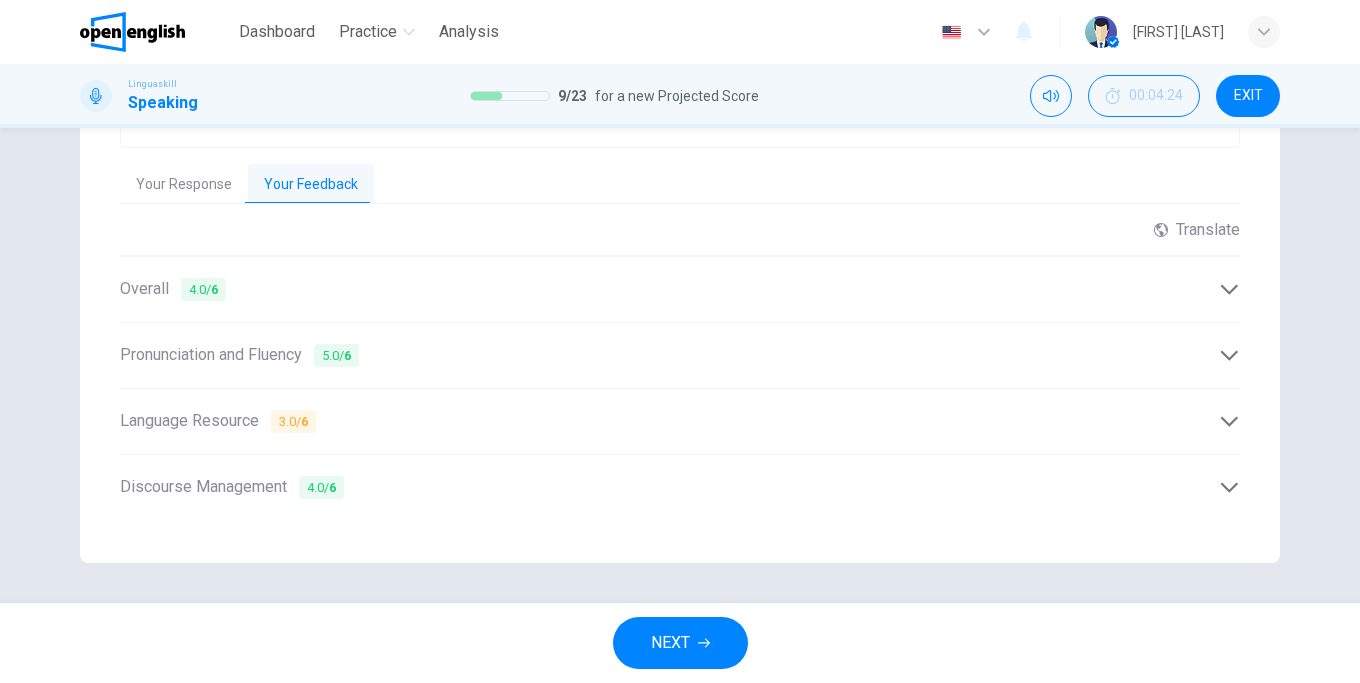 click on "NEXT" at bounding box center [670, 643] 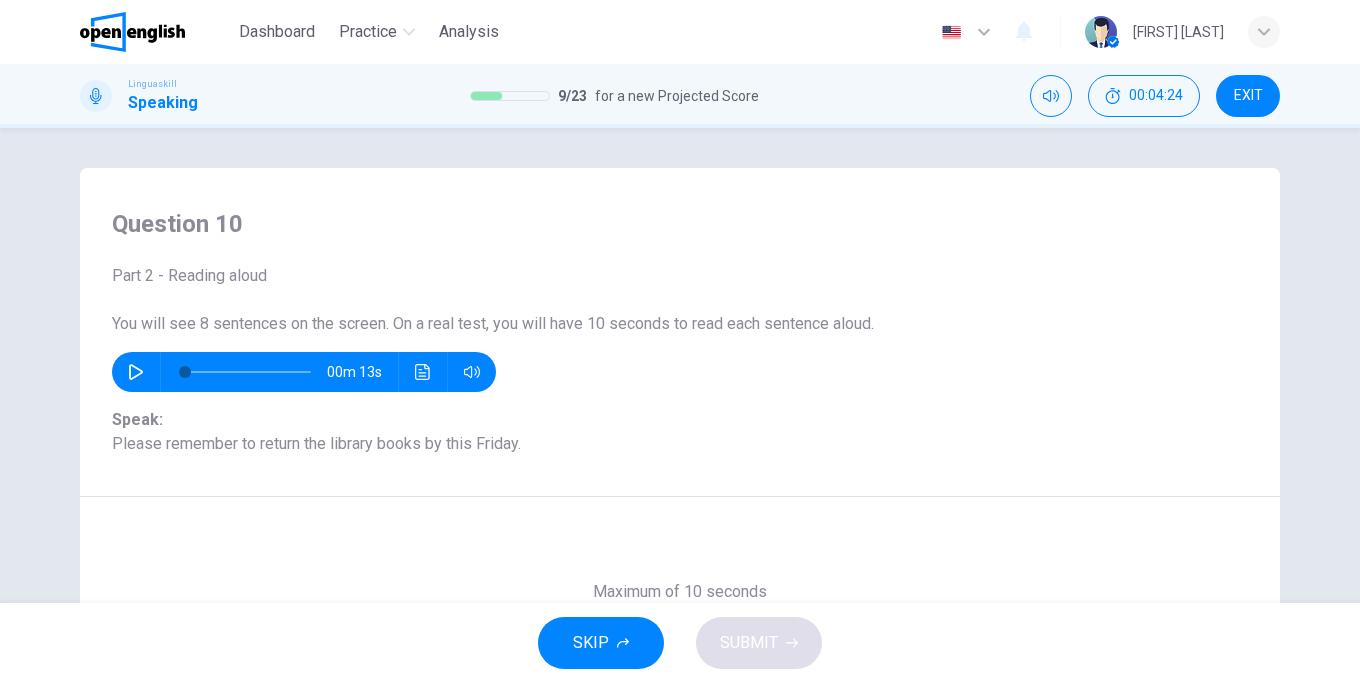 scroll, scrollTop: 228, scrollLeft: 0, axis: vertical 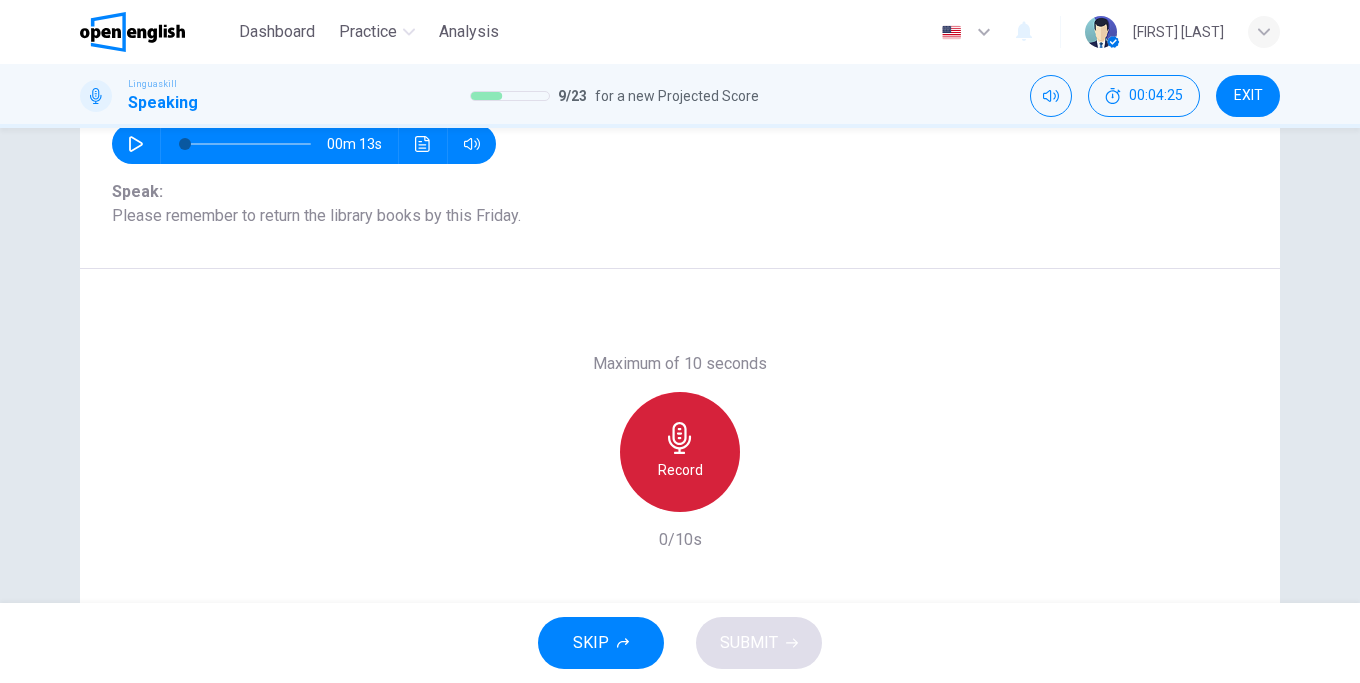 click on "Record" at bounding box center (680, 452) 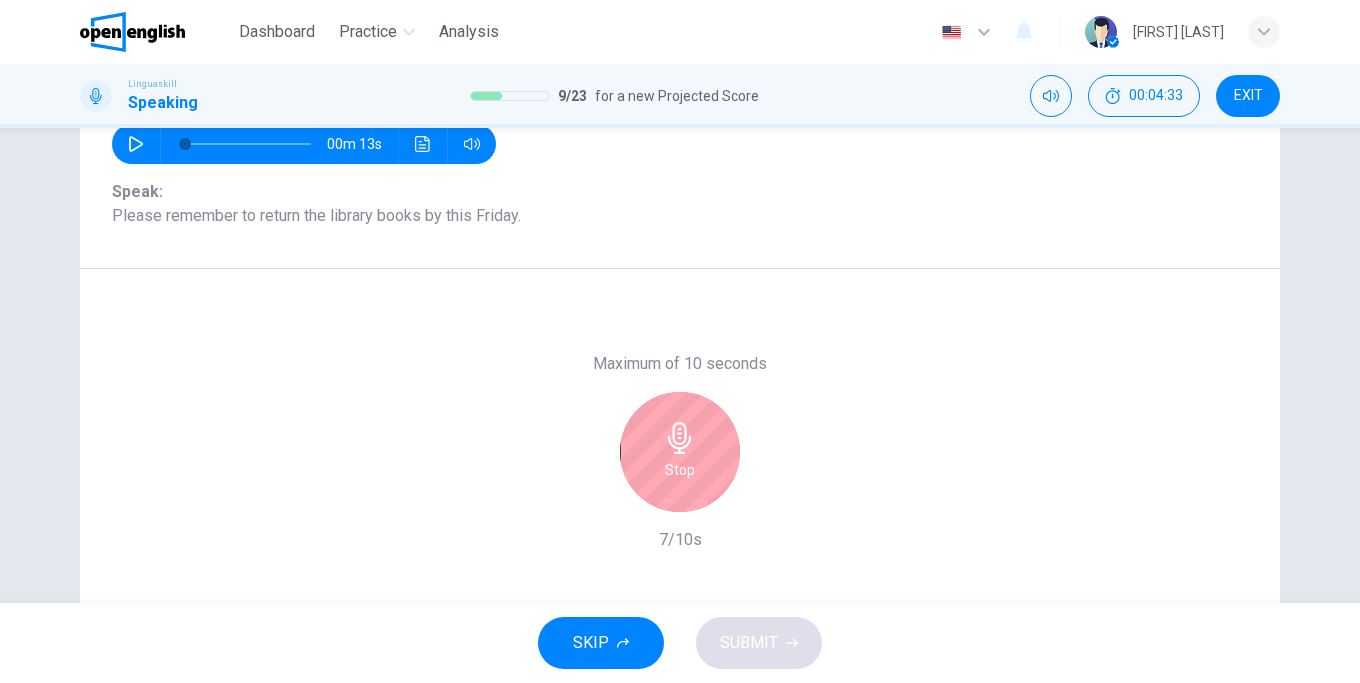 click on "Stop" at bounding box center [680, 452] 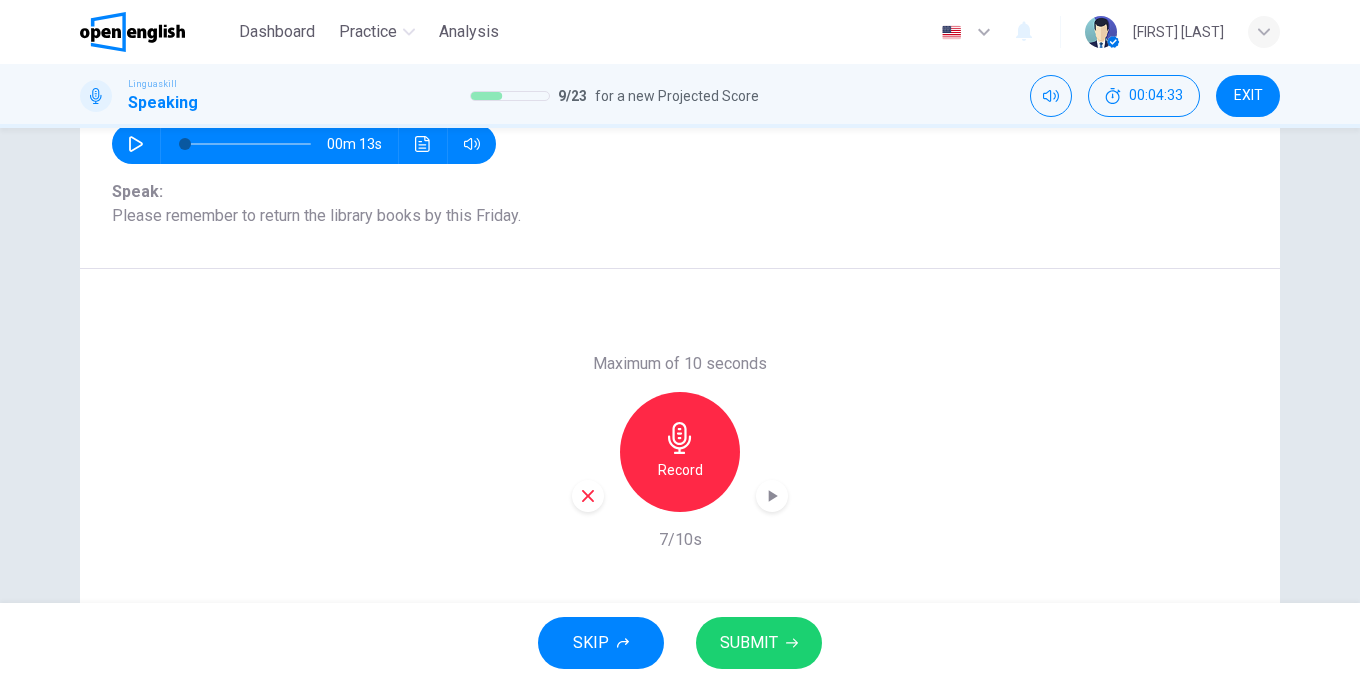 click on "SUBMIT" at bounding box center (759, 643) 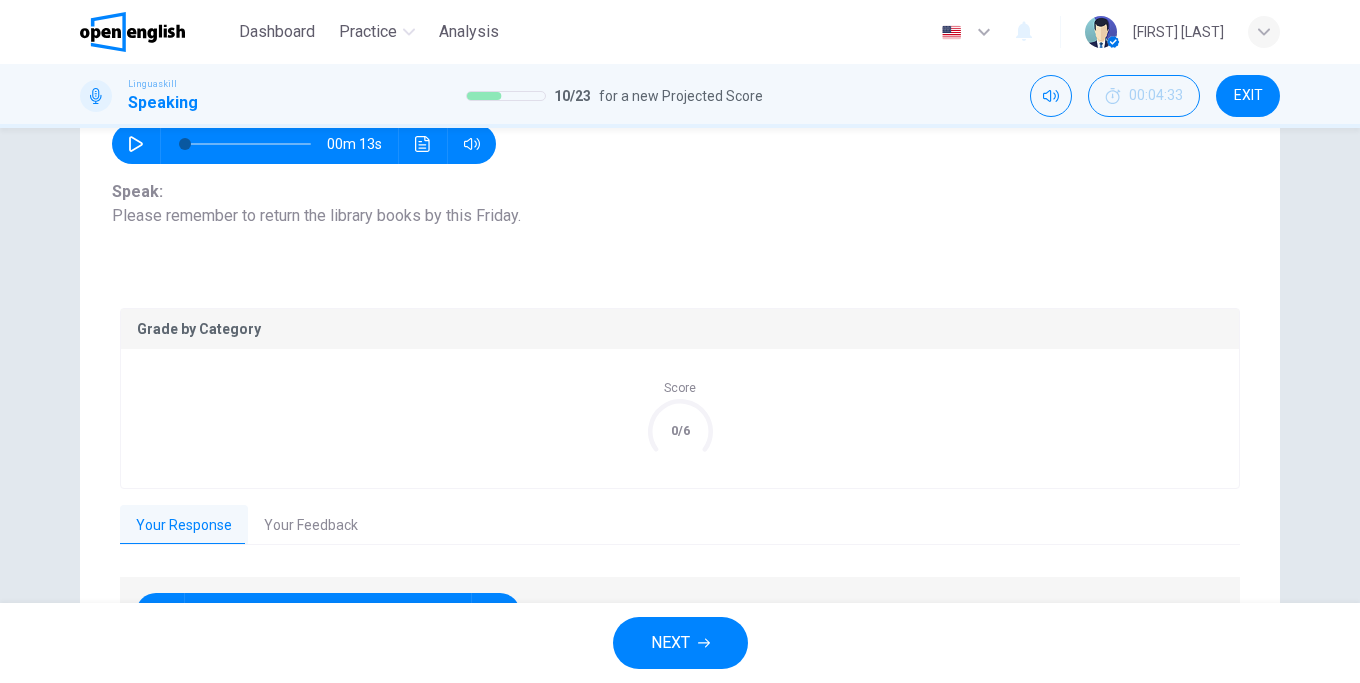 click on "Your Feedback" at bounding box center [311, 526] 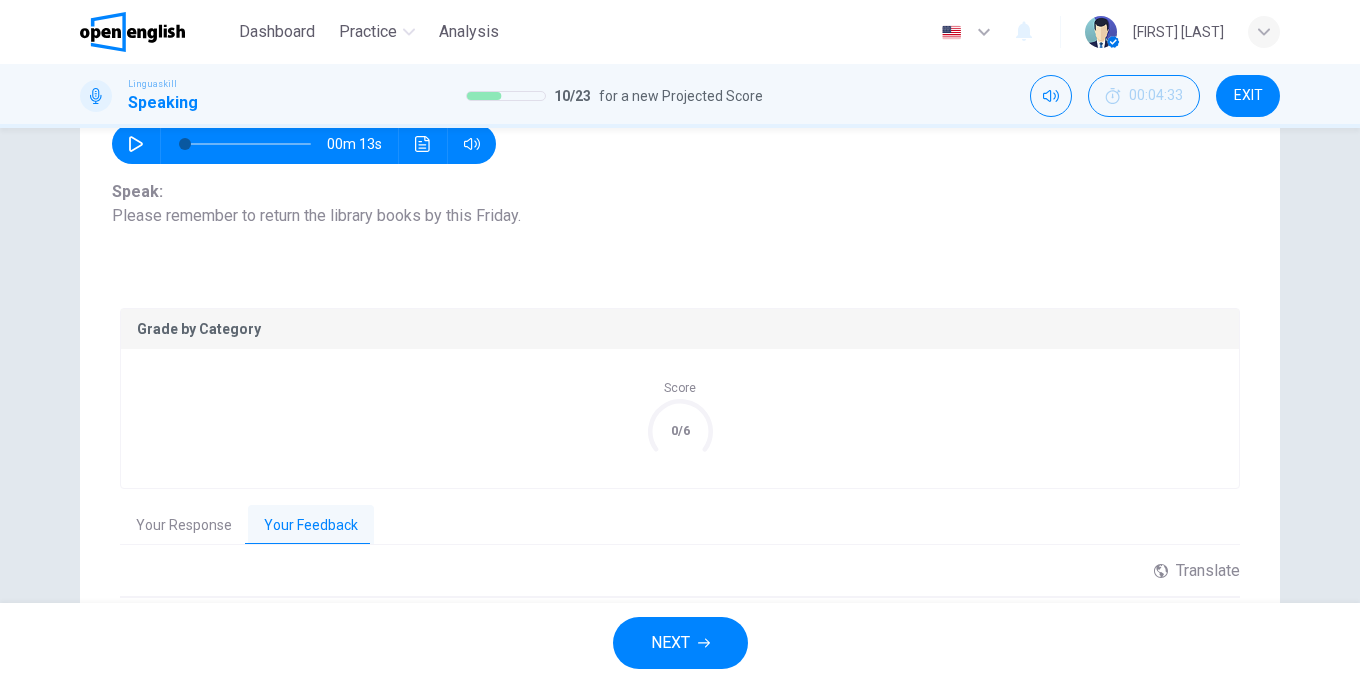 scroll, scrollTop: 569, scrollLeft: 0, axis: vertical 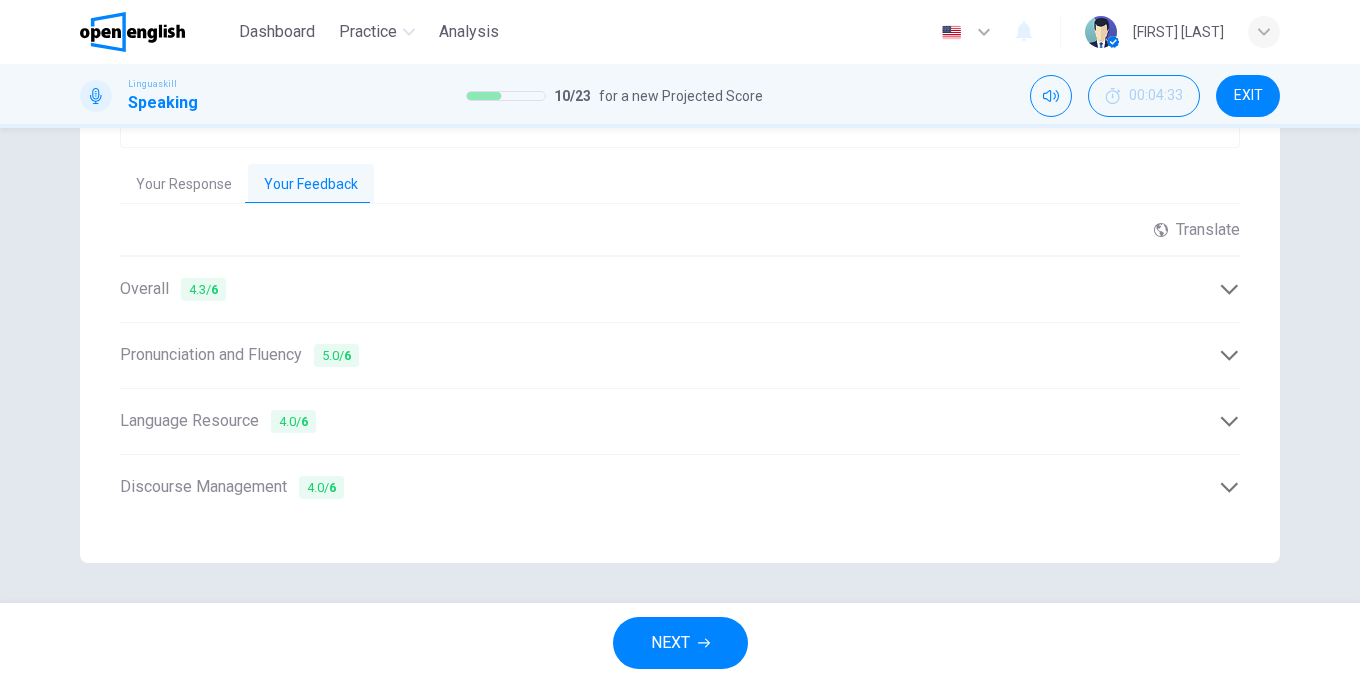 click on "NEXT" at bounding box center [670, 643] 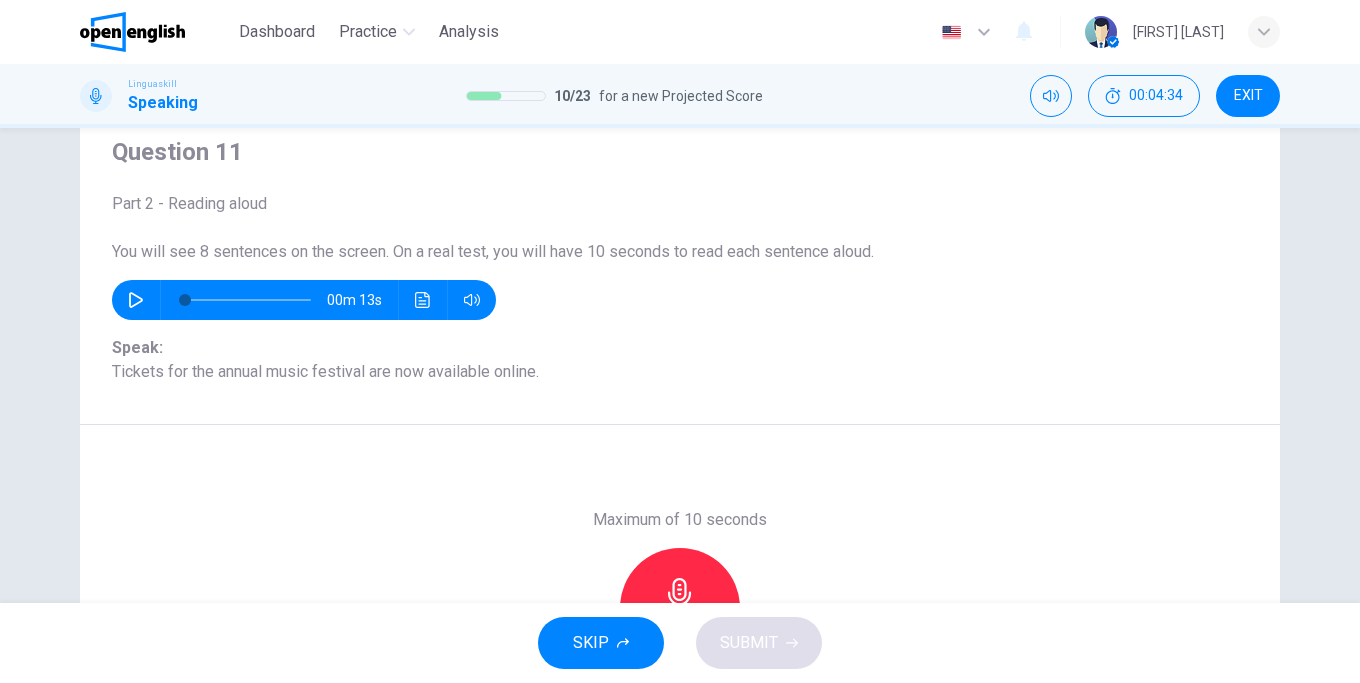 scroll, scrollTop: 300, scrollLeft: 0, axis: vertical 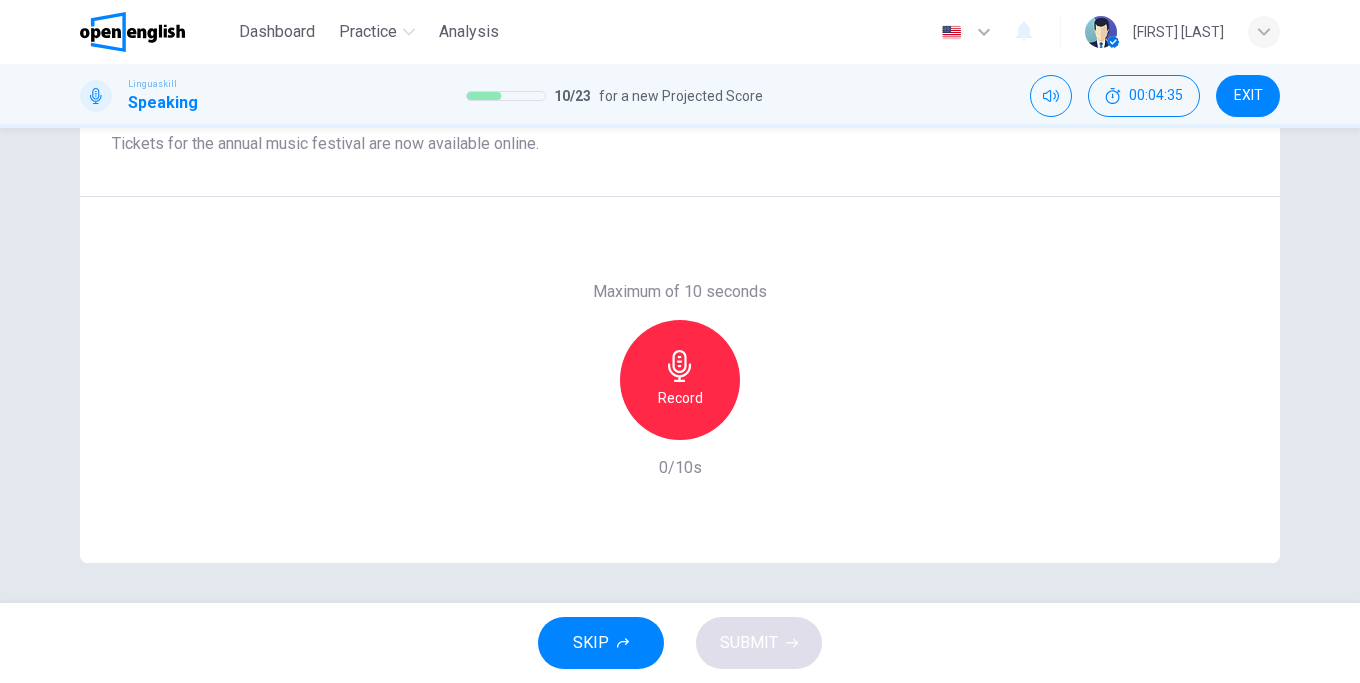 click on "Record" at bounding box center (680, 398) 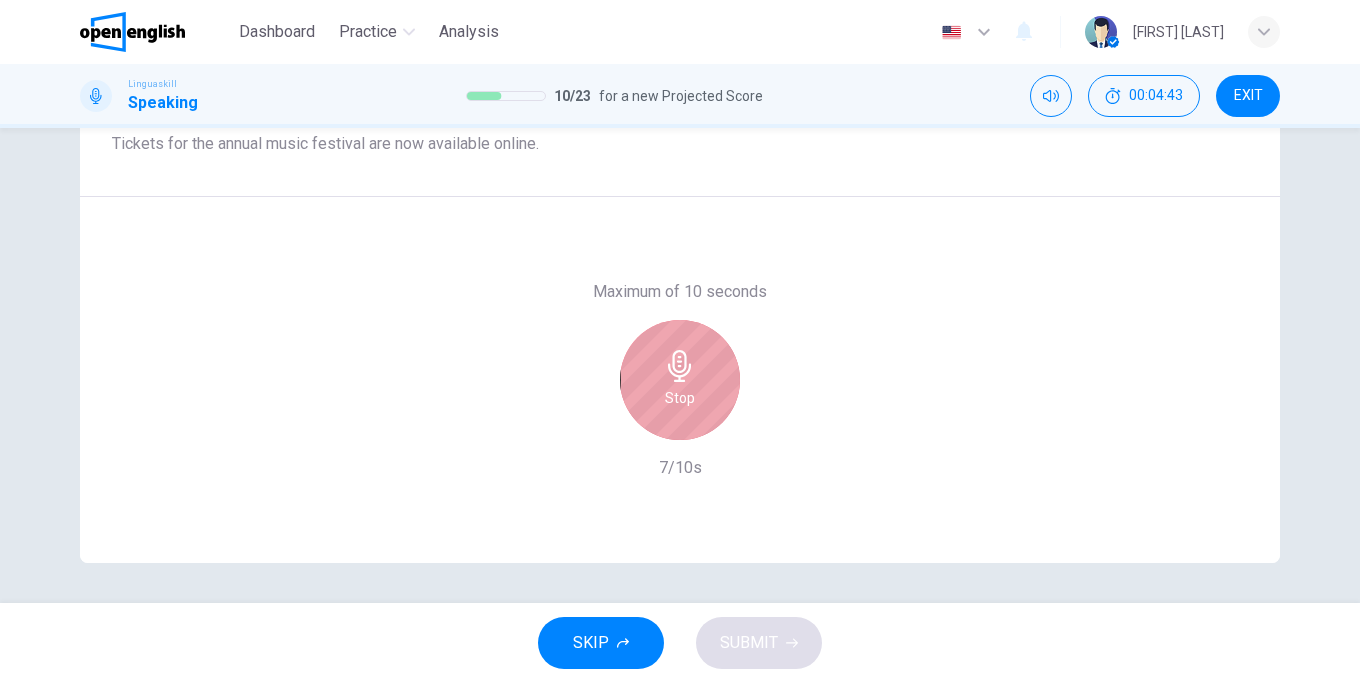 click on "Stop" at bounding box center (680, 398) 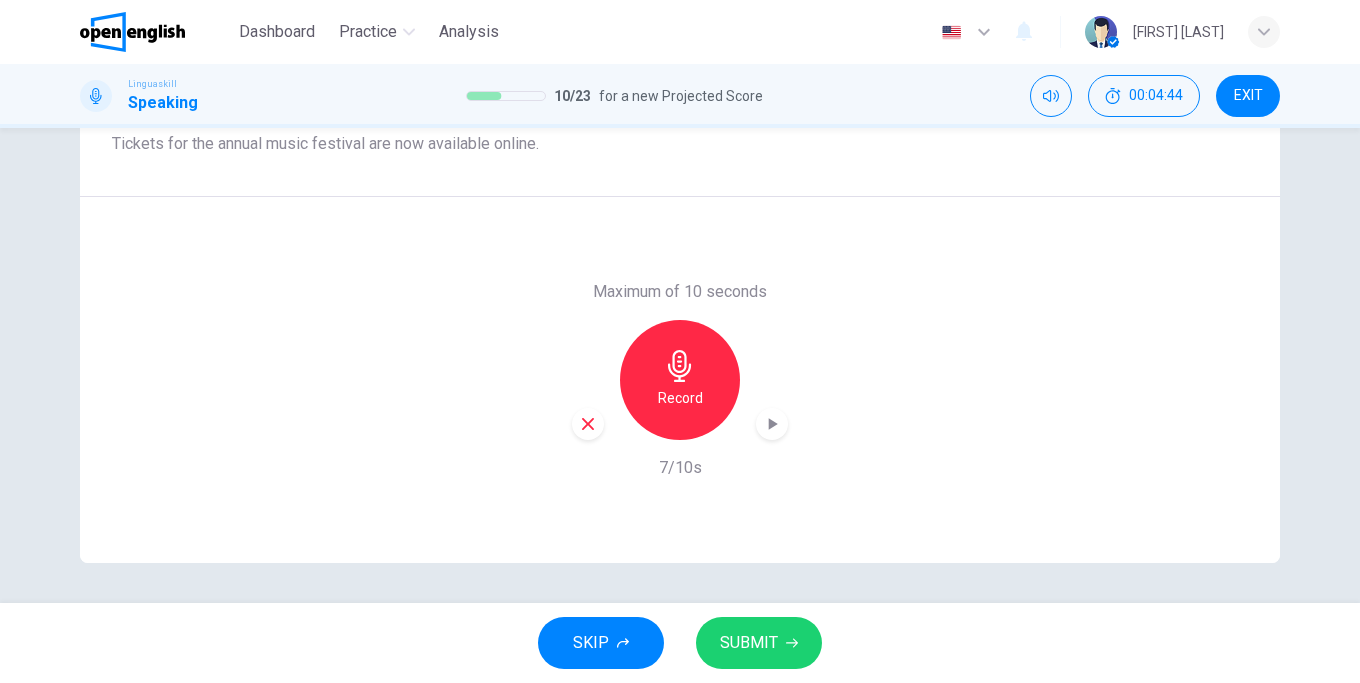 click on "SUBMIT" at bounding box center (759, 643) 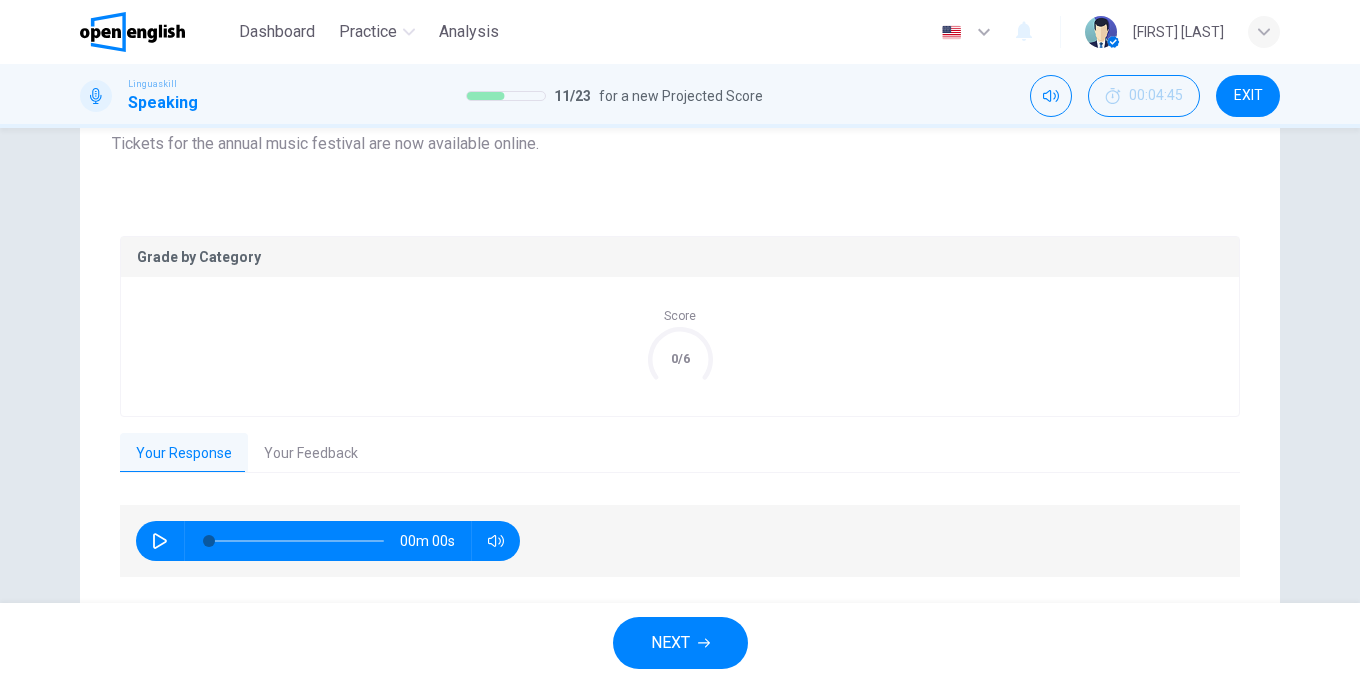 scroll, scrollTop: 357, scrollLeft: 0, axis: vertical 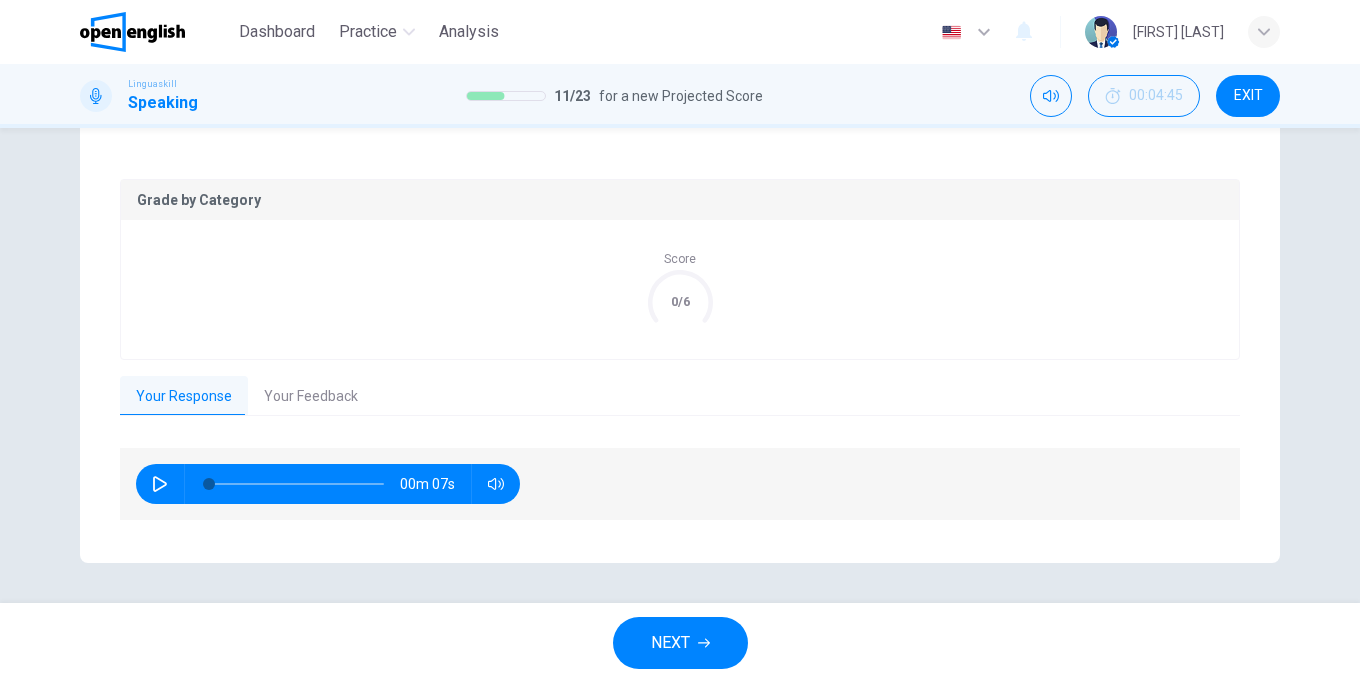 click on "Your Feedback" at bounding box center [311, 397] 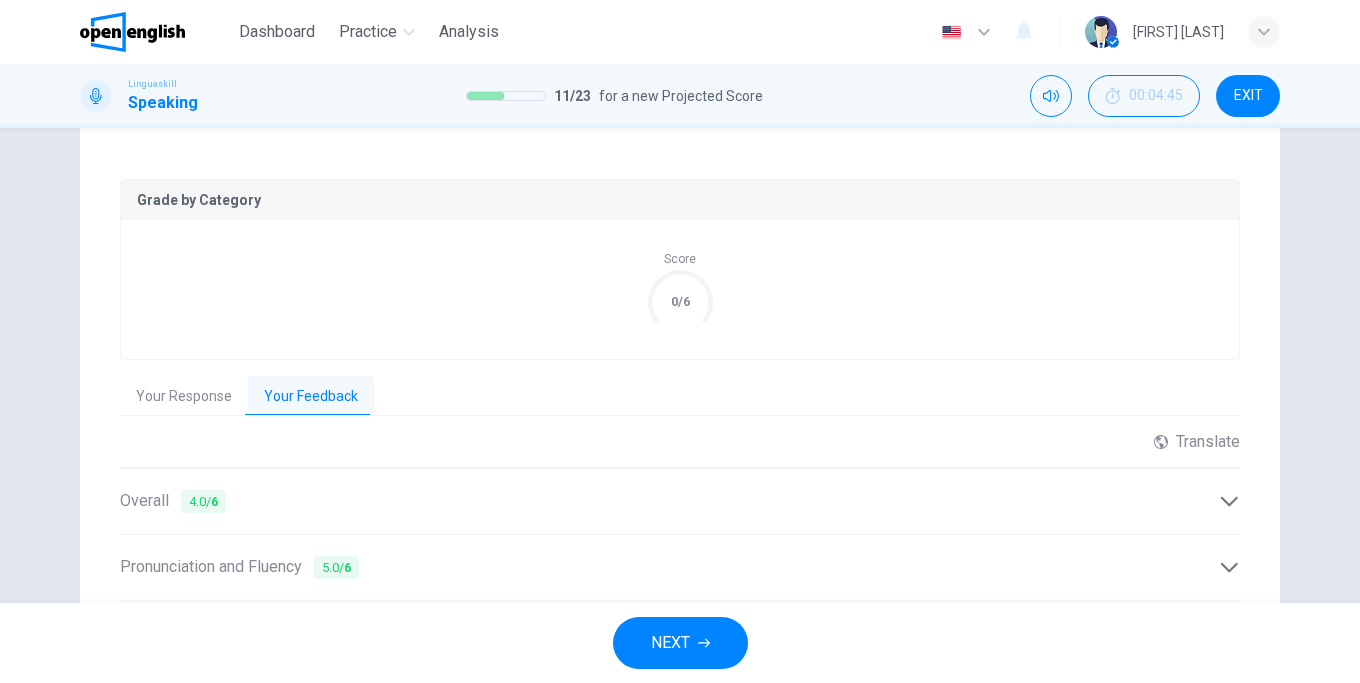 scroll, scrollTop: 569, scrollLeft: 0, axis: vertical 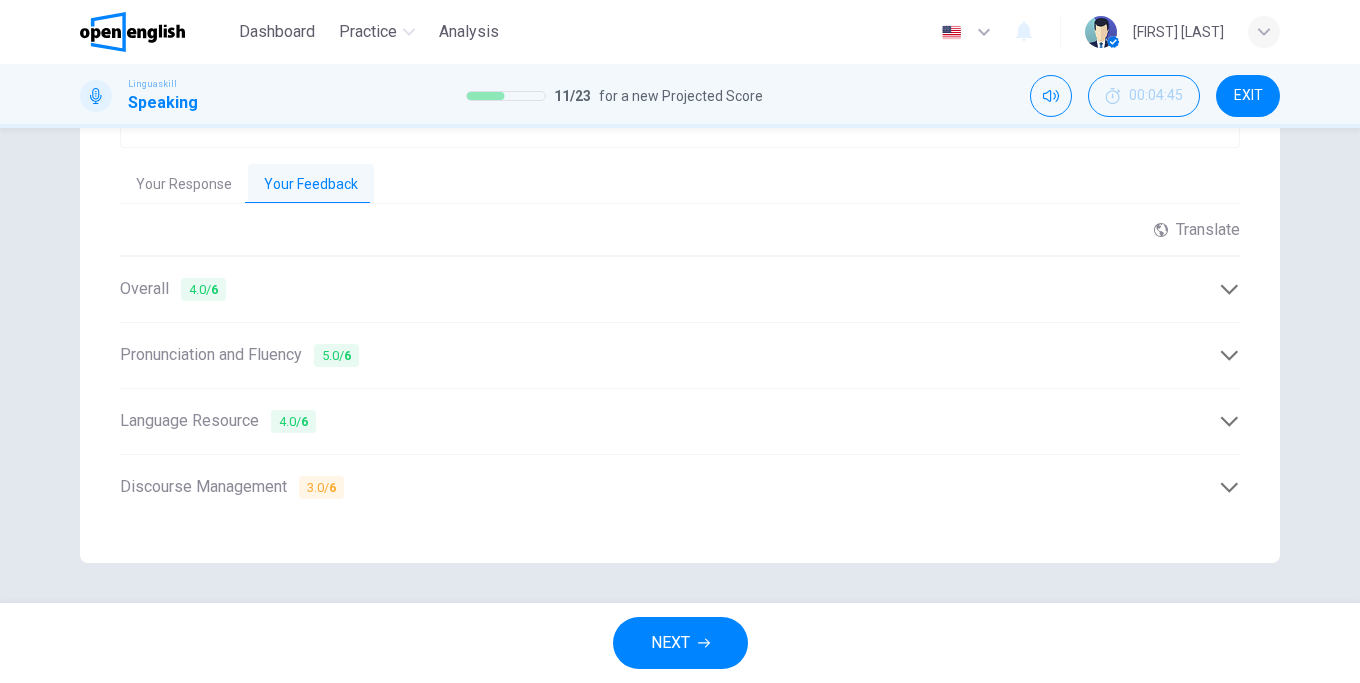 click on "NEXT" at bounding box center [670, 643] 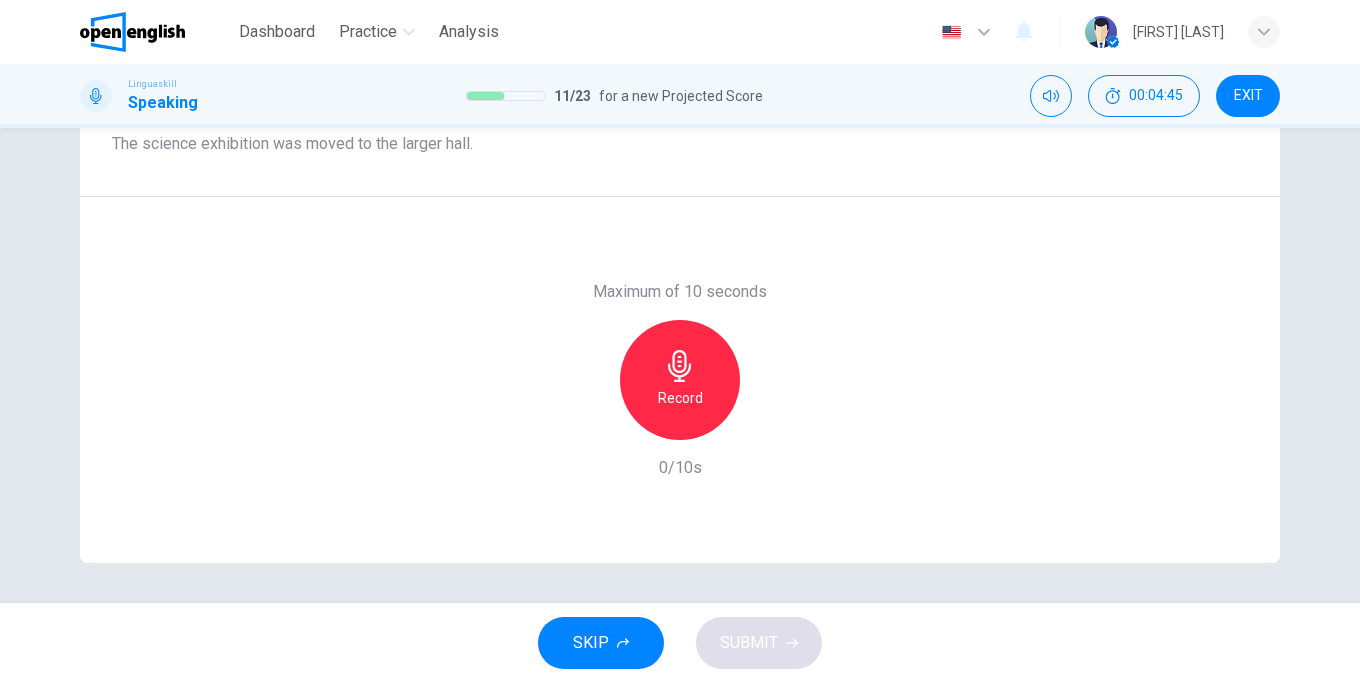 scroll, scrollTop: 300, scrollLeft: 0, axis: vertical 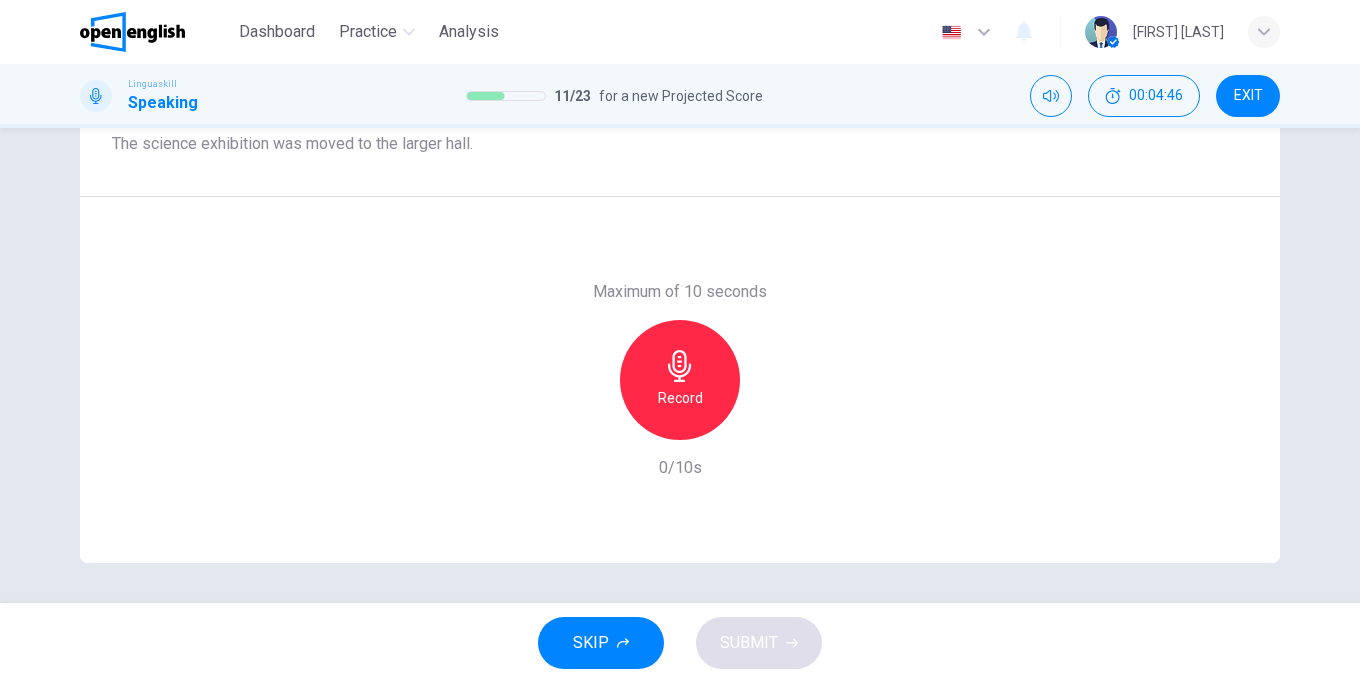 click on "Record" at bounding box center (680, 380) 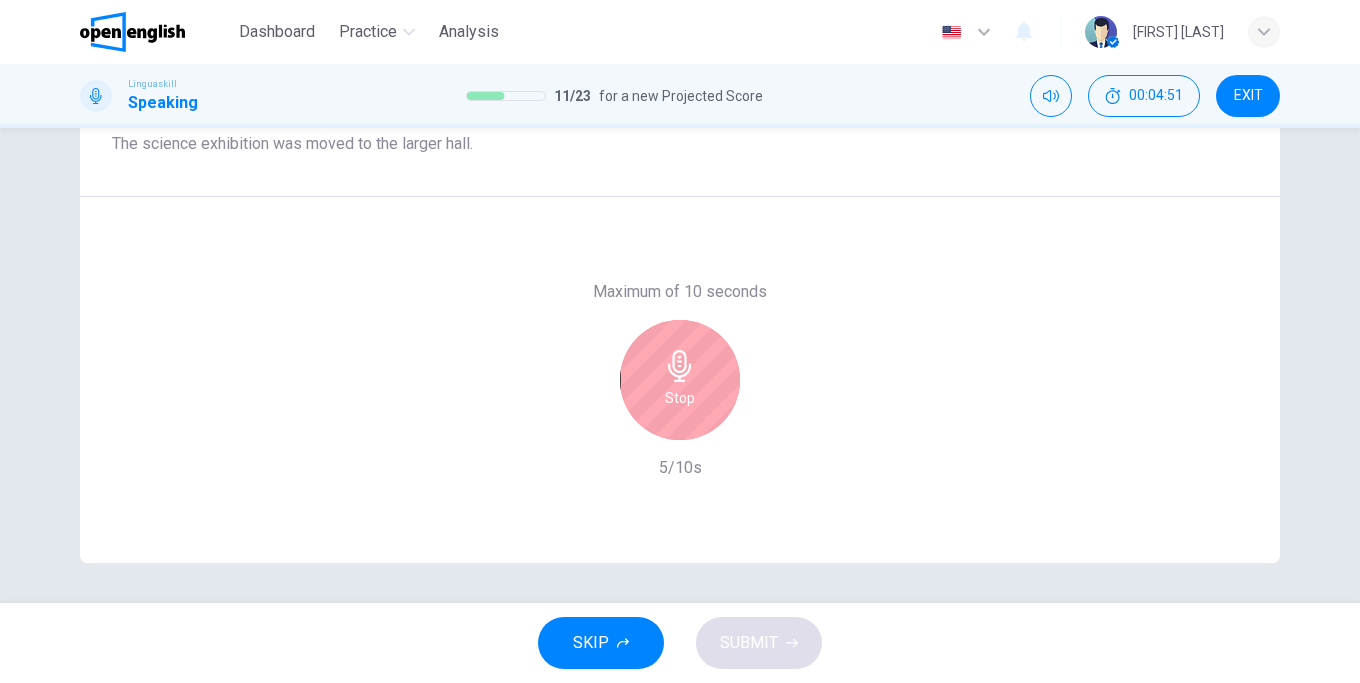 click on "Stop" at bounding box center (680, 380) 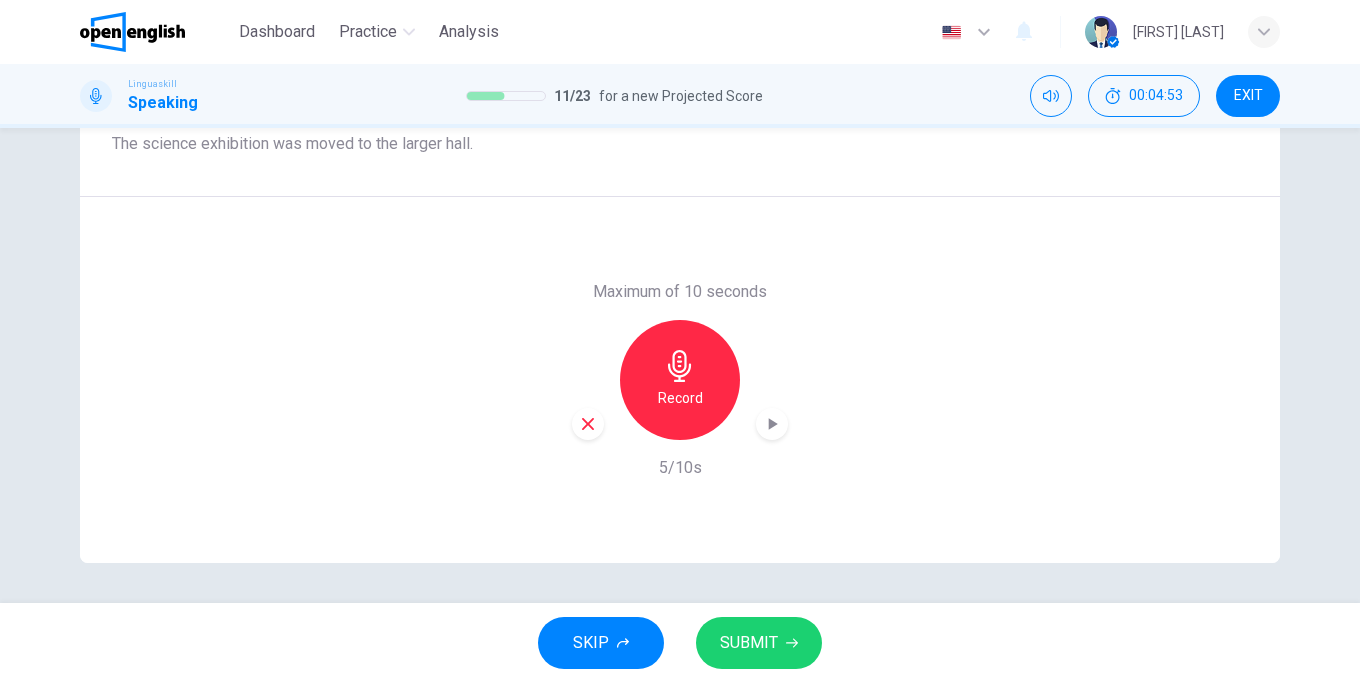 click on "SUBMIT" at bounding box center (749, 643) 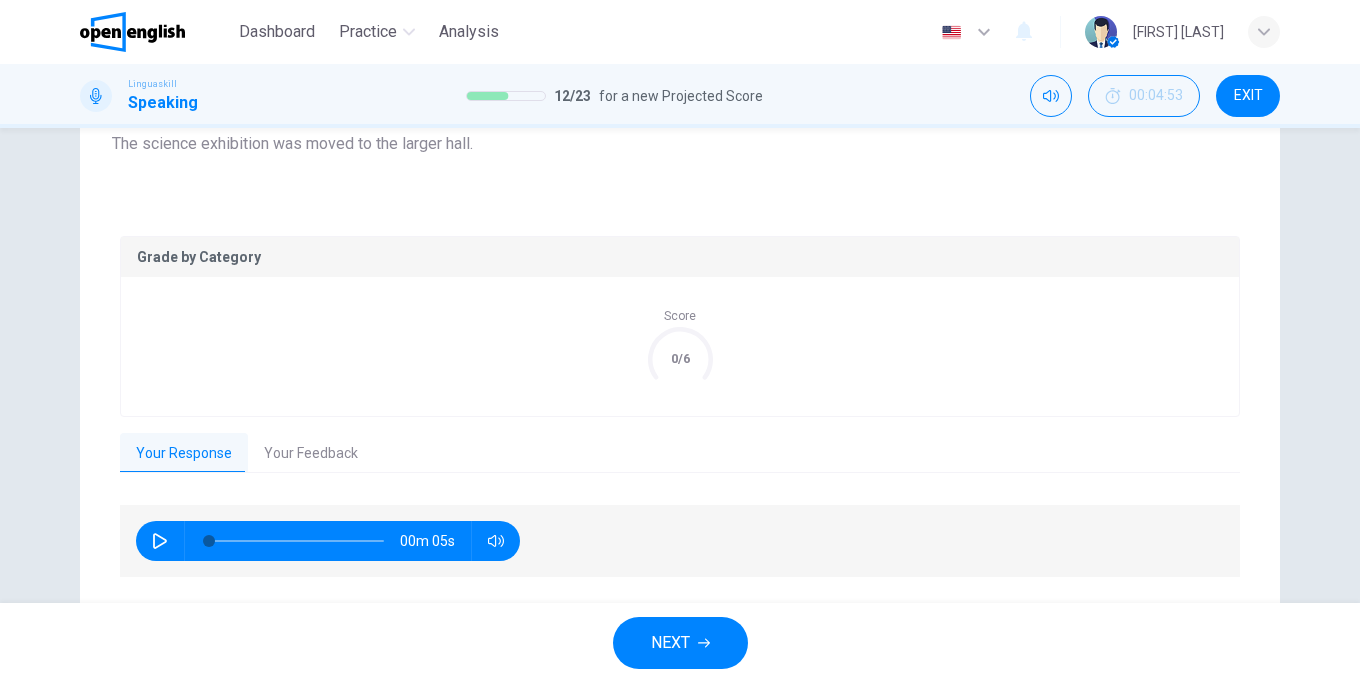 scroll, scrollTop: 357, scrollLeft: 0, axis: vertical 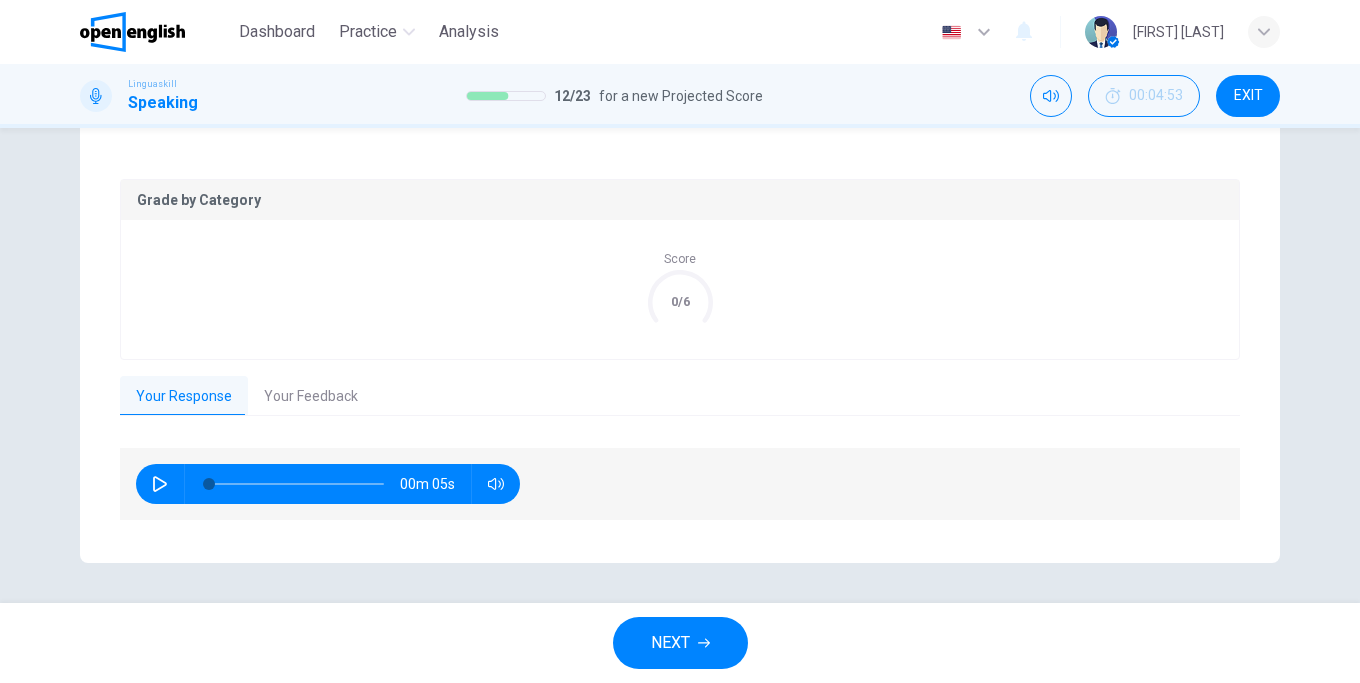 click on "Your Feedback" at bounding box center [311, 397] 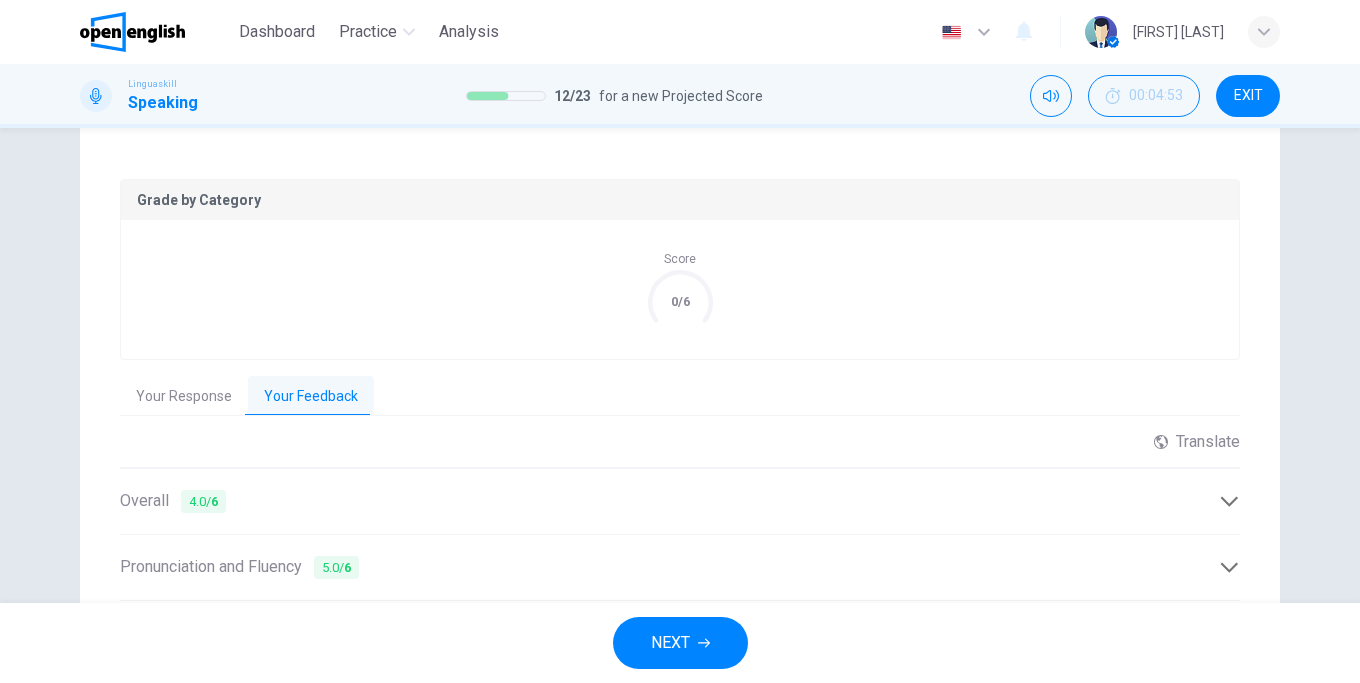 scroll, scrollTop: 569, scrollLeft: 0, axis: vertical 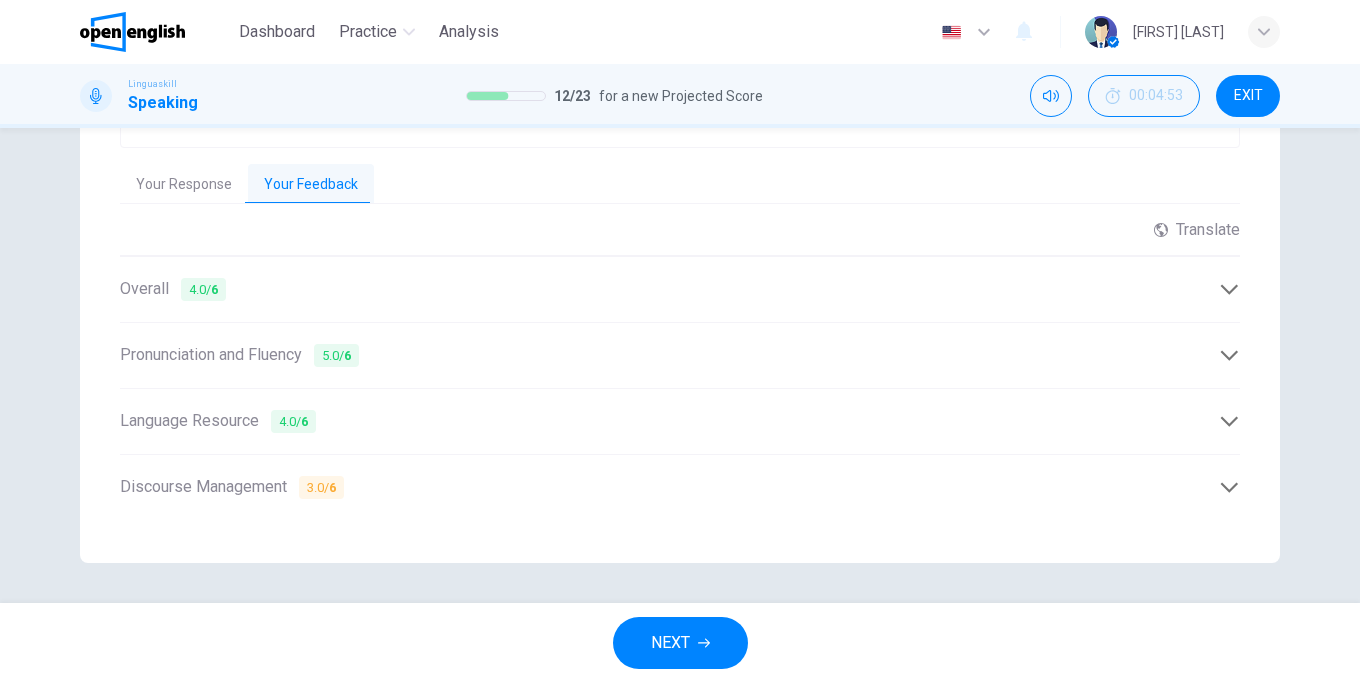 click on "NEXT" at bounding box center (680, 643) 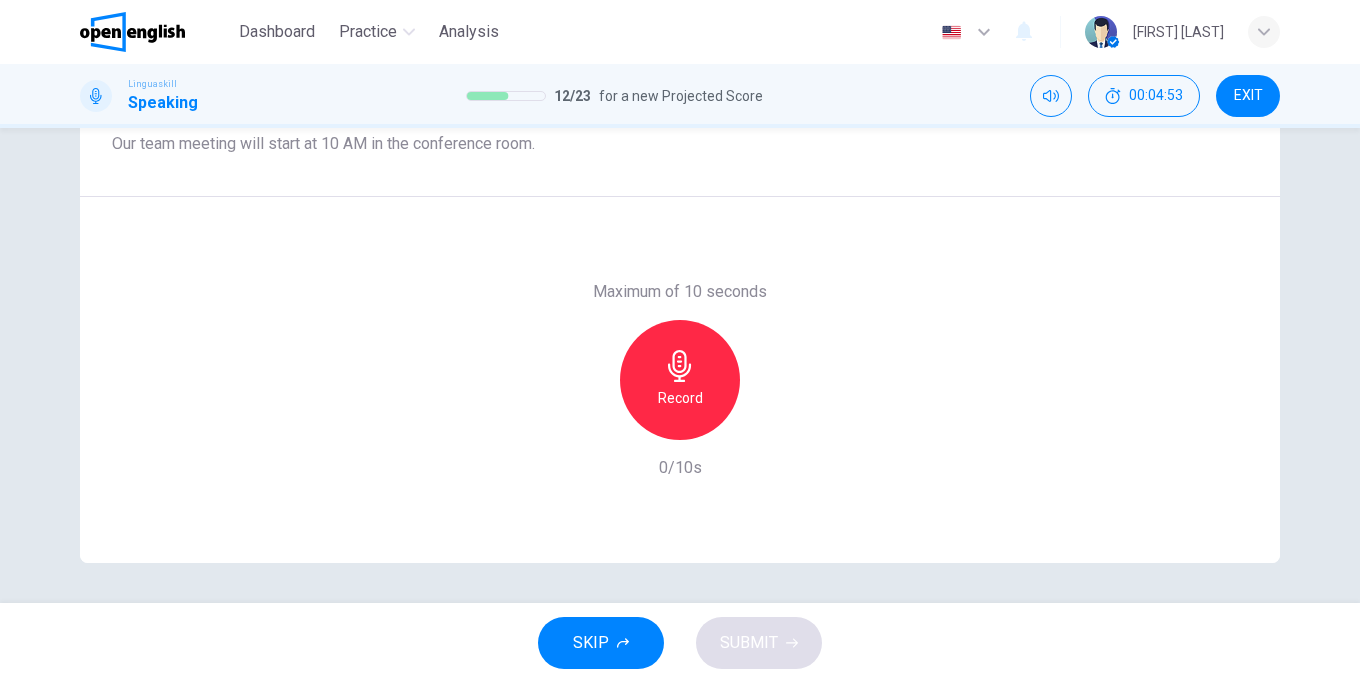 scroll, scrollTop: 300, scrollLeft: 0, axis: vertical 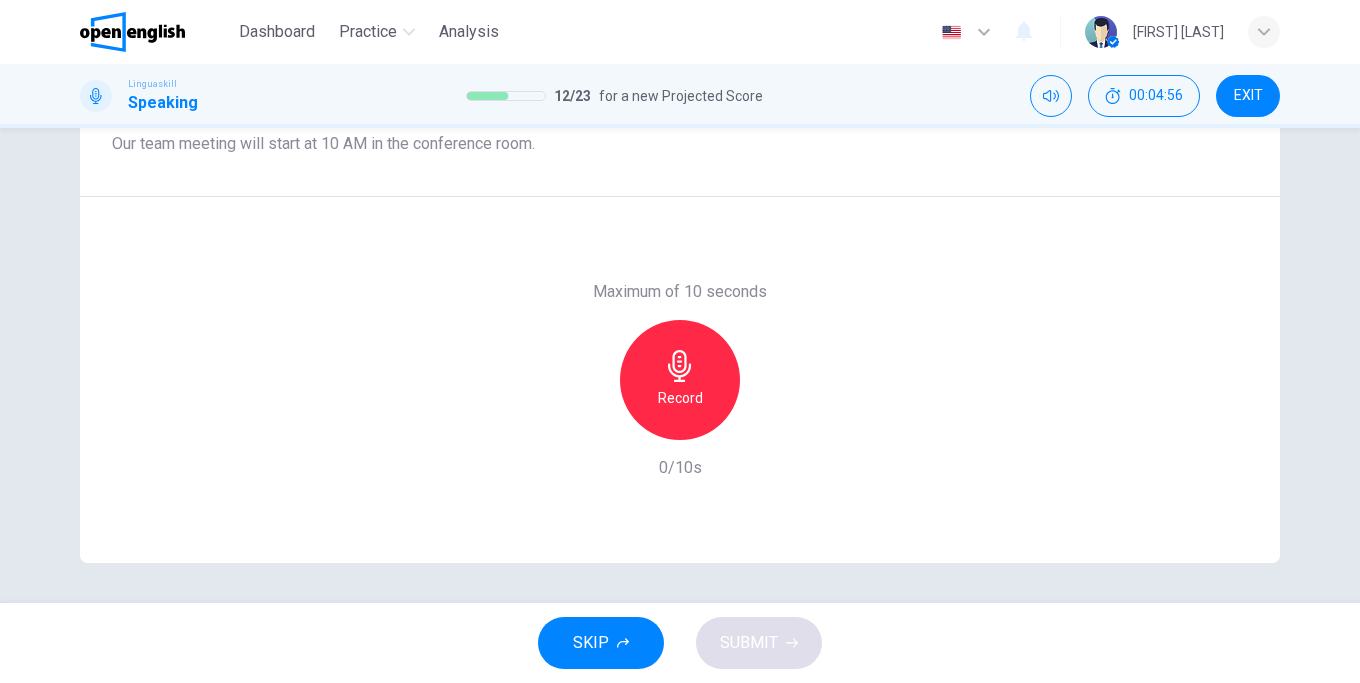 click on "Record" at bounding box center (680, 380) 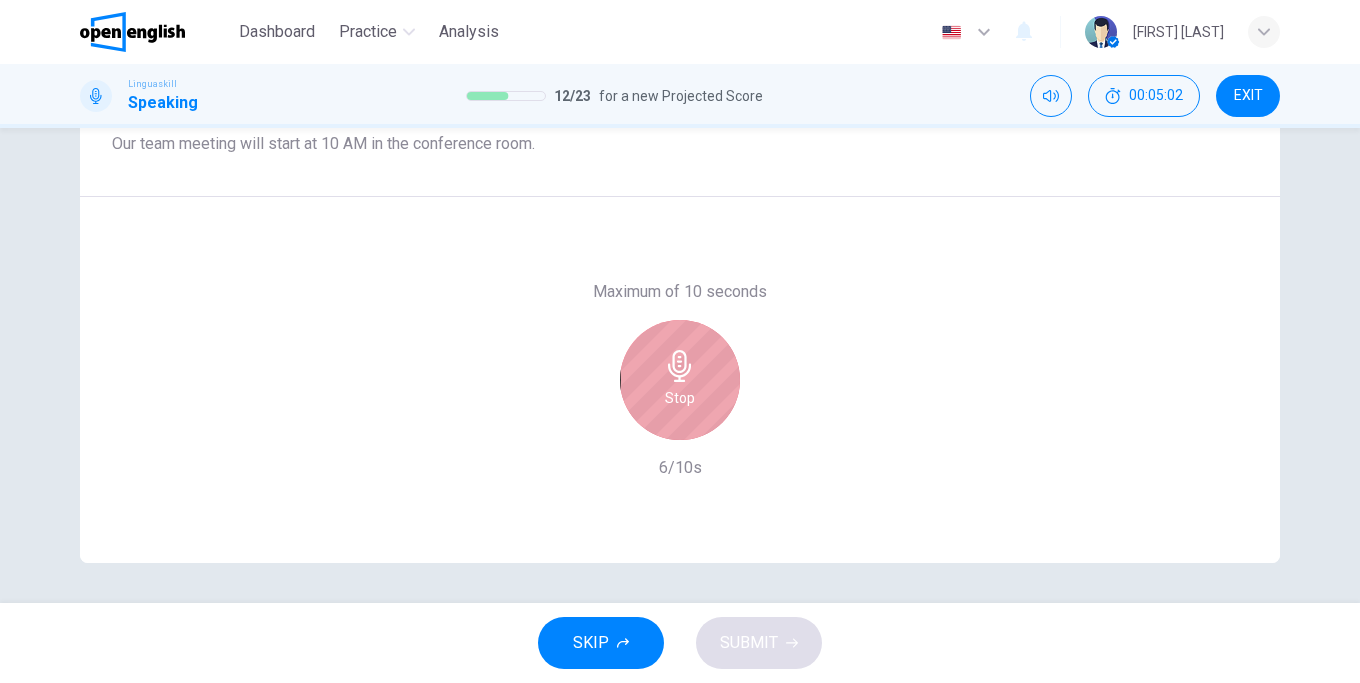 click on "Stop" at bounding box center [680, 380] 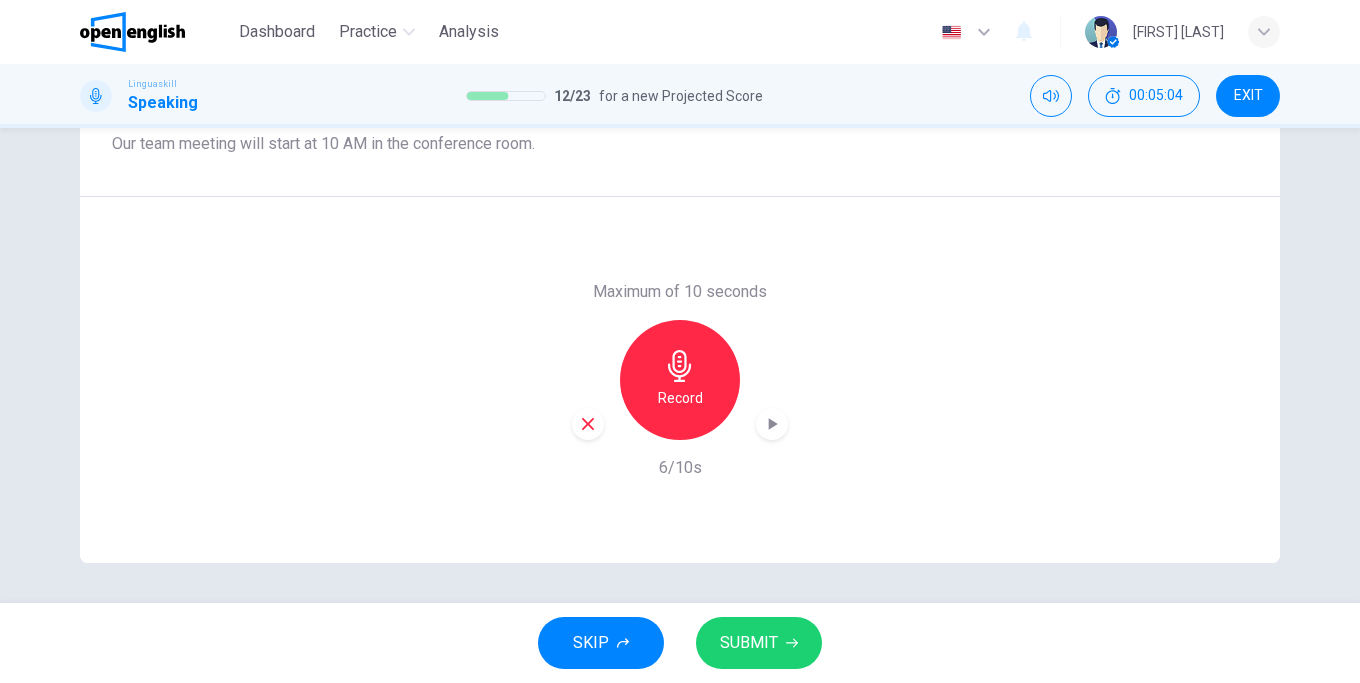 click on "SUBMIT" at bounding box center (759, 643) 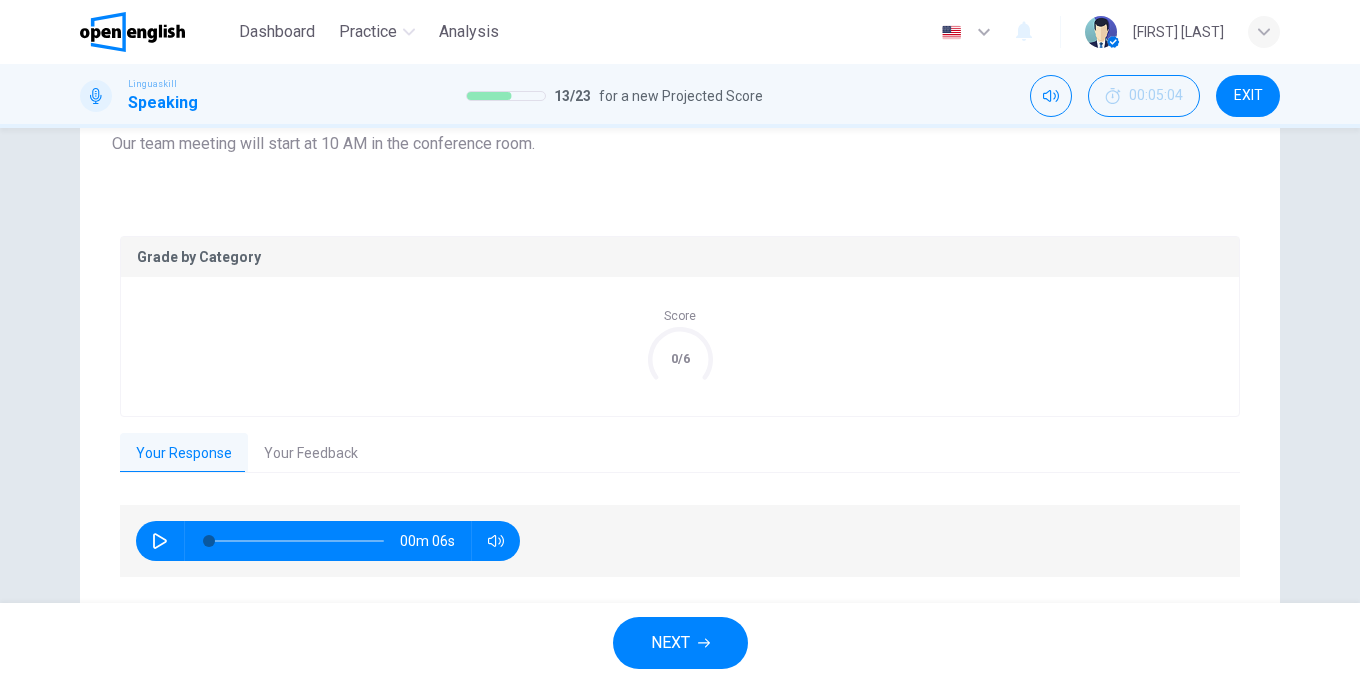 scroll, scrollTop: 357, scrollLeft: 0, axis: vertical 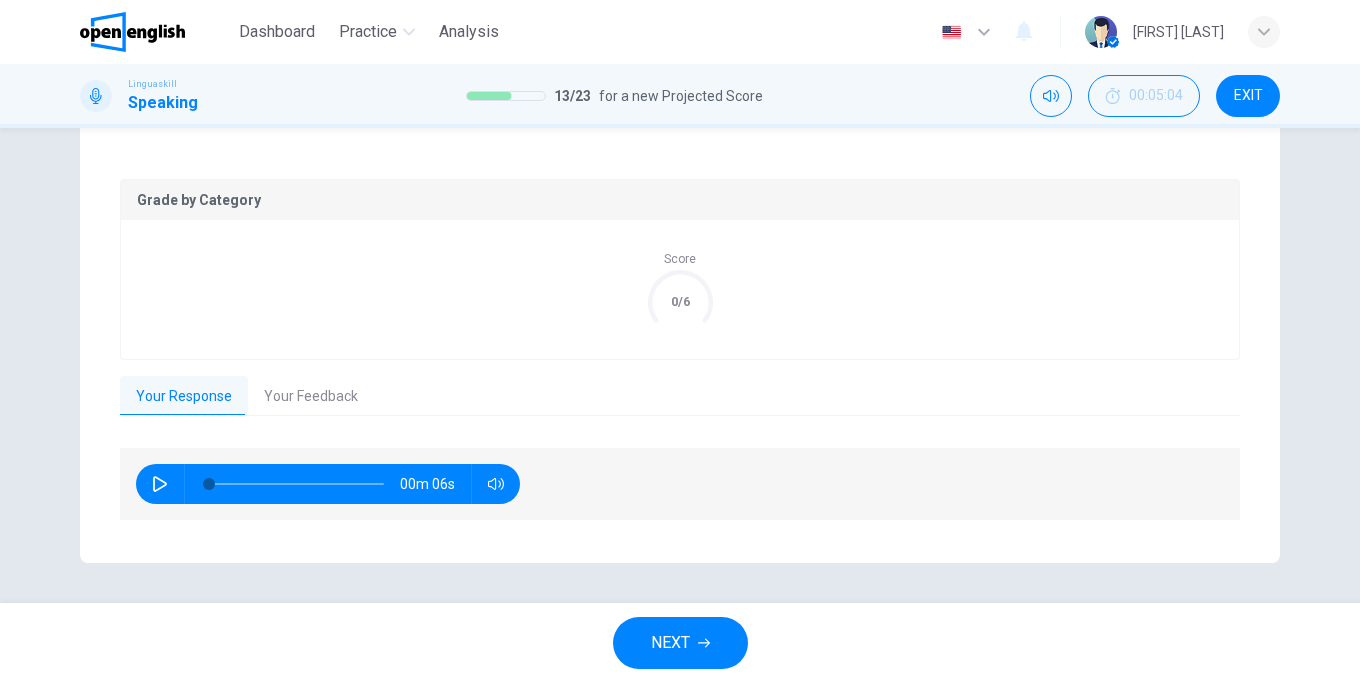 click on "Your Feedback" at bounding box center (311, 397) 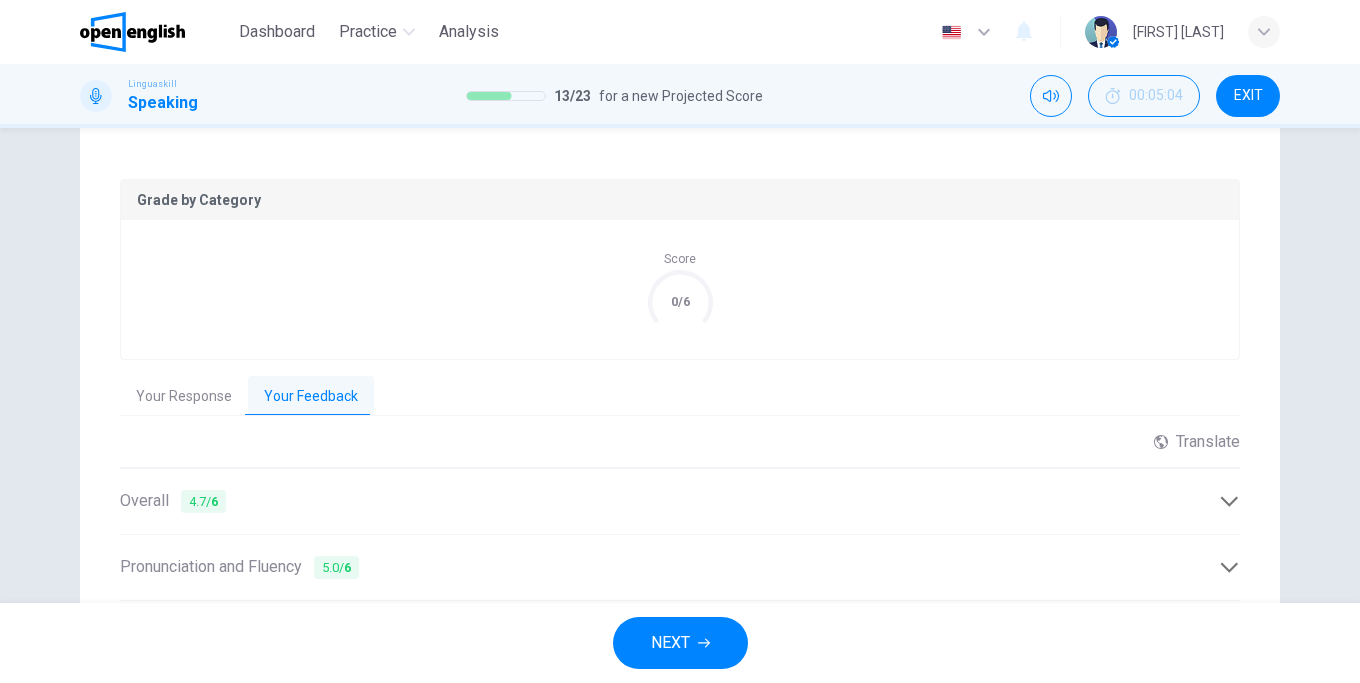 scroll, scrollTop: 569, scrollLeft: 0, axis: vertical 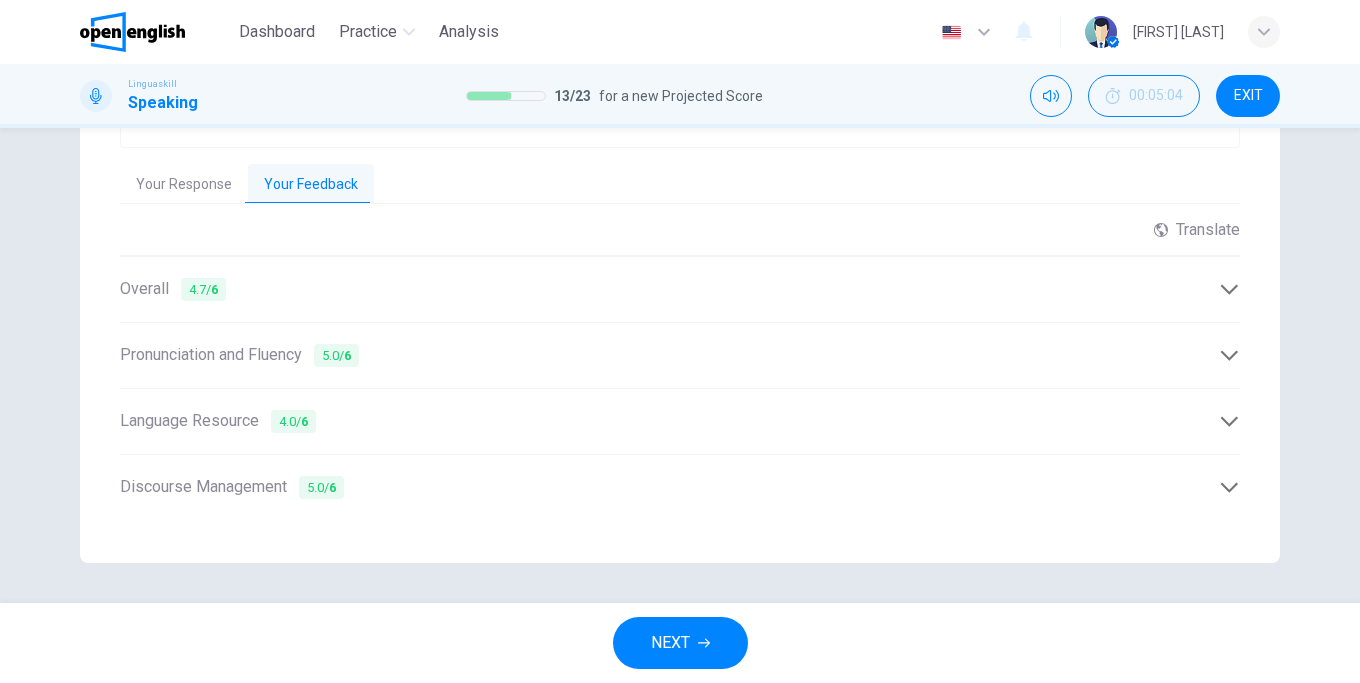 click on "NEXT" at bounding box center (670, 643) 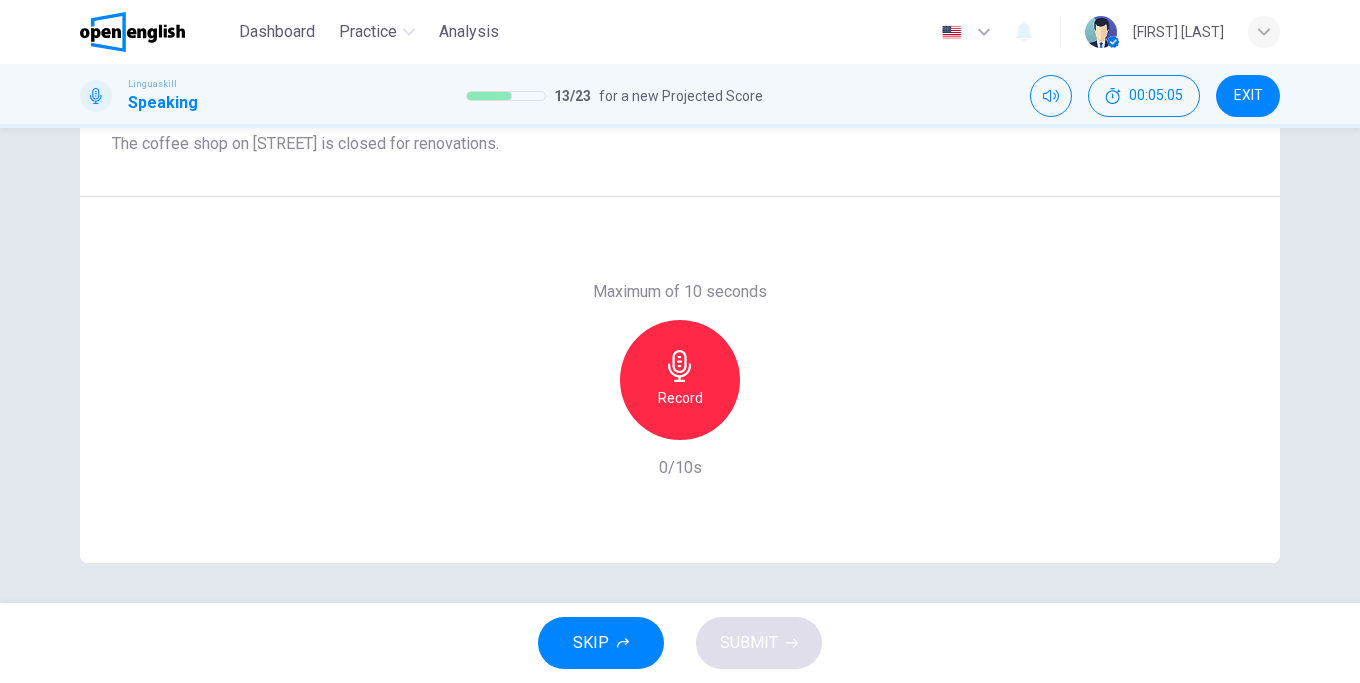 scroll, scrollTop: 186, scrollLeft: 0, axis: vertical 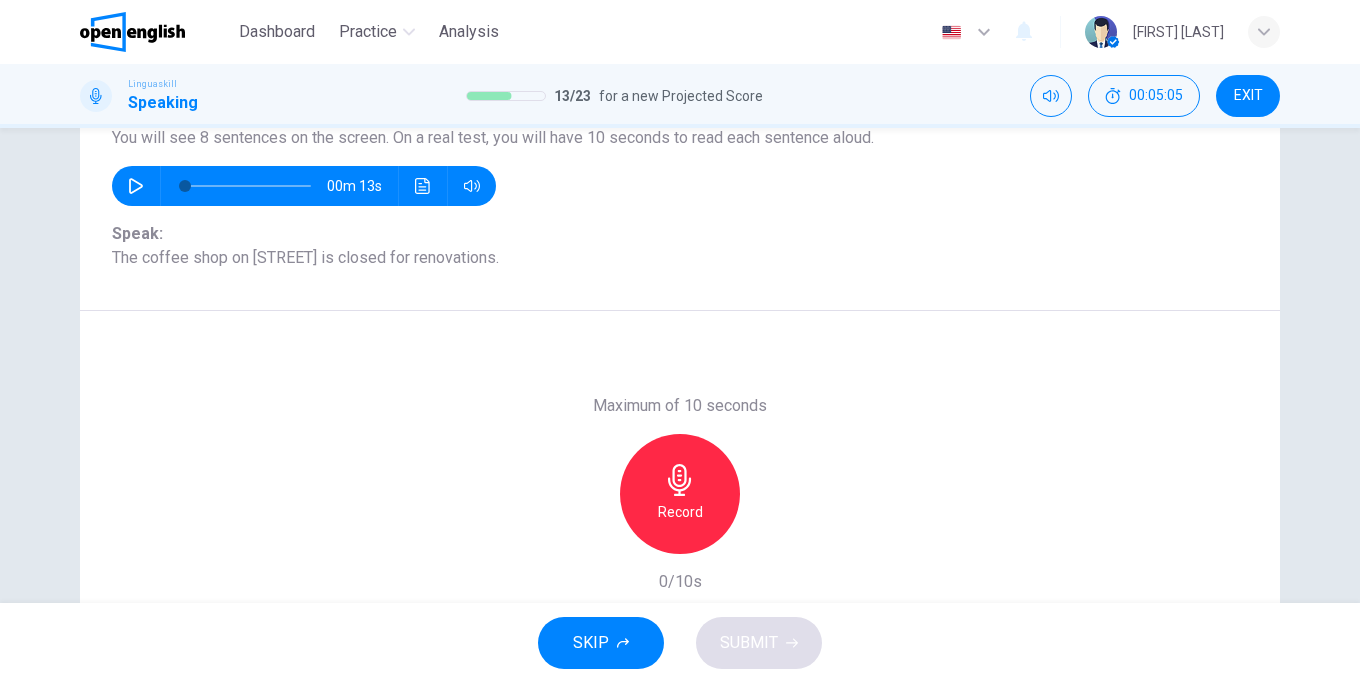 click on "Record" at bounding box center [680, 512] 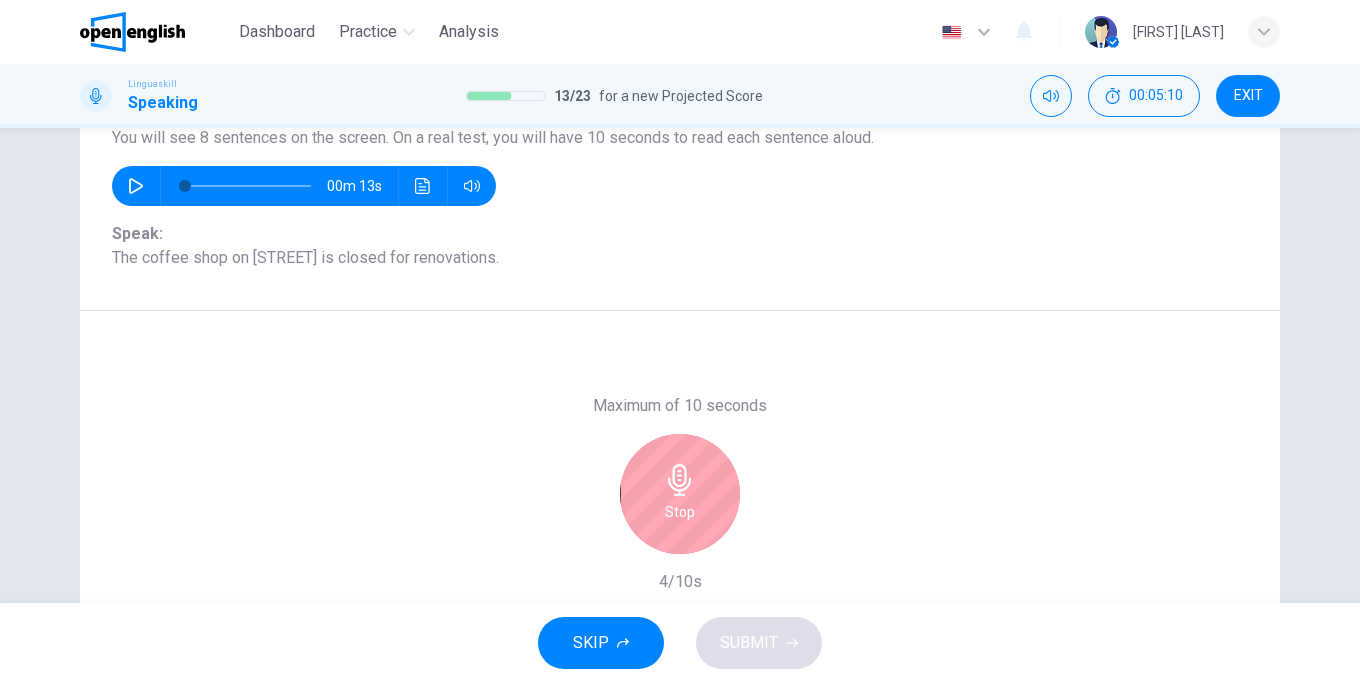 click on "Stop" at bounding box center (680, 512) 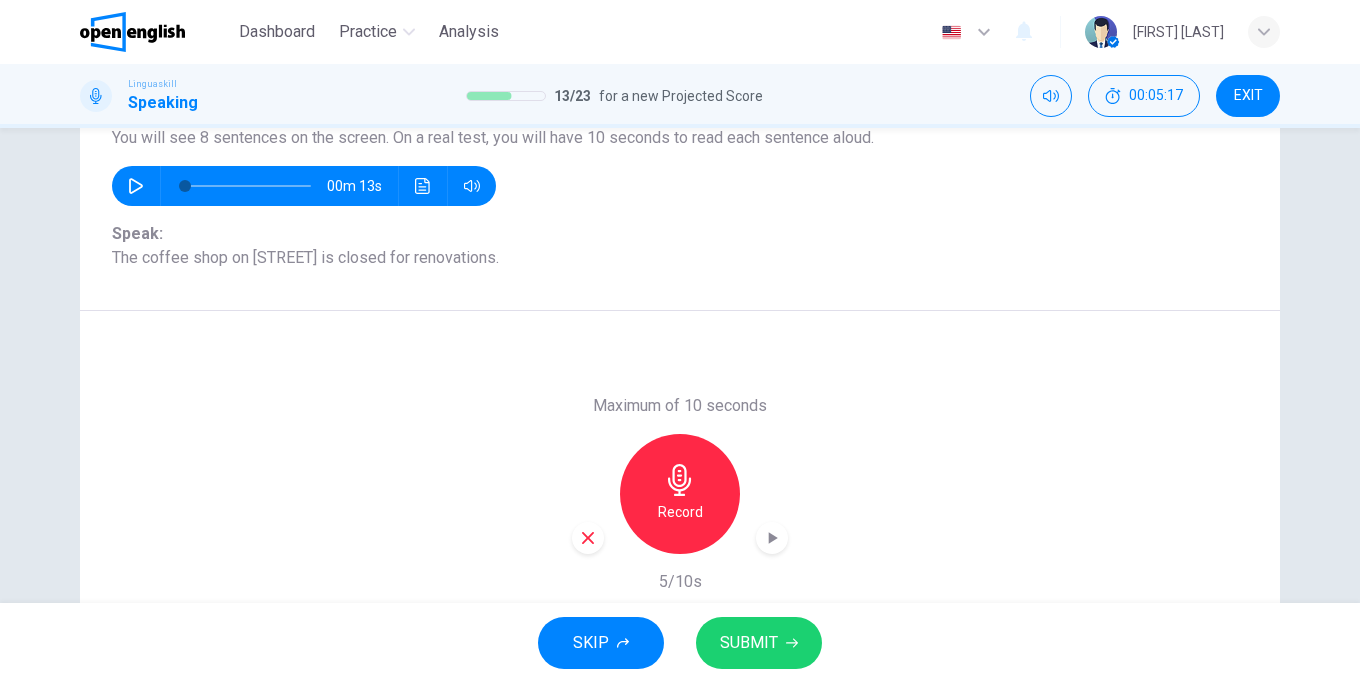 click 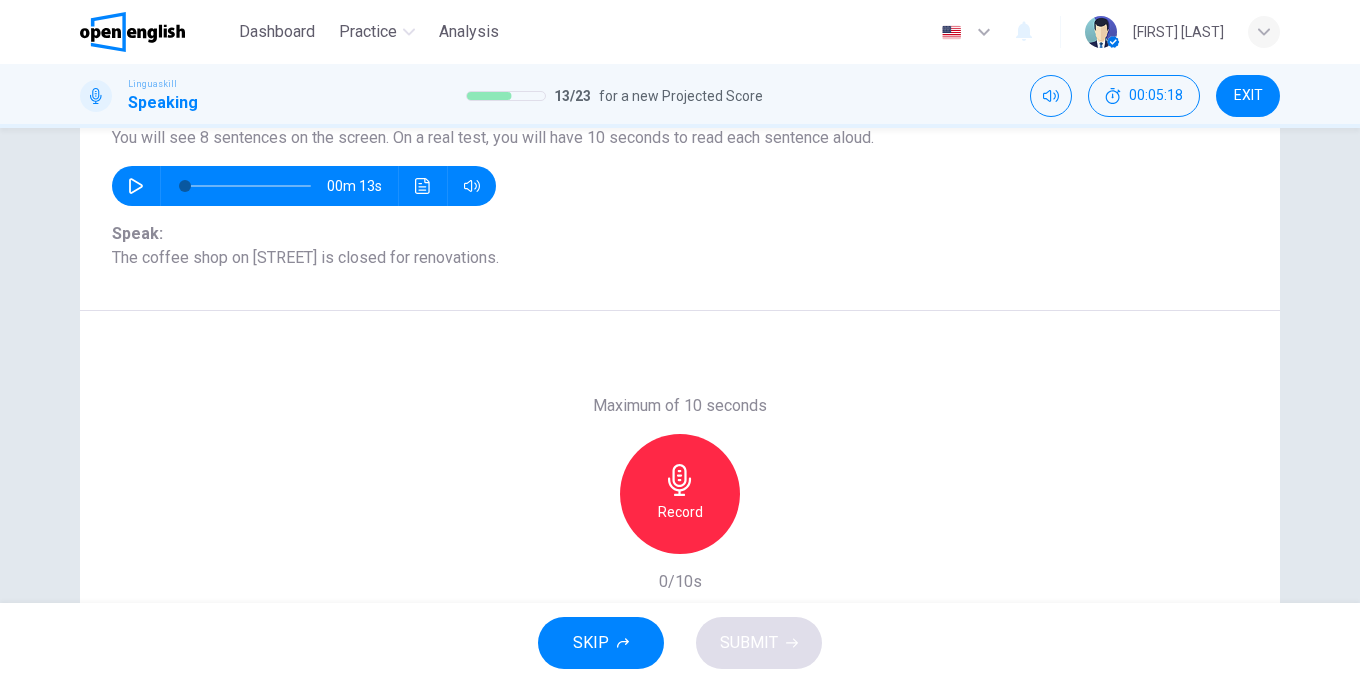 click on "Record" at bounding box center (680, 494) 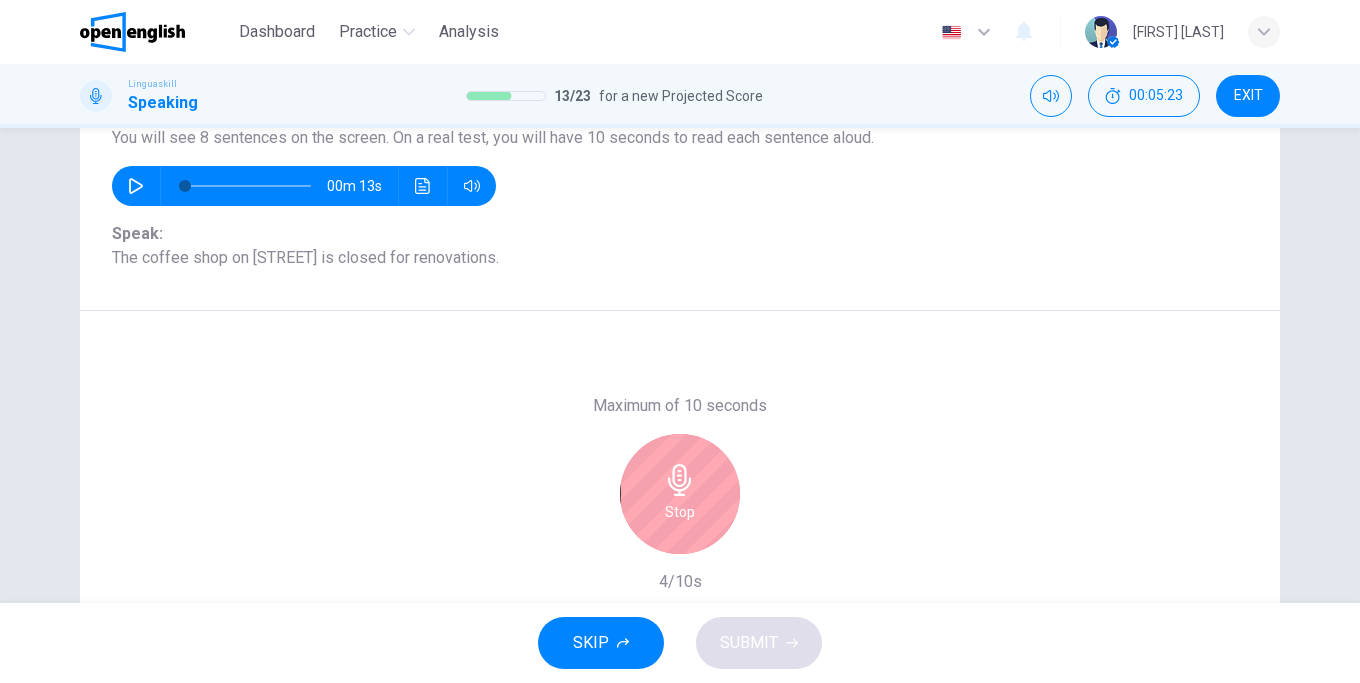 click on "Stop" at bounding box center (680, 494) 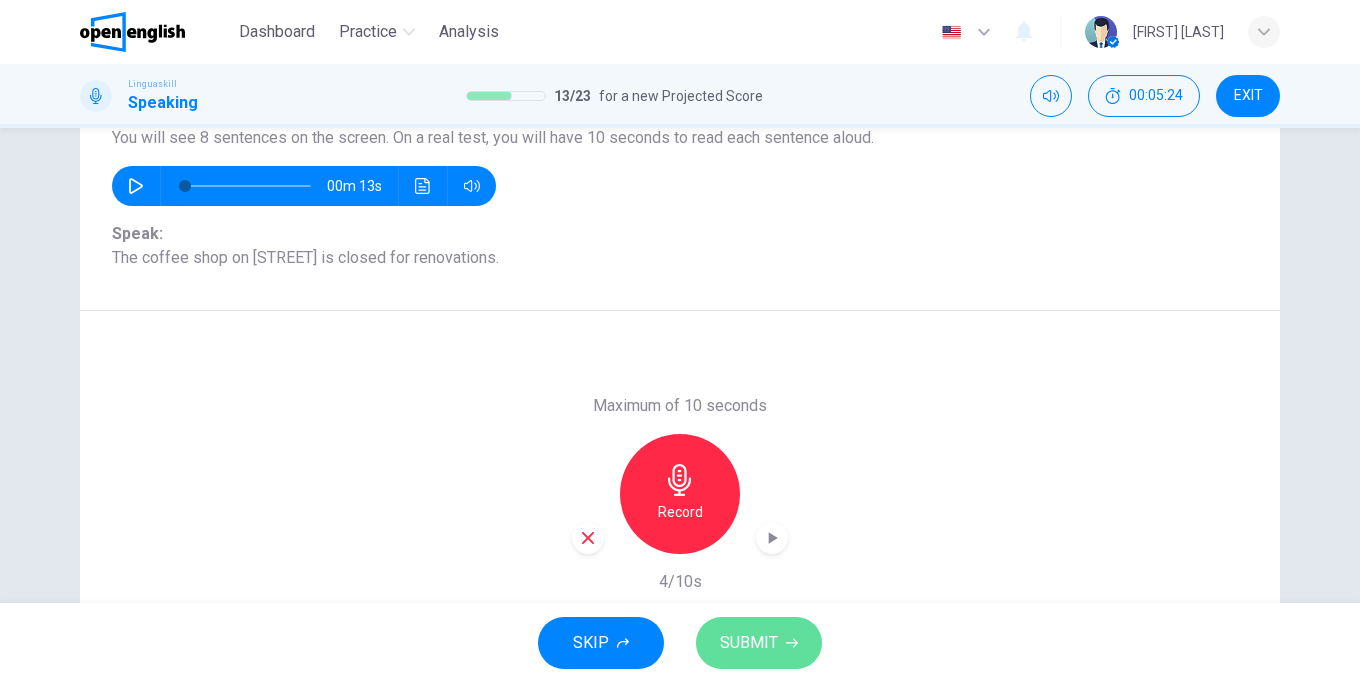 click on "SUBMIT" at bounding box center (749, 643) 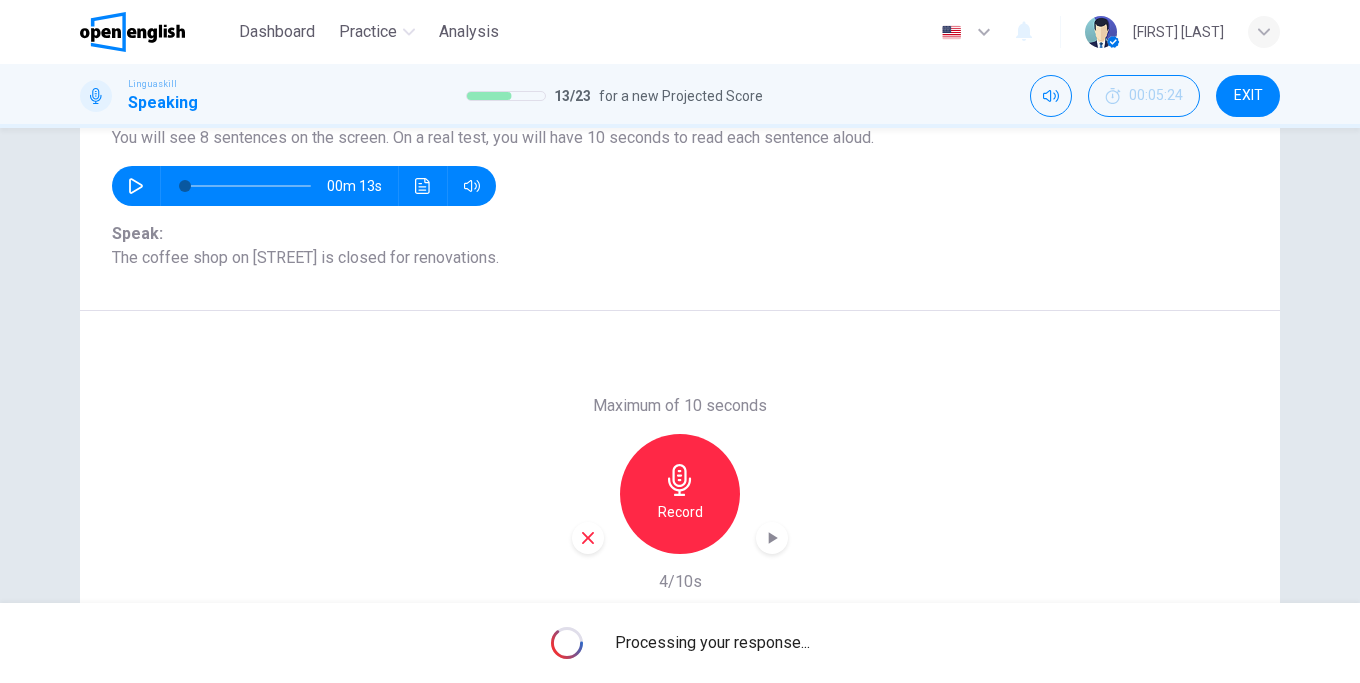 drag, startPoint x: 506, startPoint y: 258, endPoint x: 471, endPoint y: 255, distance: 35.128338 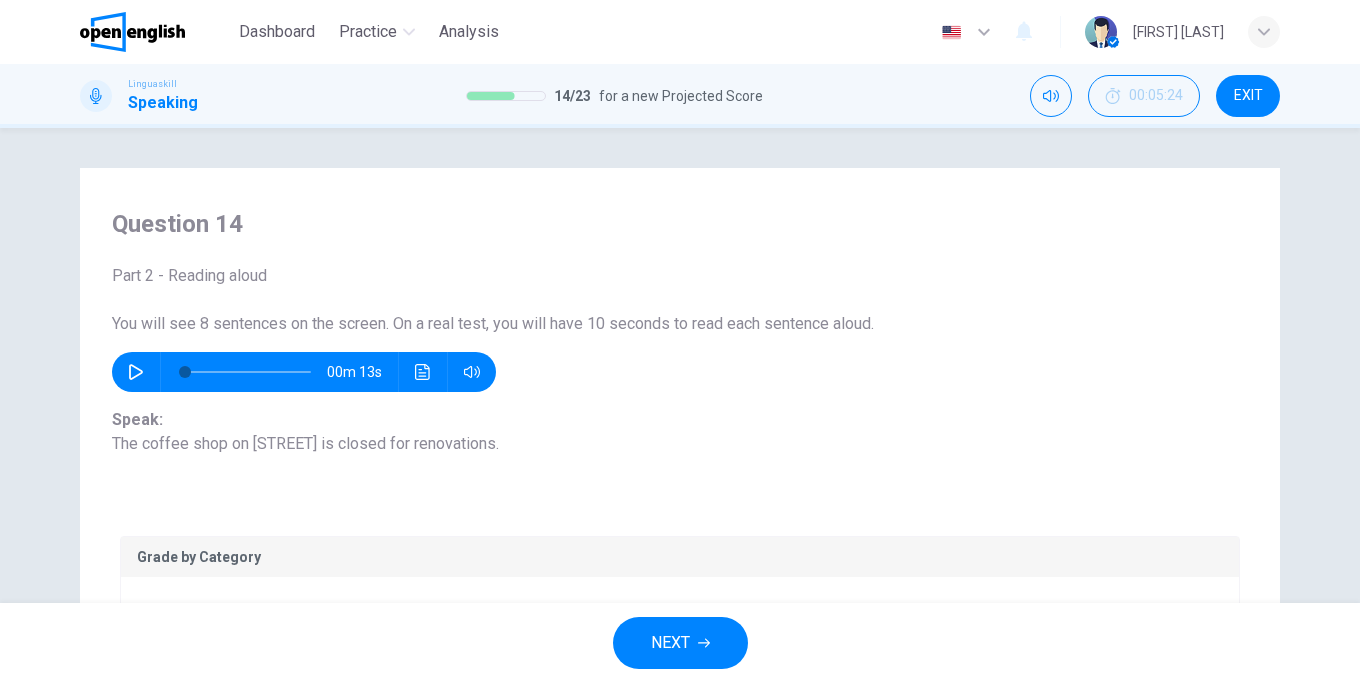scroll, scrollTop: 357, scrollLeft: 0, axis: vertical 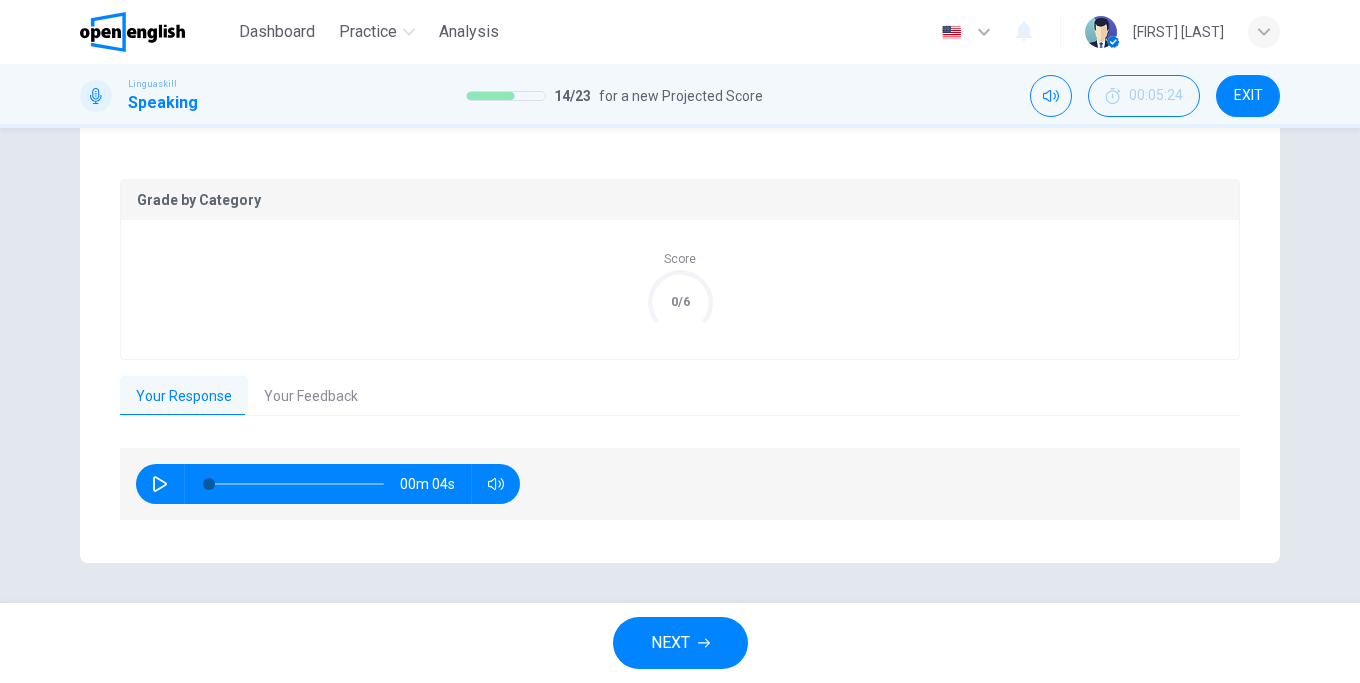click on "Your Feedback" at bounding box center (311, 397) 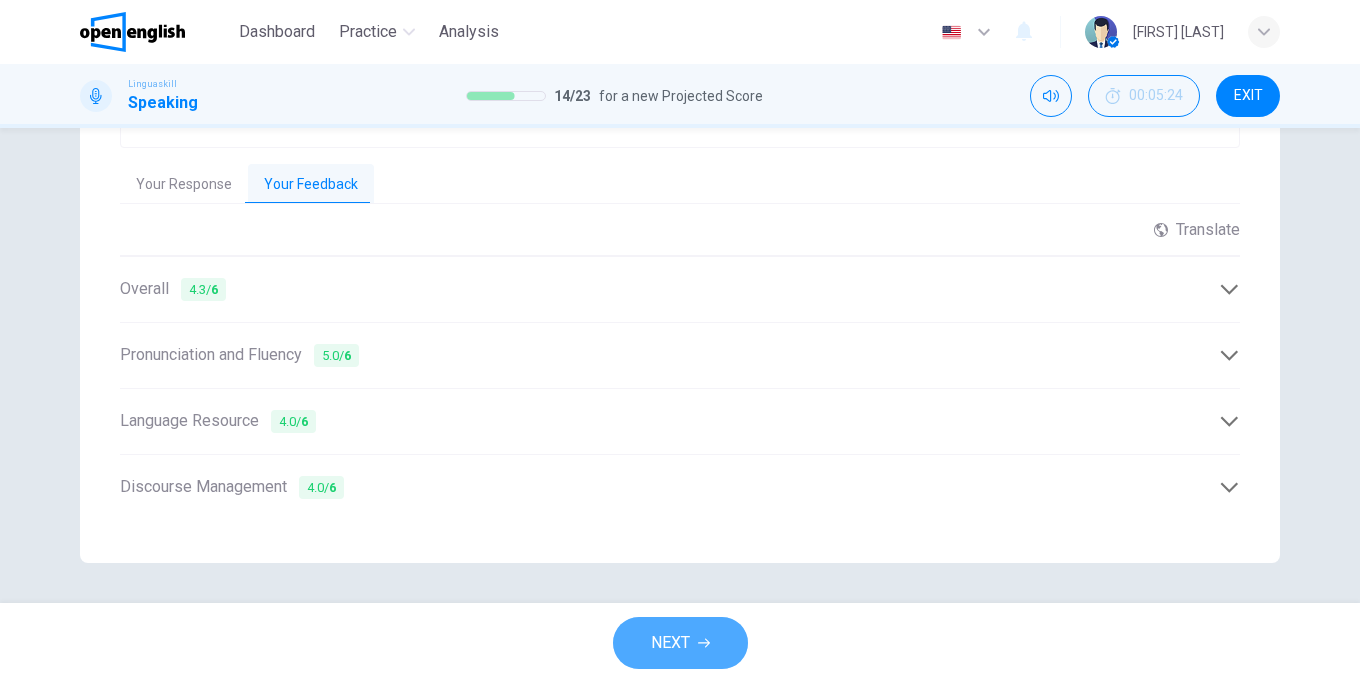 click on "NEXT" at bounding box center [670, 643] 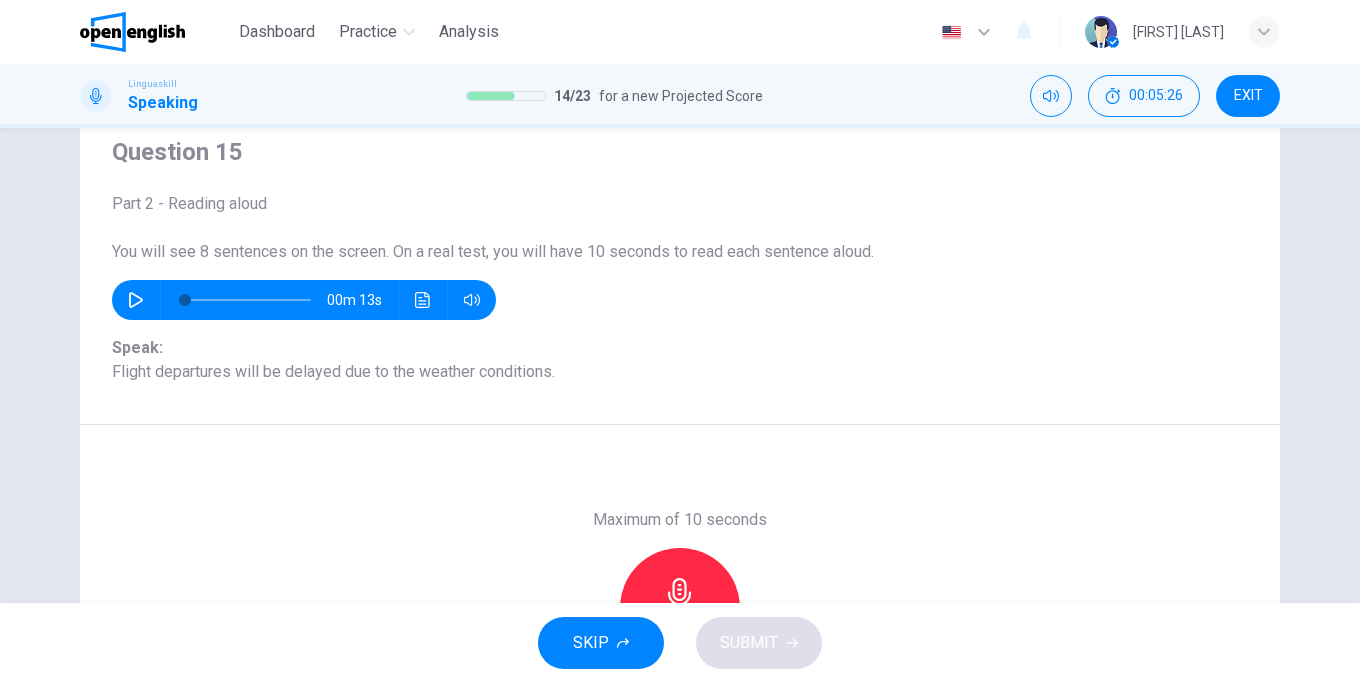 scroll, scrollTop: 186, scrollLeft: 0, axis: vertical 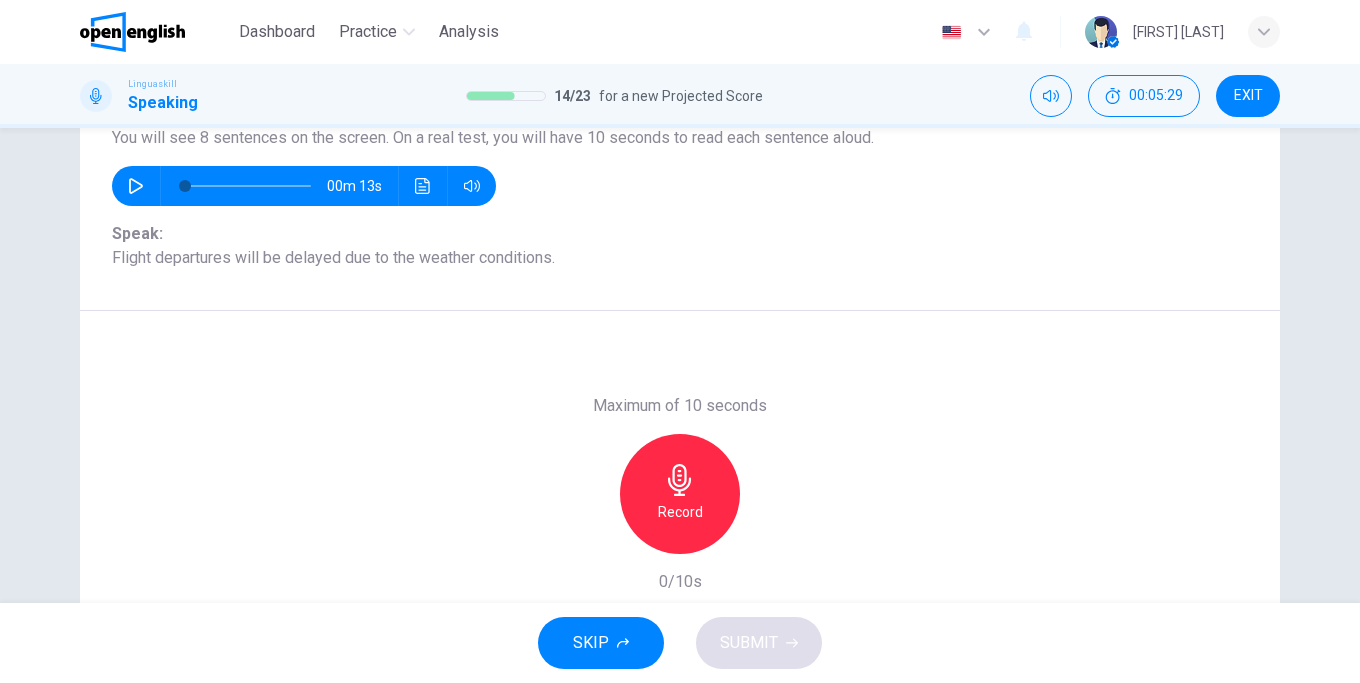 click on "Record" at bounding box center (680, 512) 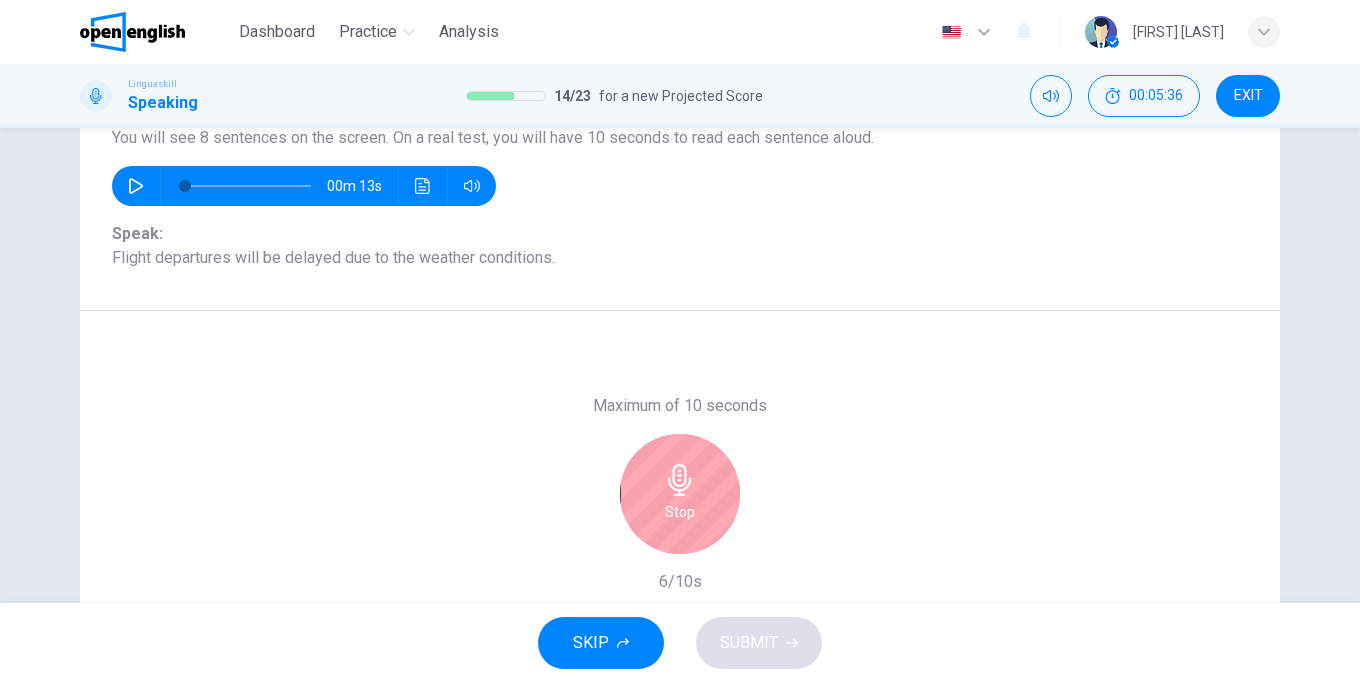 drag, startPoint x: 657, startPoint y: 511, endPoint x: 710, endPoint y: 523, distance: 54.34151 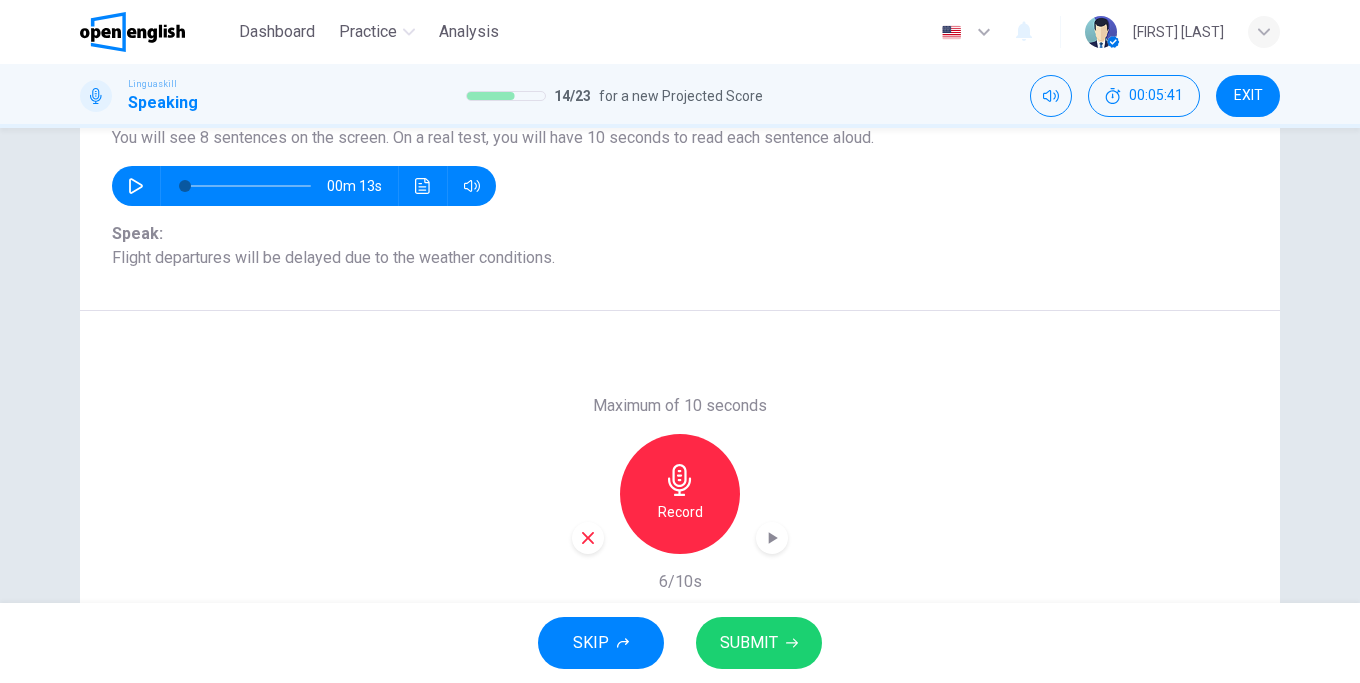 drag, startPoint x: 267, startPoint y: 262, endPoint x: 208, endPoint y: 264, distance: 59.03389 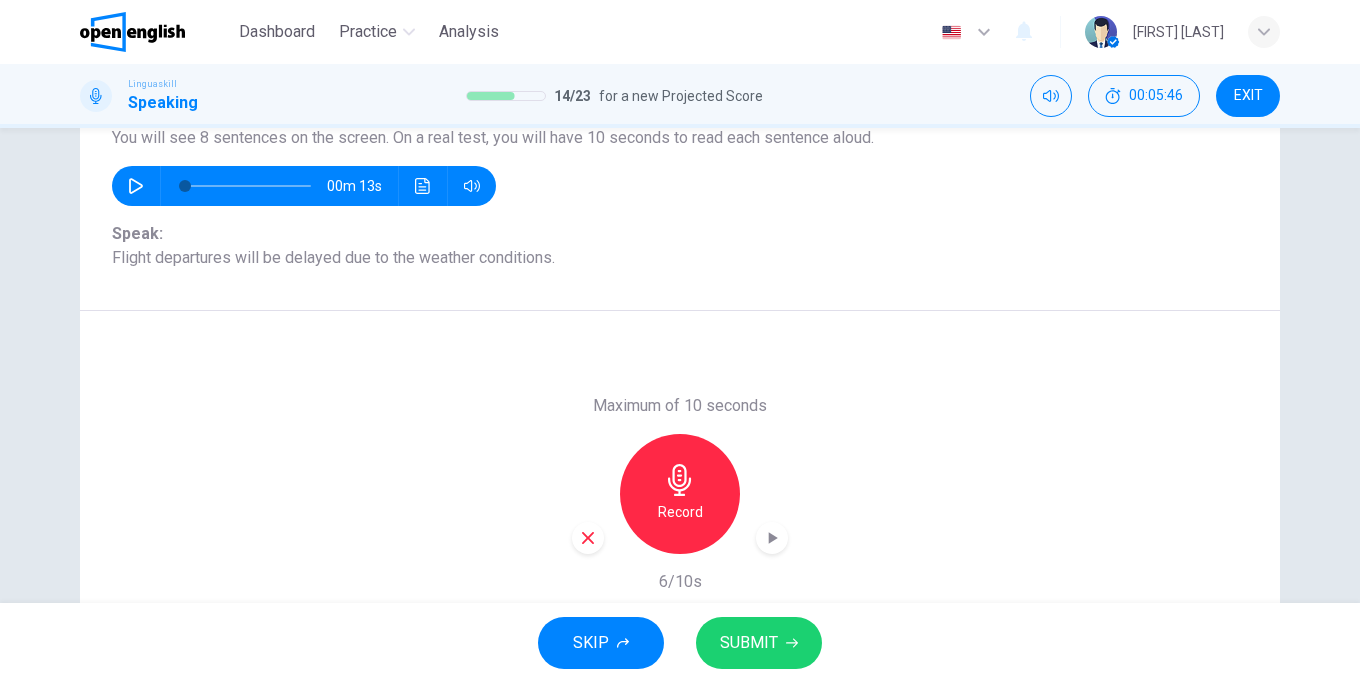 click on "SUBMIT" at bounding box center (749, 643) 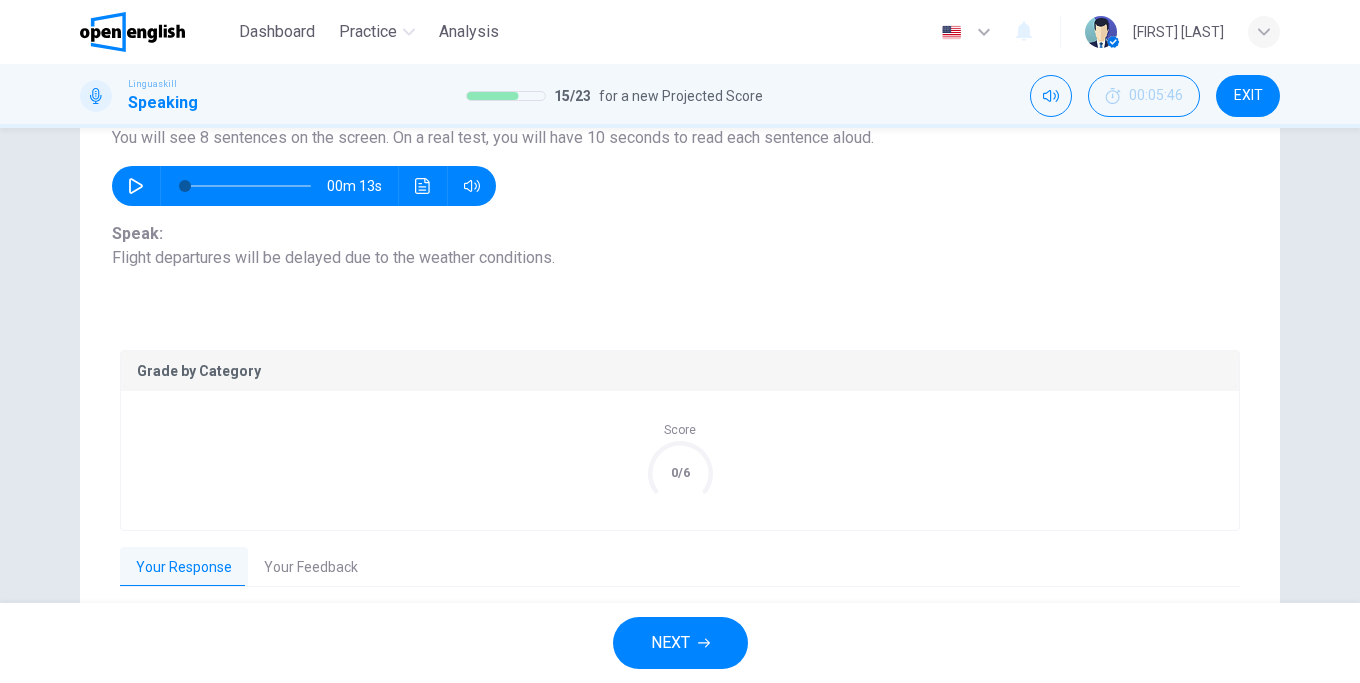 scroll, scrollTop: 357, scrollLeft: 0, axis: vertical 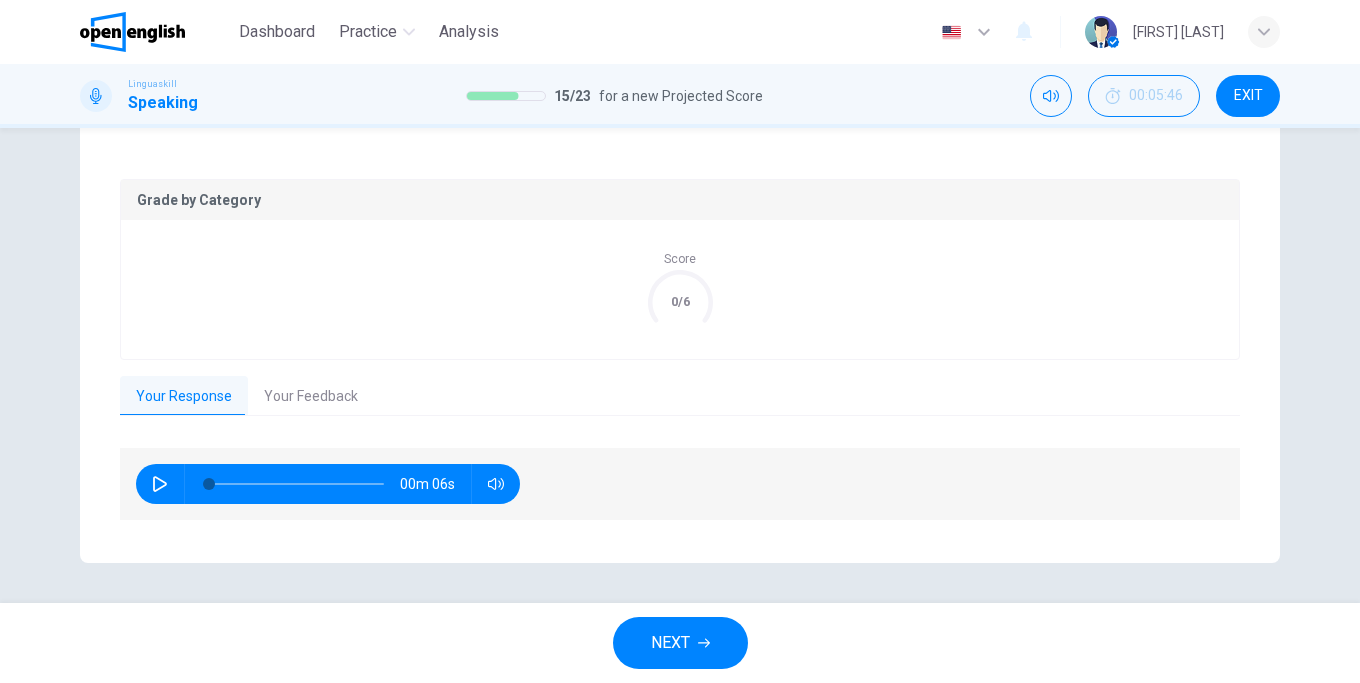 click on "Your Feedback" at bounding box center (311, 397) 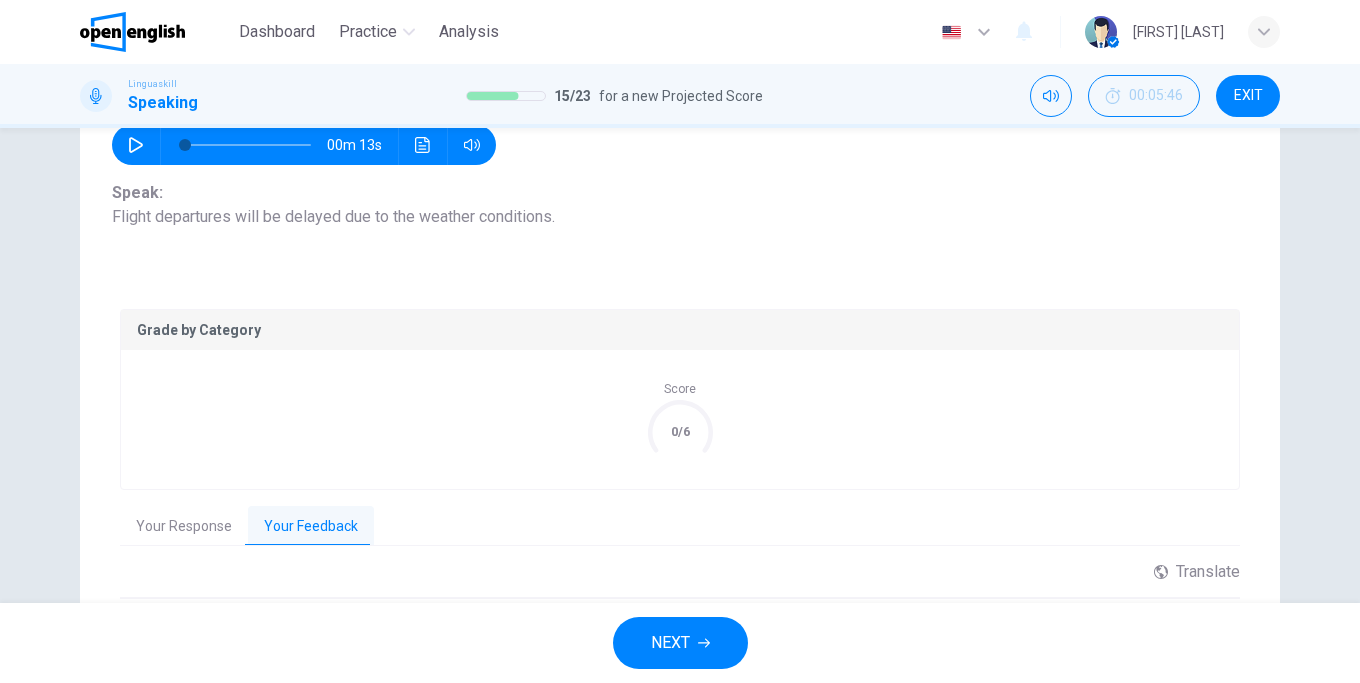 scroll, scrollTop: 113, scrollLeft: 0, axis: vertical 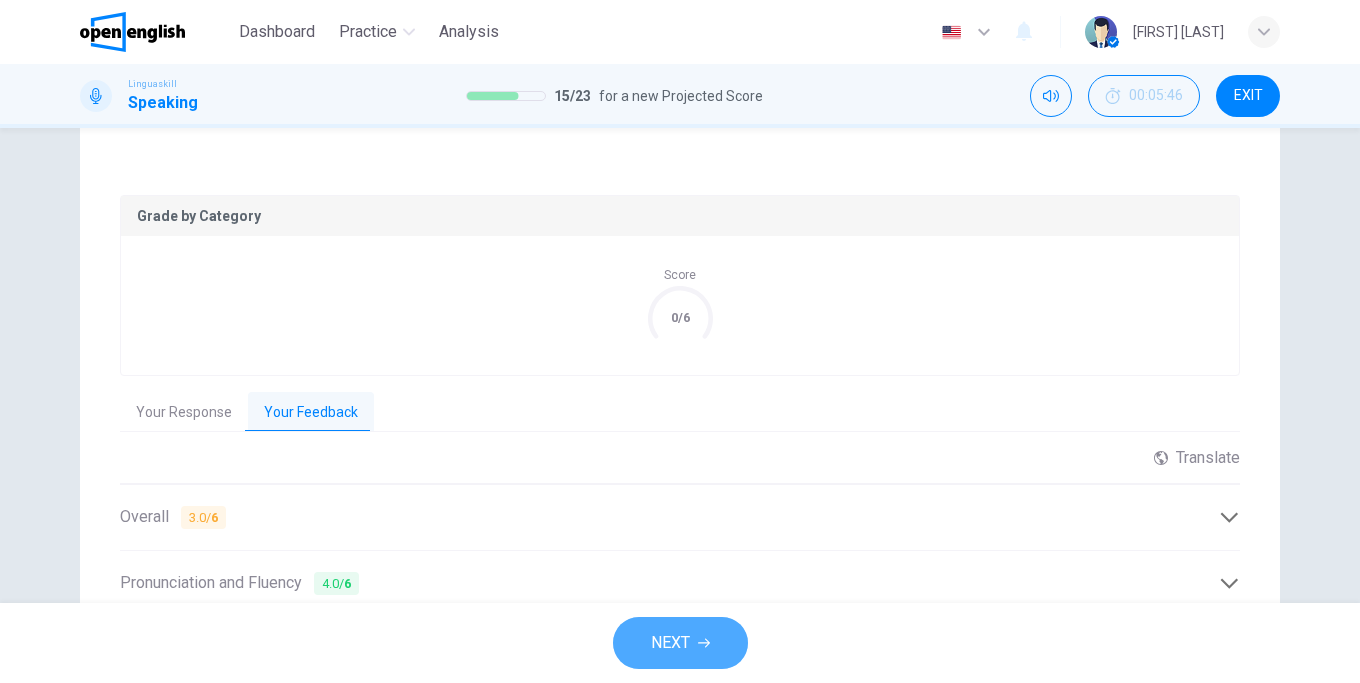 click on "NEXT" at bounding box center (680, 643) 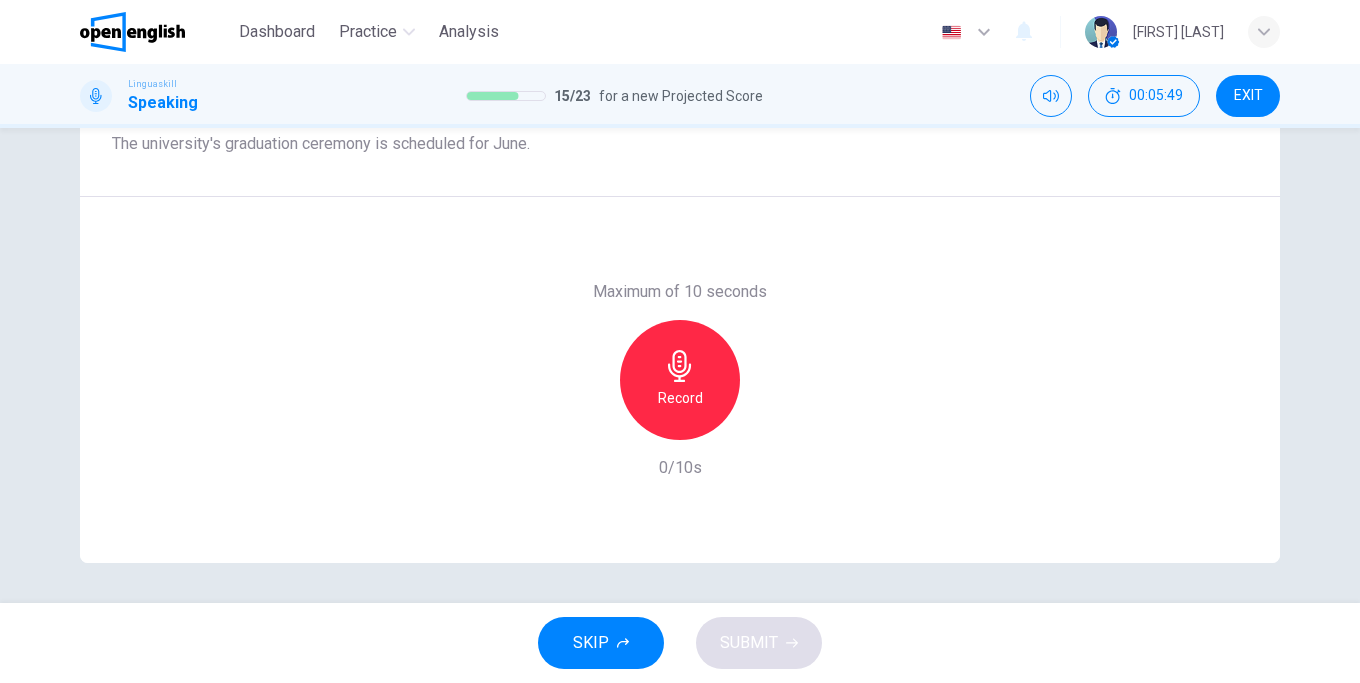 click on "Record" at bounding box center [680, 380] 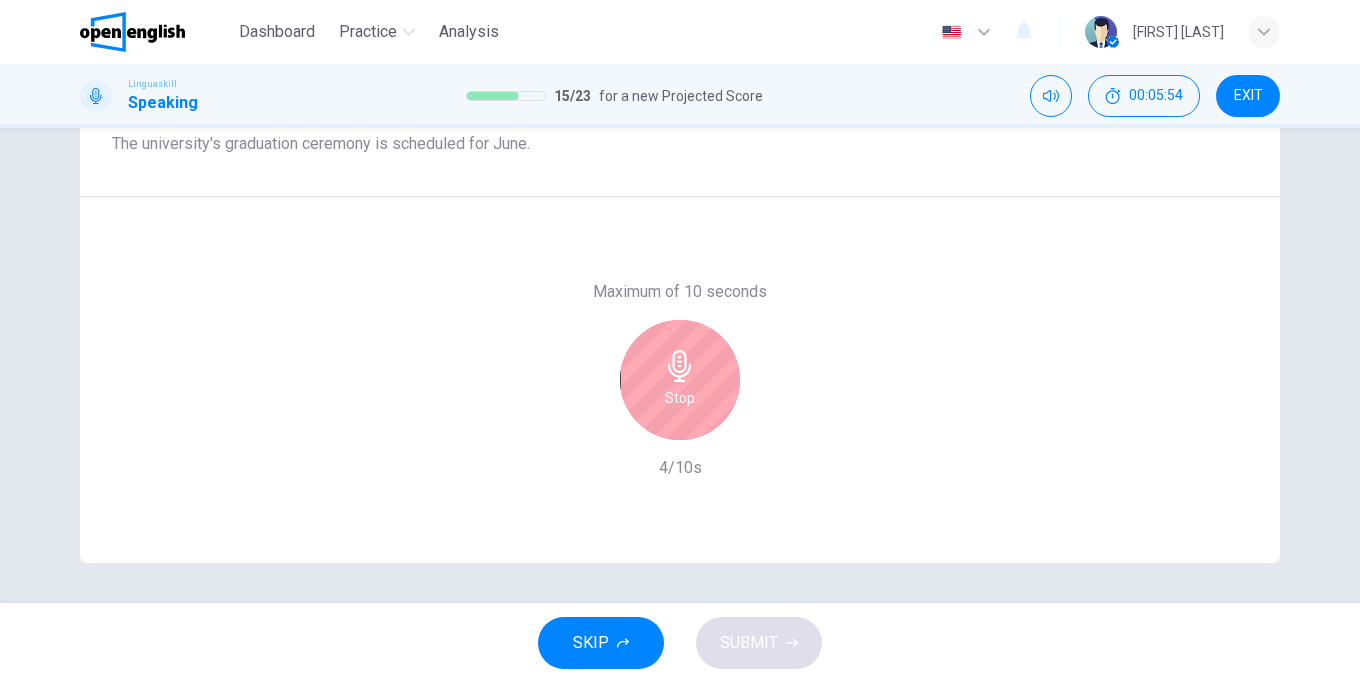 click on "Stop" at bounding box center (680, 380) 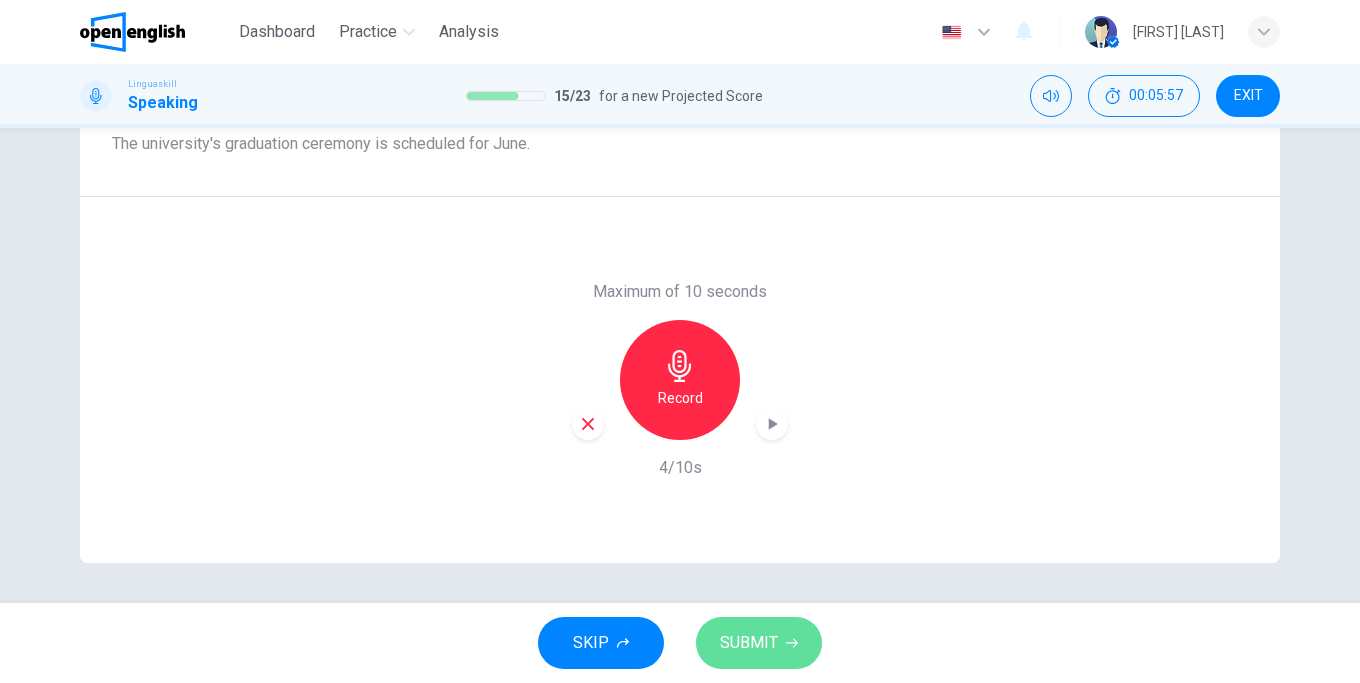 click on "SUBMIT" at bounding box center [749, 643] 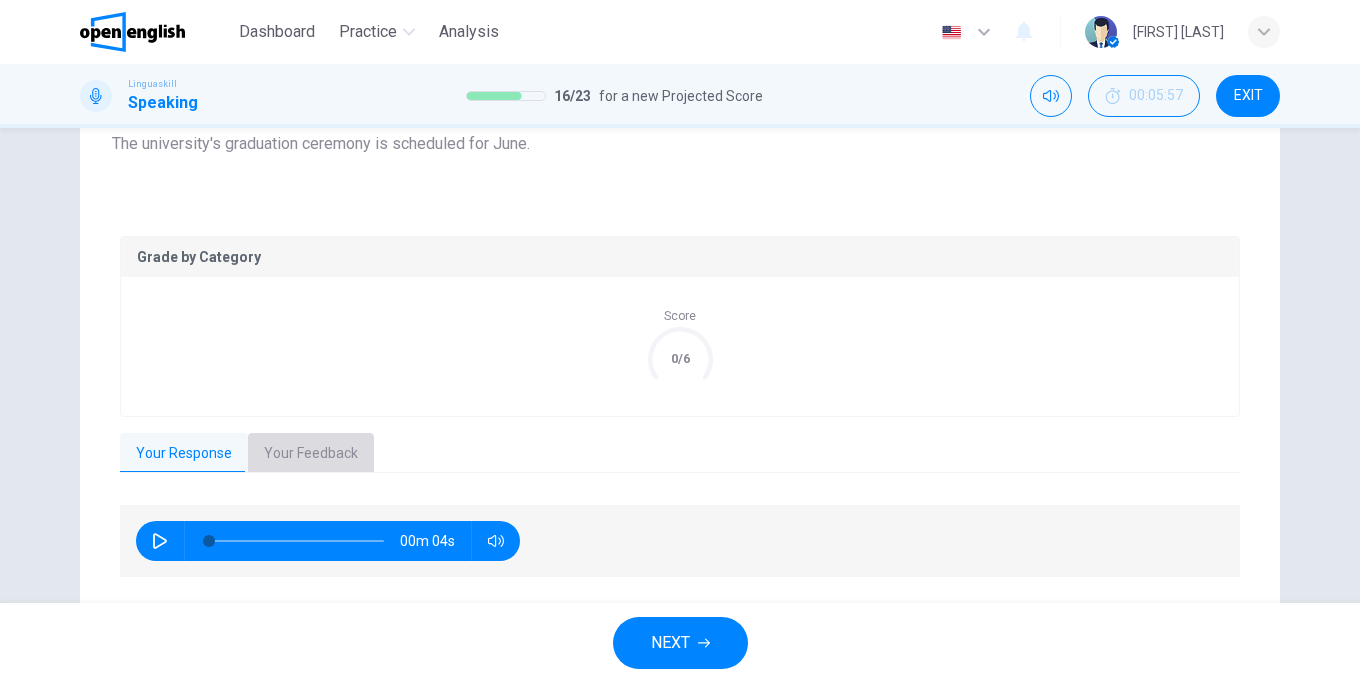 click on "Your Feedback" at bounding box center (311, 454) 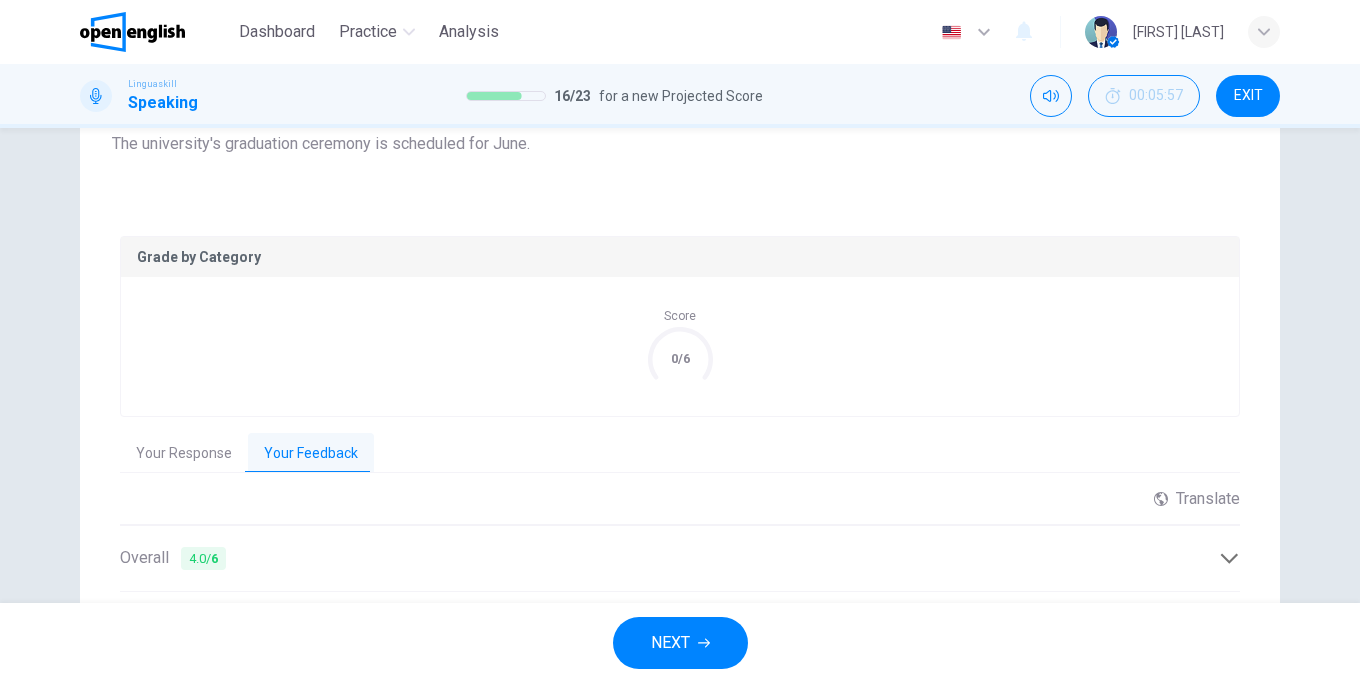 scroll, scrollTop: 528, scrollLeft: 0, axis: vertical 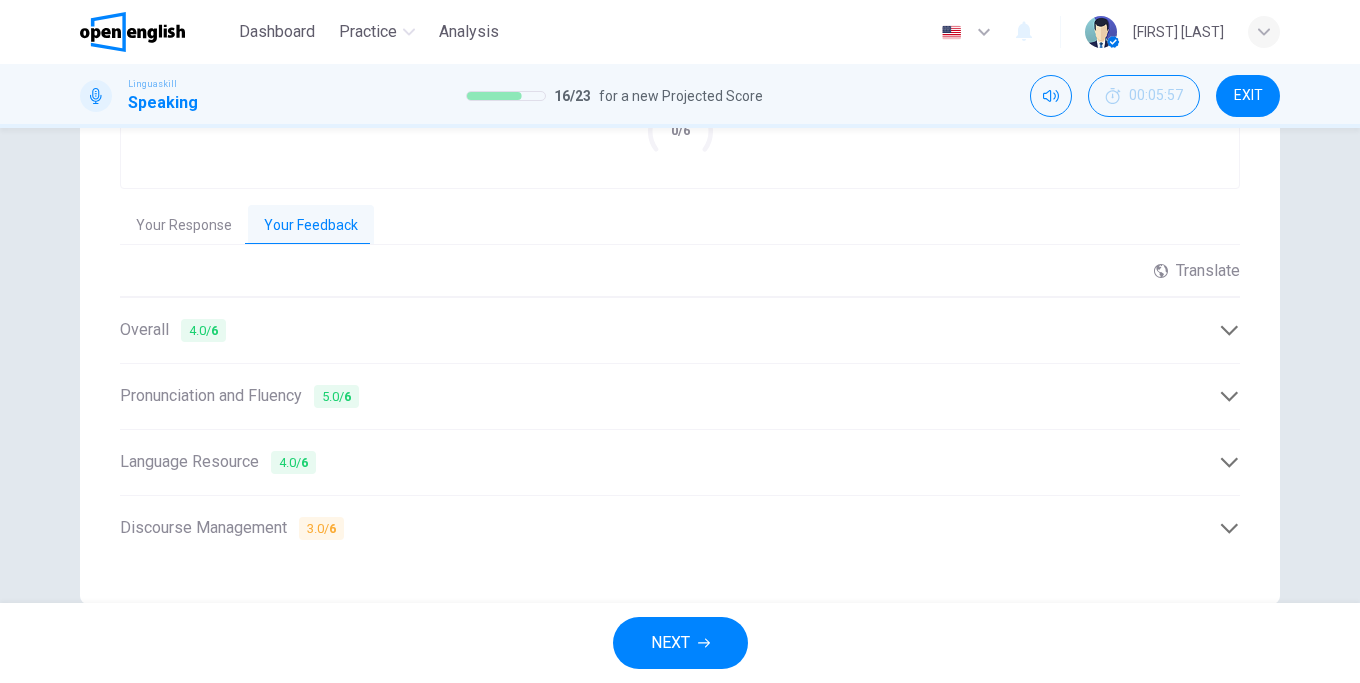 click on "NEXT" at bounding box center [680, 643] 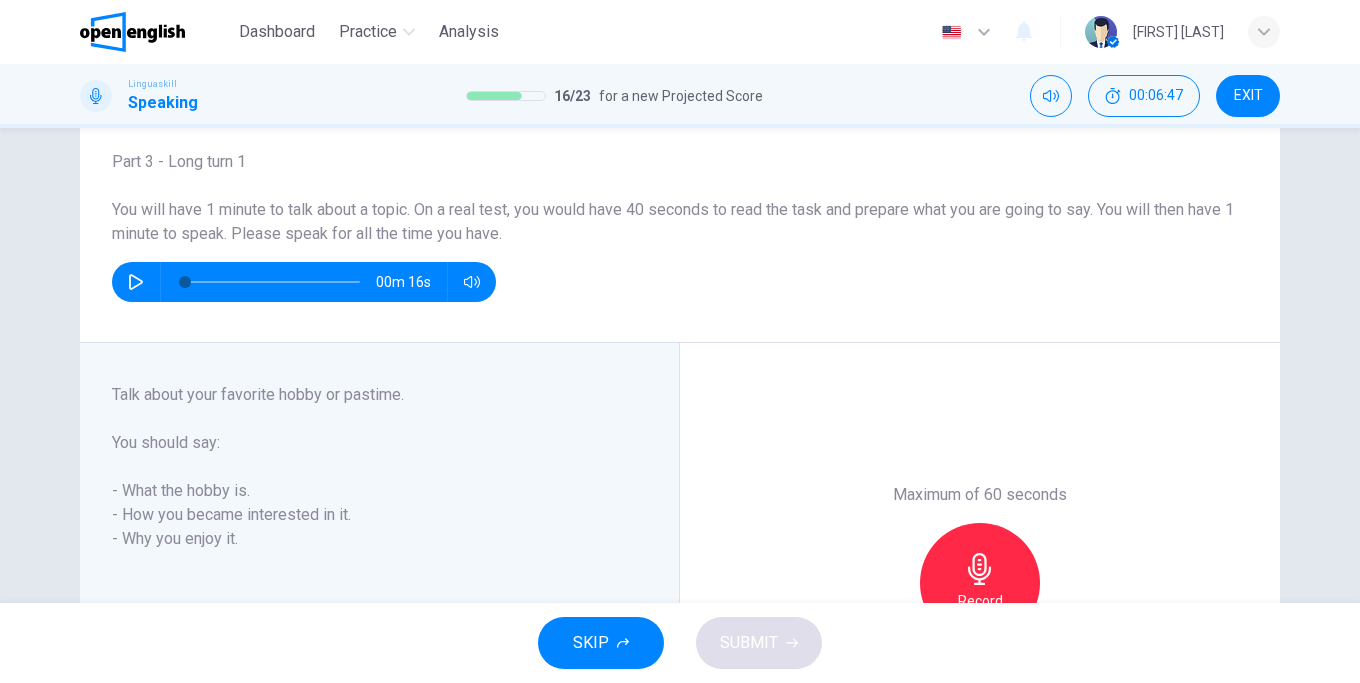 scroll, scrollTop: 228, scrollLeft: 0, axis: vertical 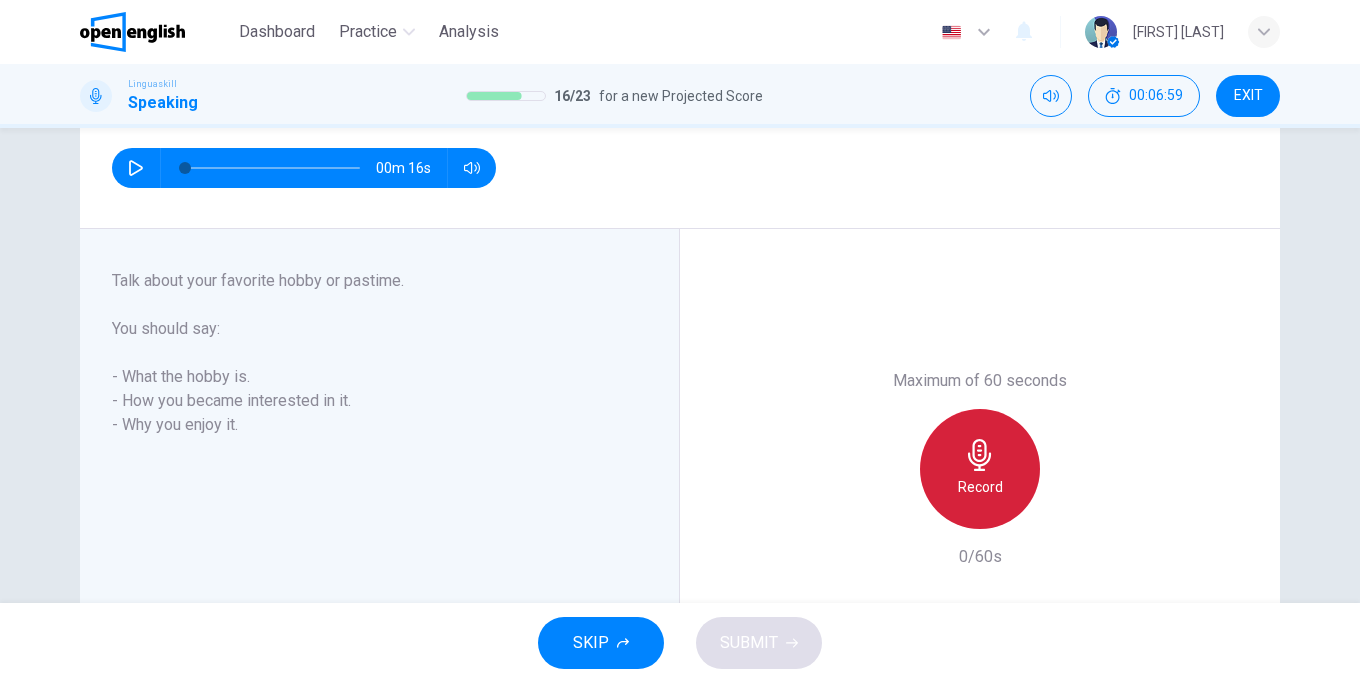 click on "Record" at bounding box center [980, 469] 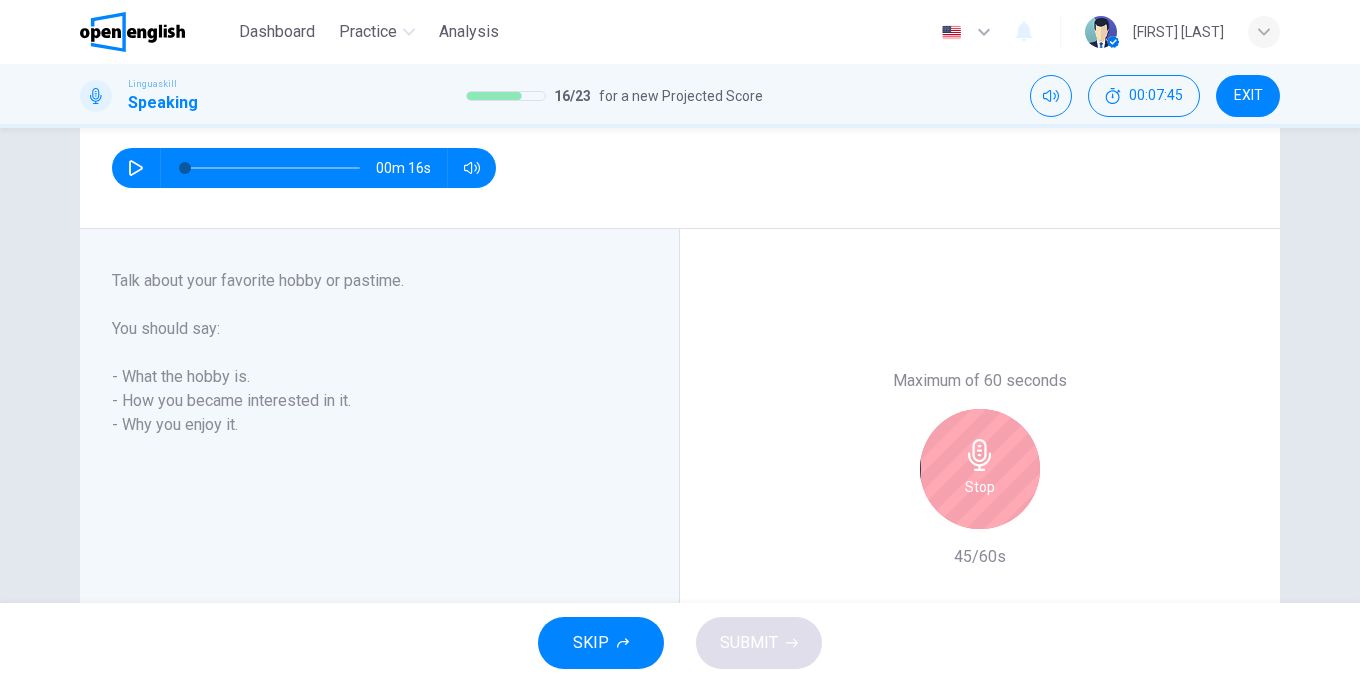 click on "Stop" at bounding box center [980, 469] 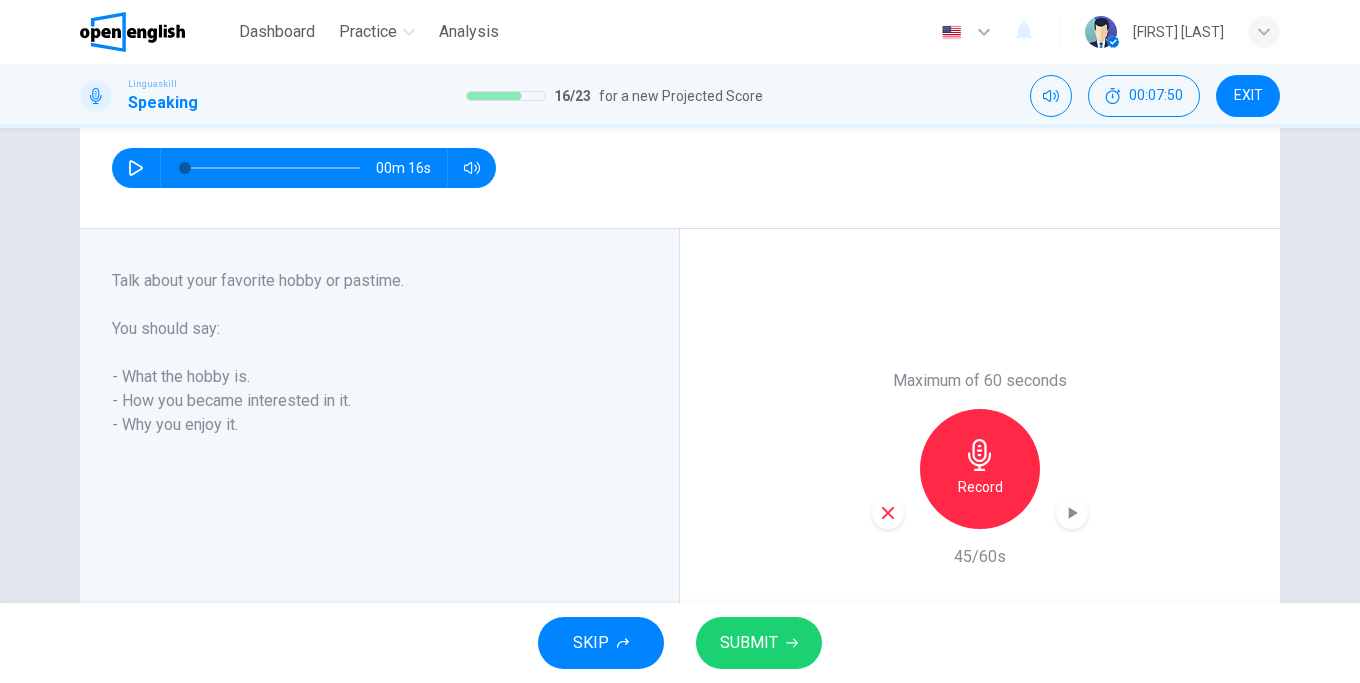 click at bounding box center (888, 513) 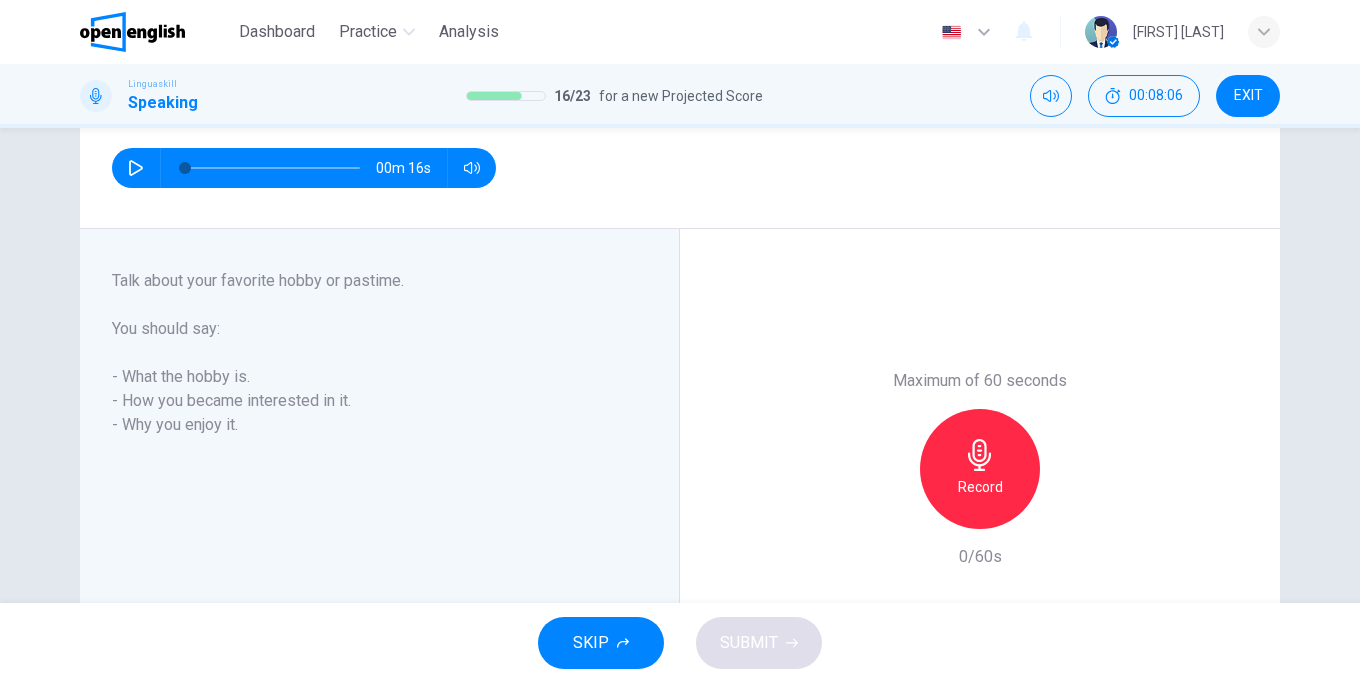 click on "Record" at bounding box center (980, 469) 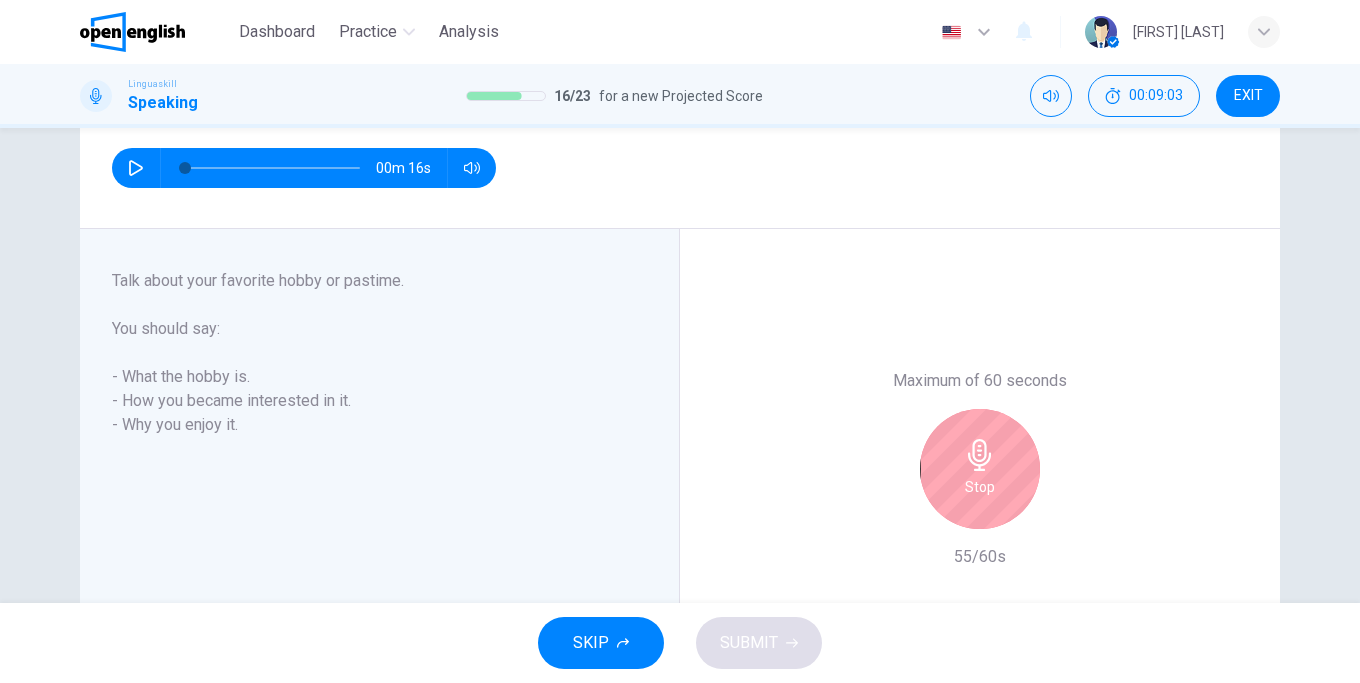 click 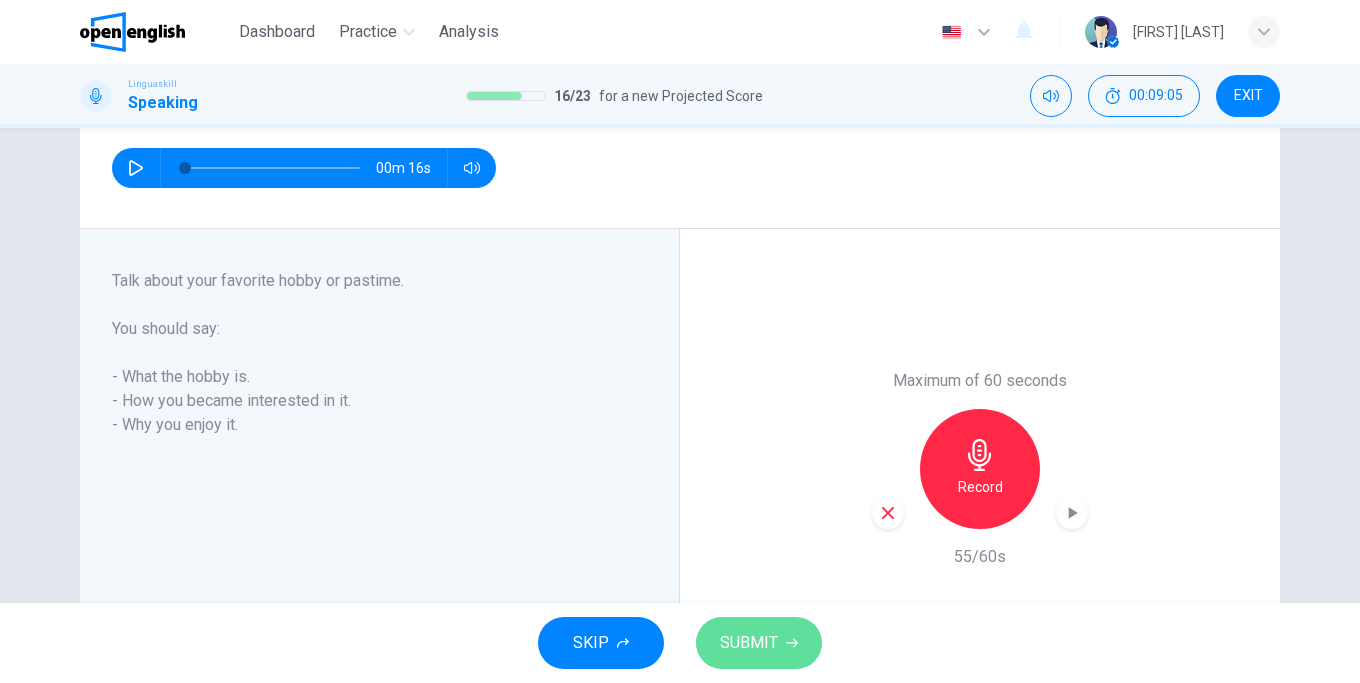 click on "SUBMIT" at bounding box center [749, 643] 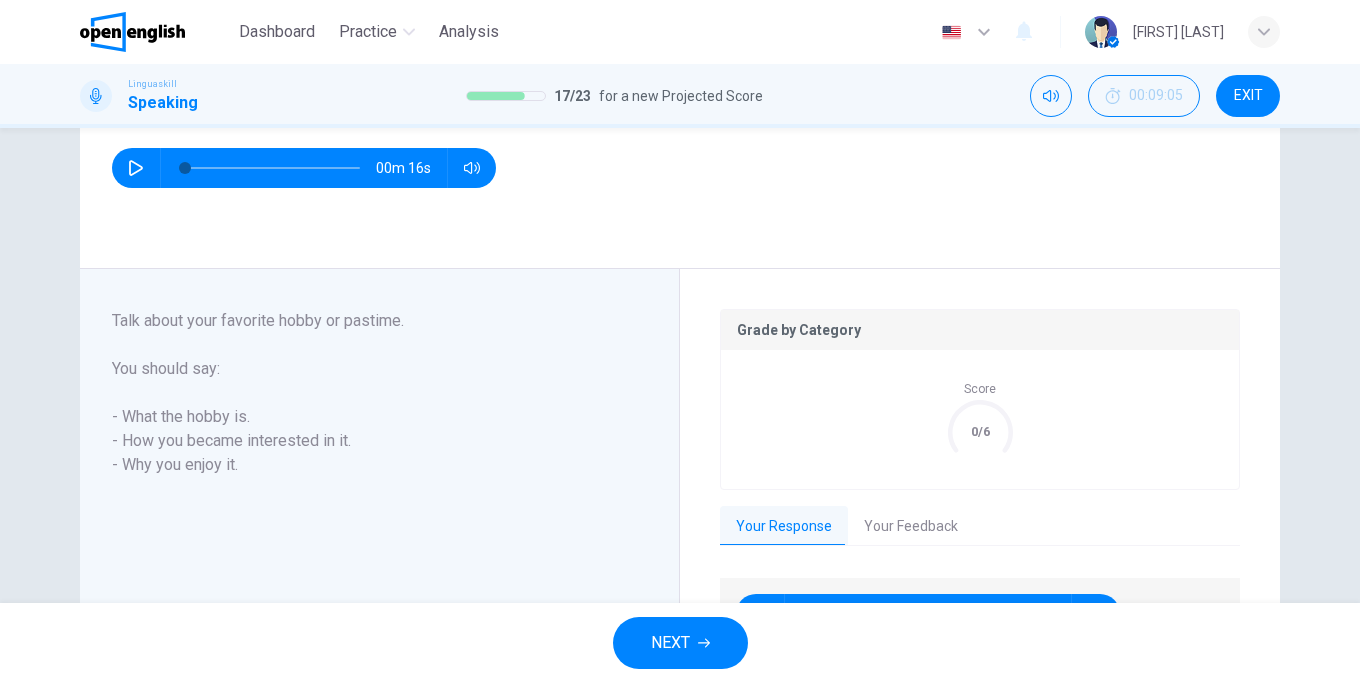 scroll, scrollTop: 414, scrollLeft: 0, axis: vertical 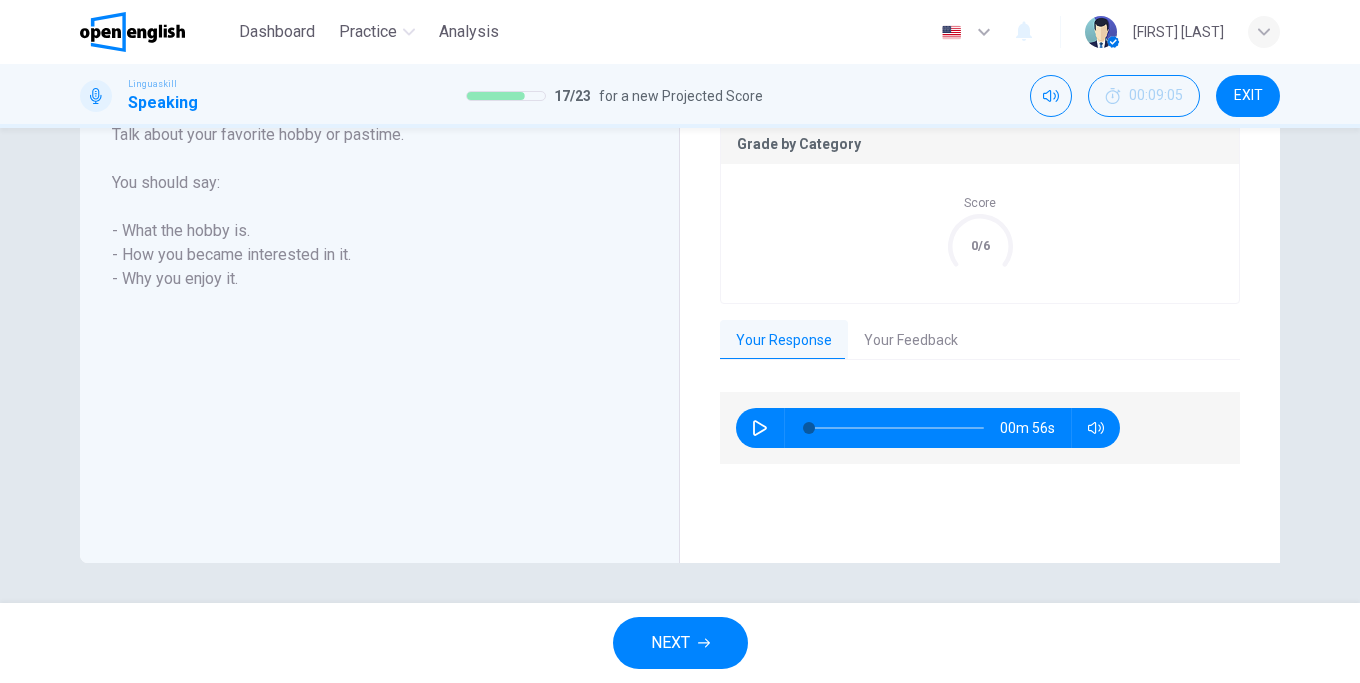 click on "Your Feedback" at bounding box center (911, 341) 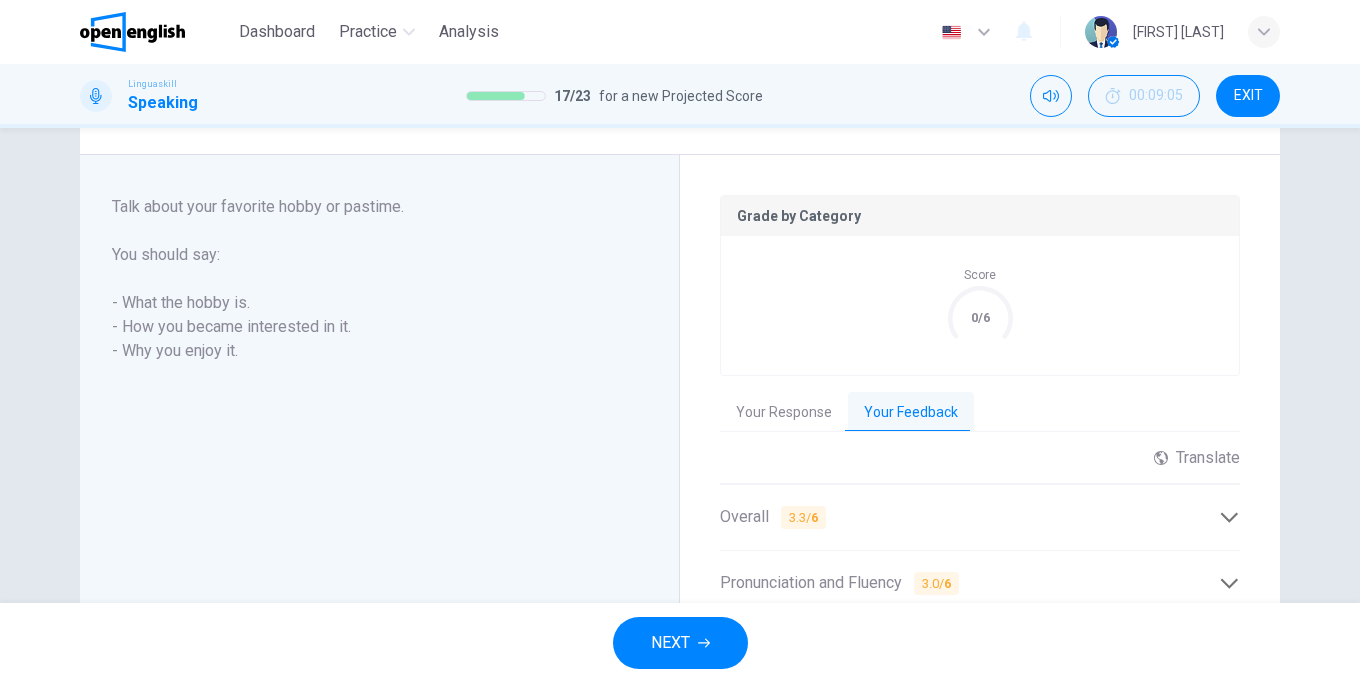 scroll, scrollTop: 456, scrollLeft: 0, axis: vertical 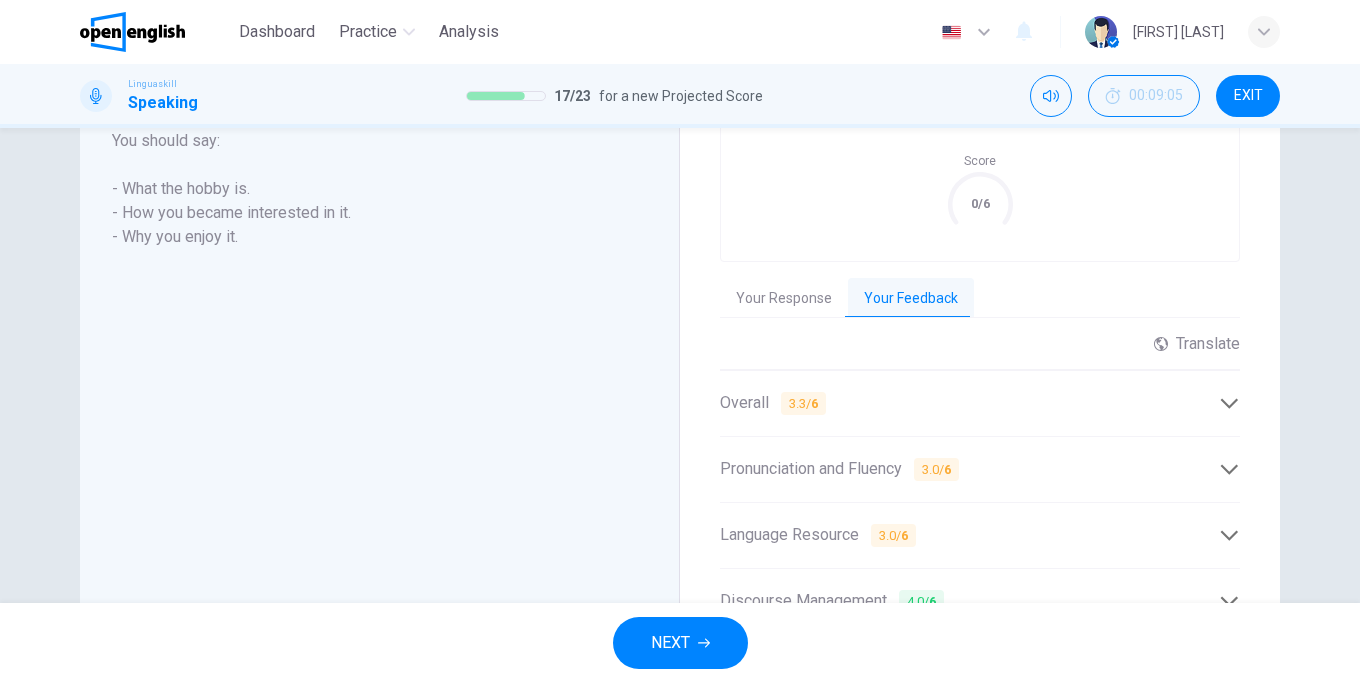 click on "Overall   3.3 / 6" at bounding box center [969, 403] 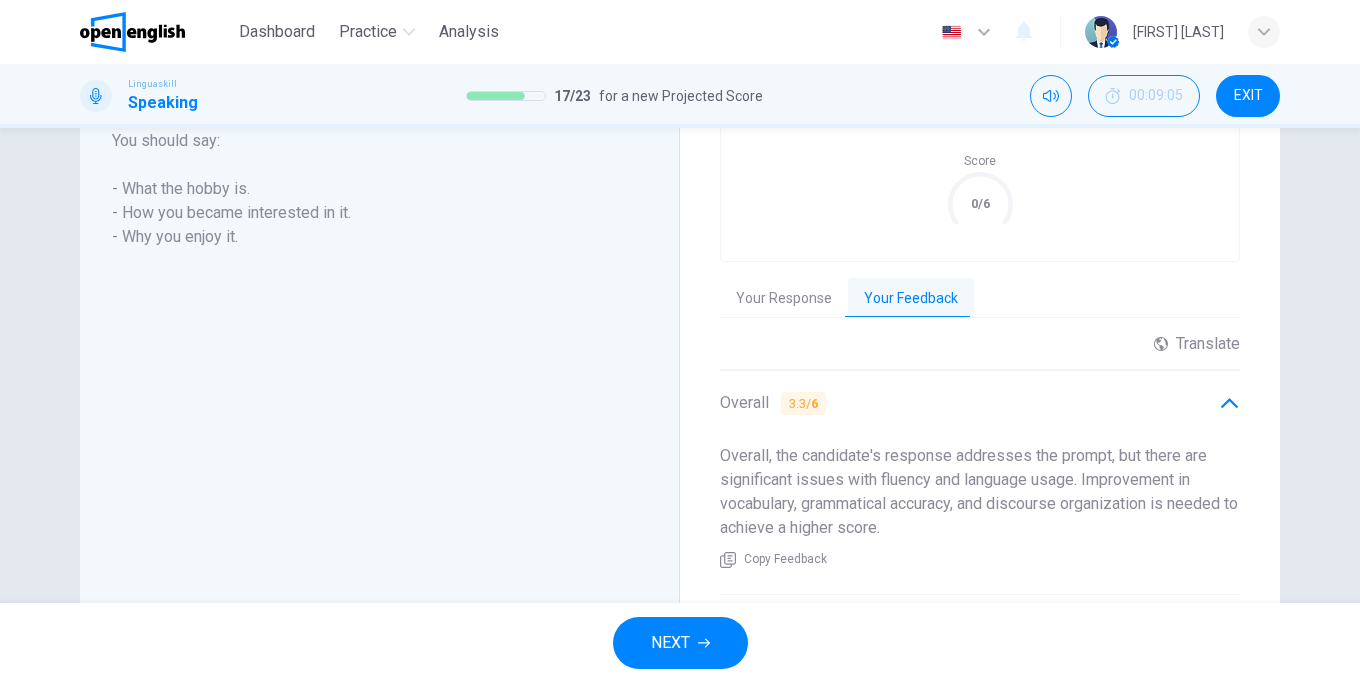 click on "Overall   3.3 / 6" at bounding box center [969, 403] 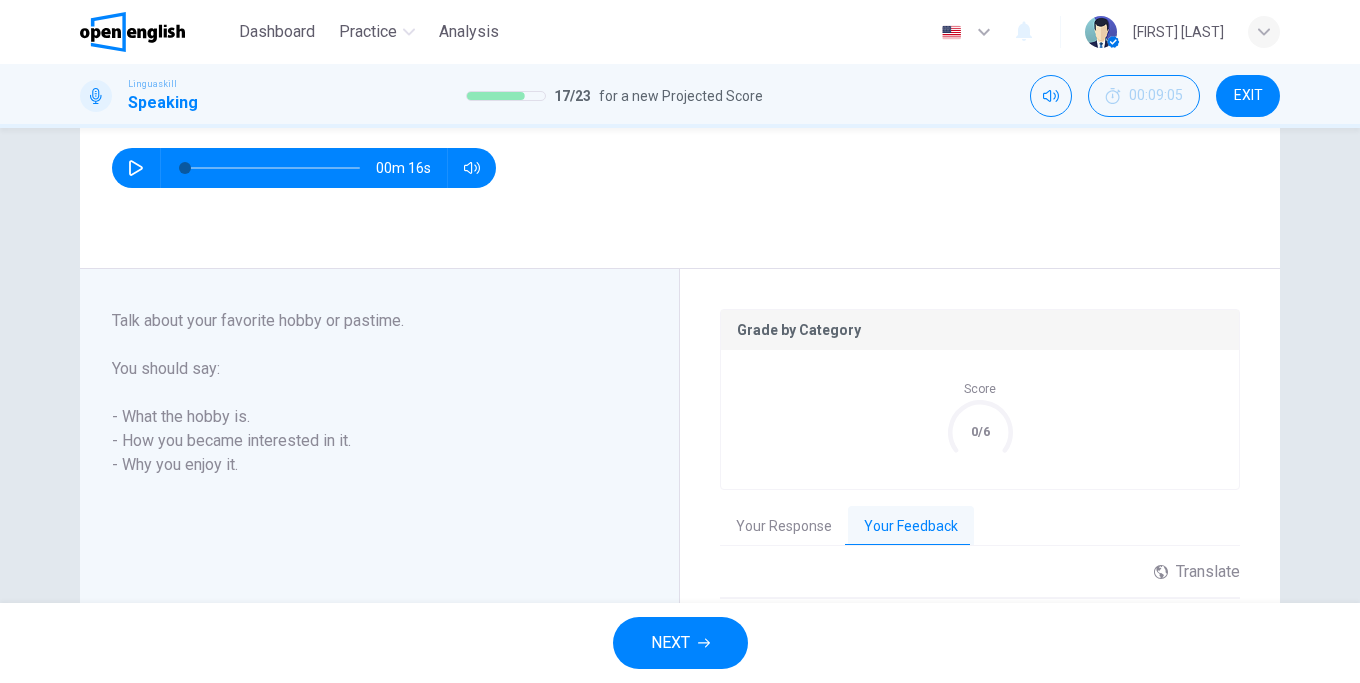 scroll, scrollTop: 456, scrollLeft: 0, axis: vertical 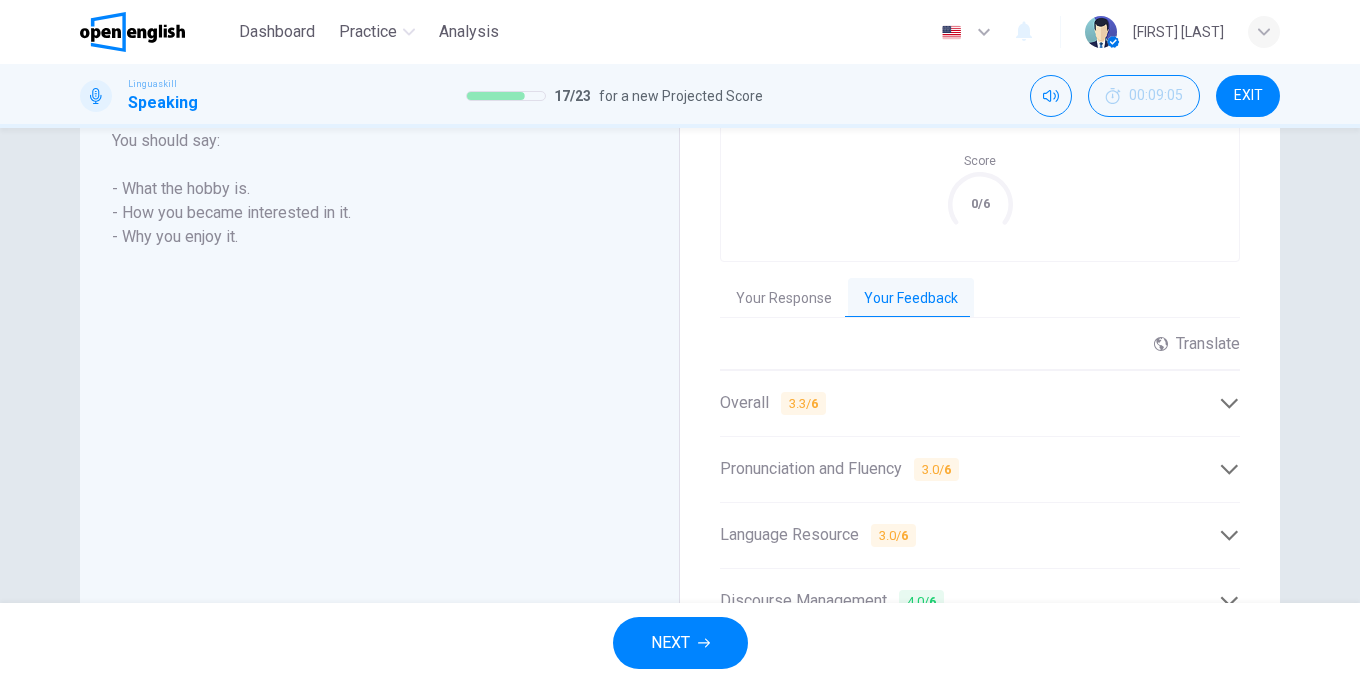 click on "Overall   3.3 / 6" at bounding box center [969, 403] 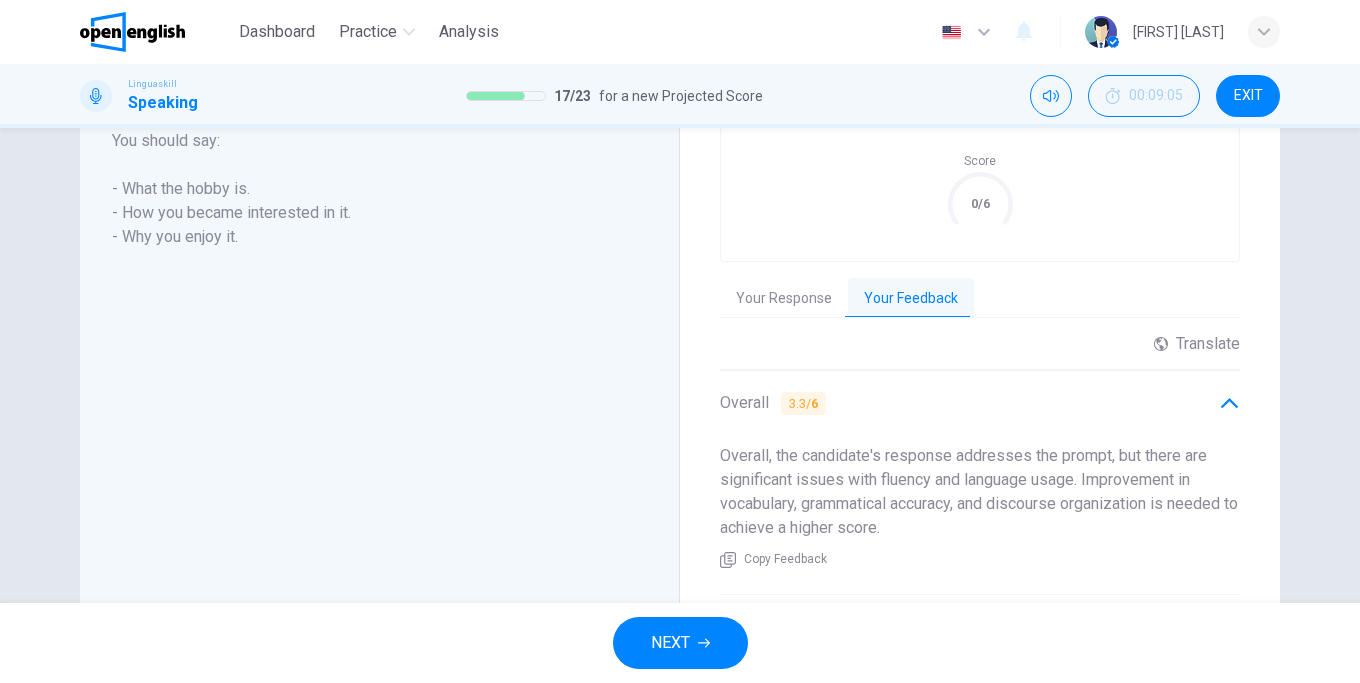 click on "Overall, the candidate's response addresses the prompt, but there are significant issues with fluency and language usage. Improvement in vocabulary, grammatical accuracy, and discourse organization is needed to achieve a higher score." at bounding box center (979, 491) 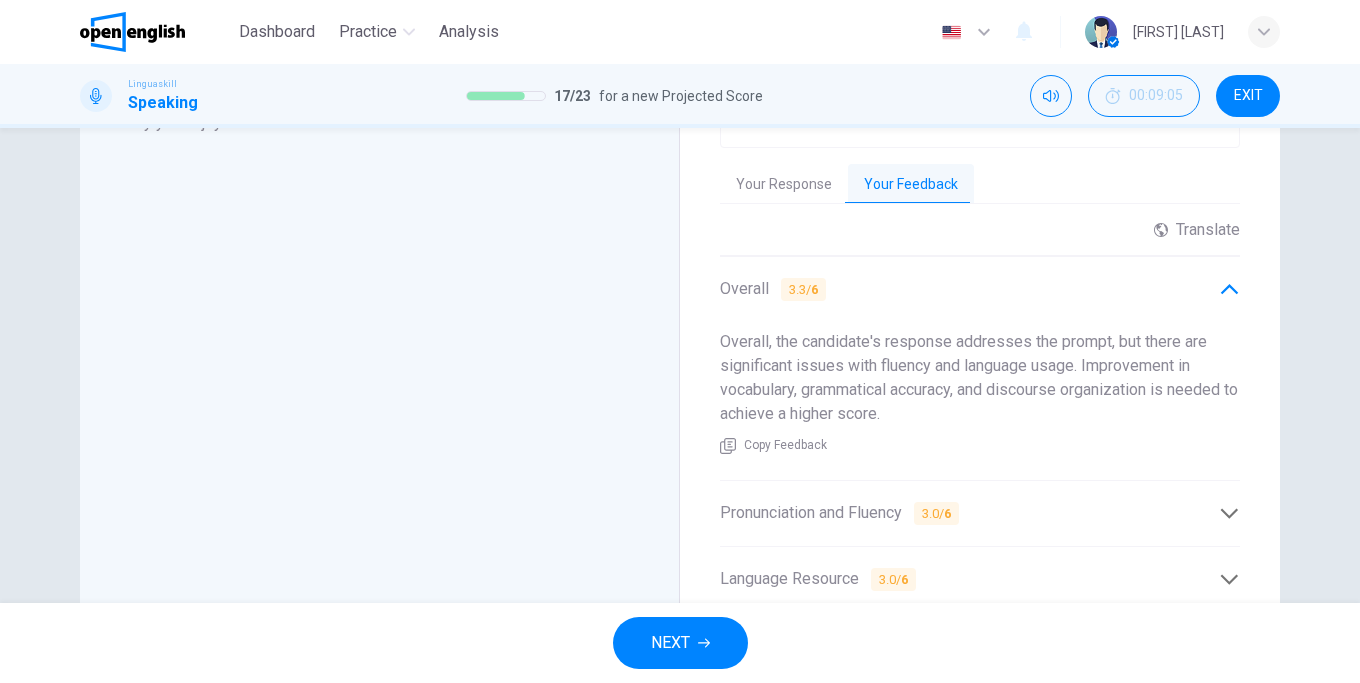 scroll, scrollTop: 684, scrollLeft: 0, axis: vertical 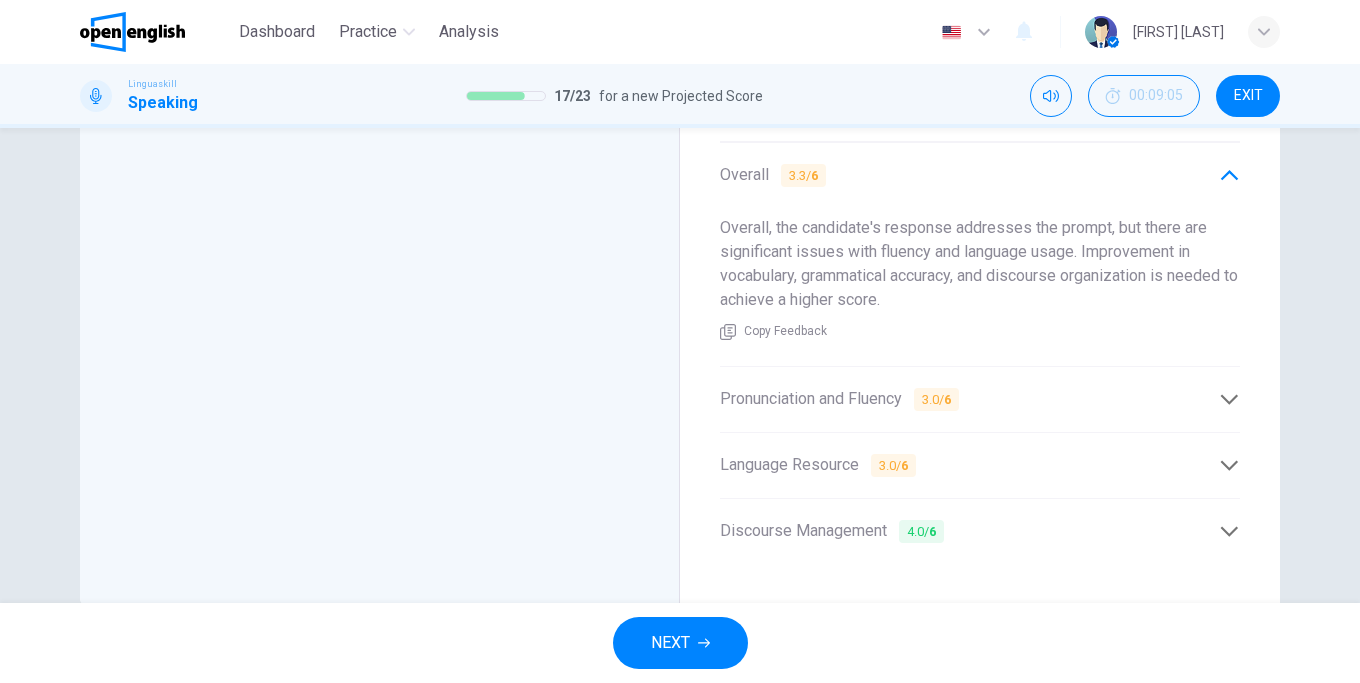 click on "Pronunciation and Fluency   3.0 / 6 The pronunciation can generally be understood, but there are L1 features that cause some strain. Attempts to use stress and intonation are not always successful, and the flow of speech is uneven with signs of false starts and repetition.   Copy Feedback" at bounding box center (980, 399) 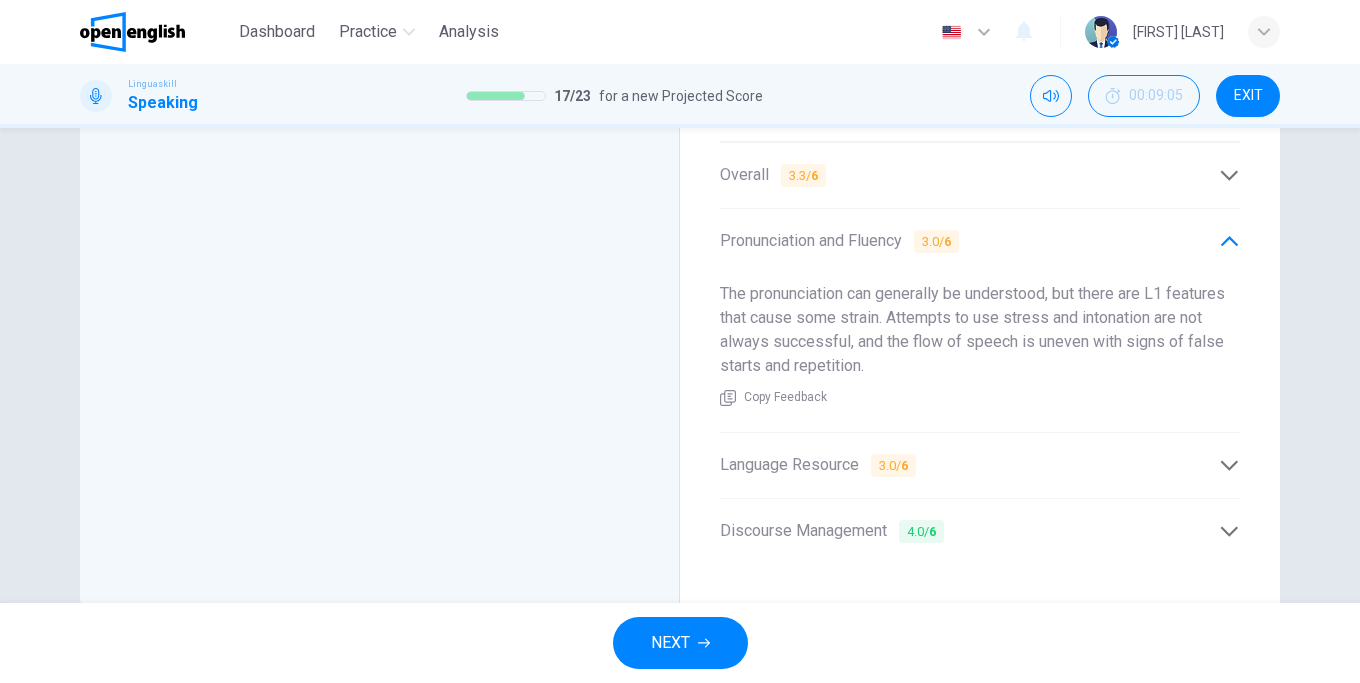 click on "Language Resource   3.0 / 6" at bounding box center [969, 465] 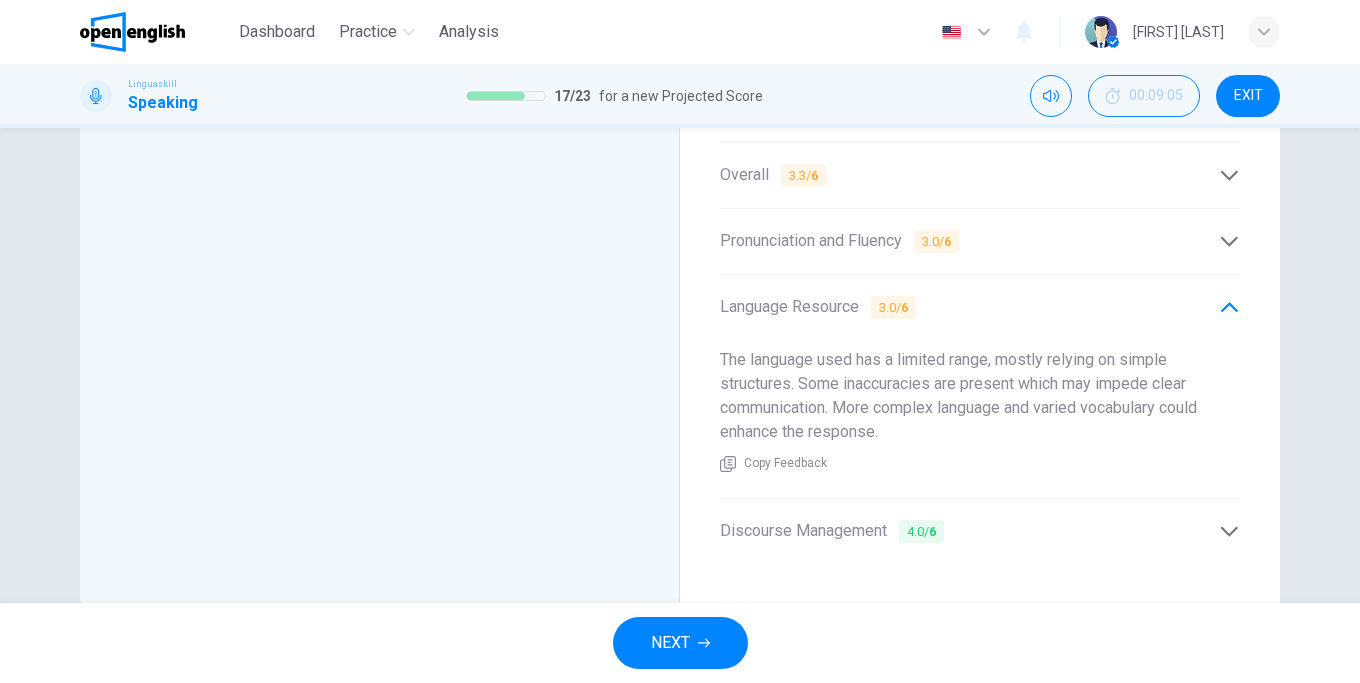 drag, startPoint x: 809, startPoint y: 433, endPoint x: 759, endPoint y: 430, distance: 50.08992 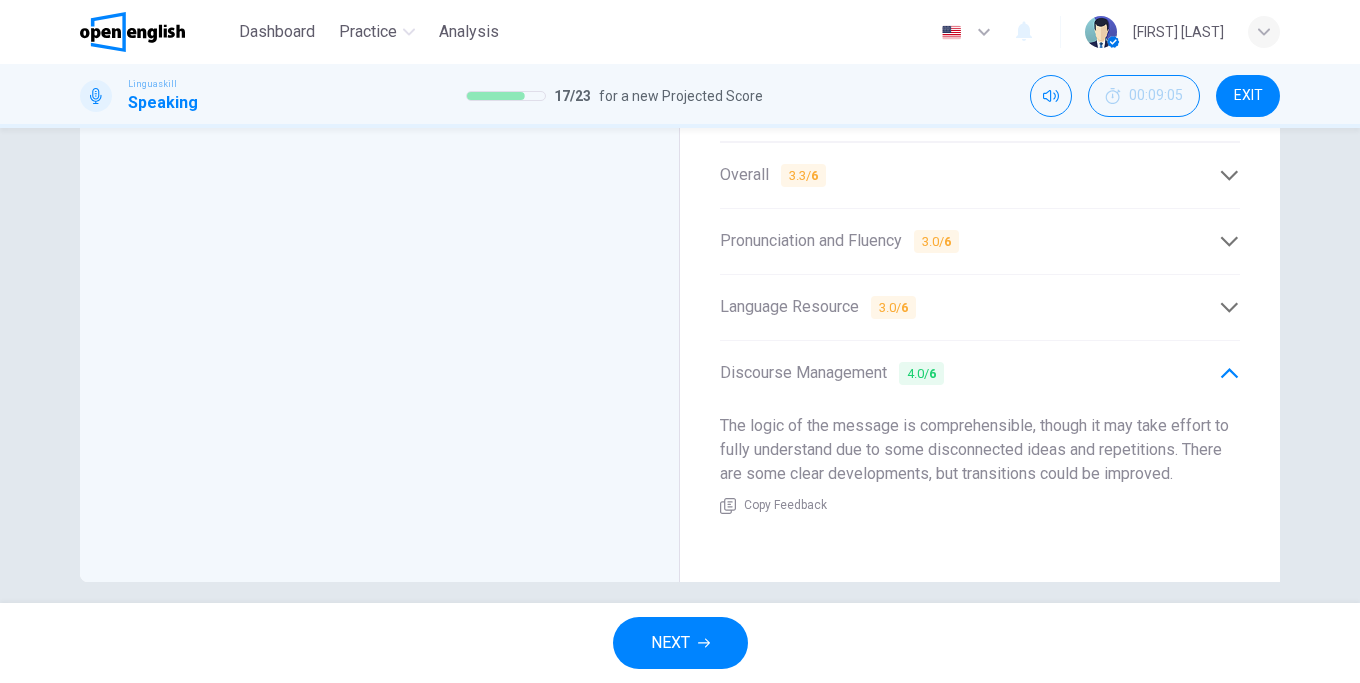 click on "Discourse Management   4.0 / 6" at bounding box center [969, 373] 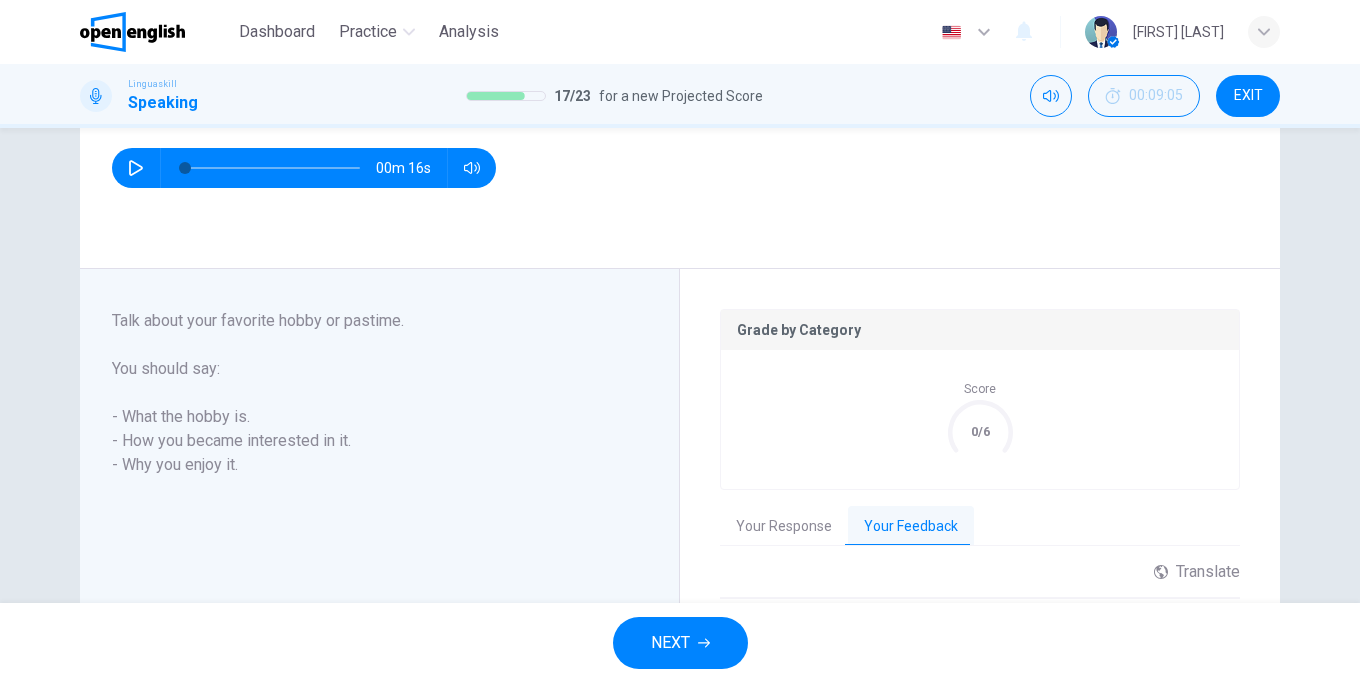 scroll, scrollTop: 0, scrollLeft: 0, axis: both 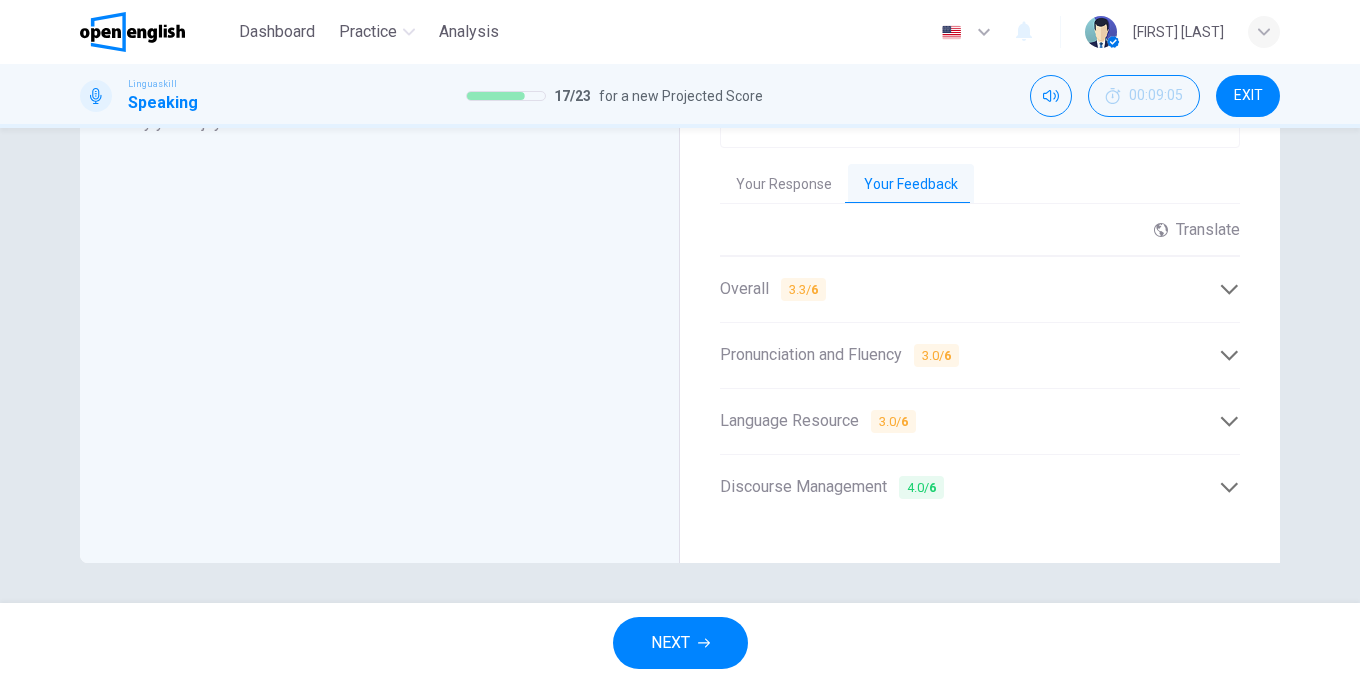 click on "NEXT" at bounding box center [680, 643] 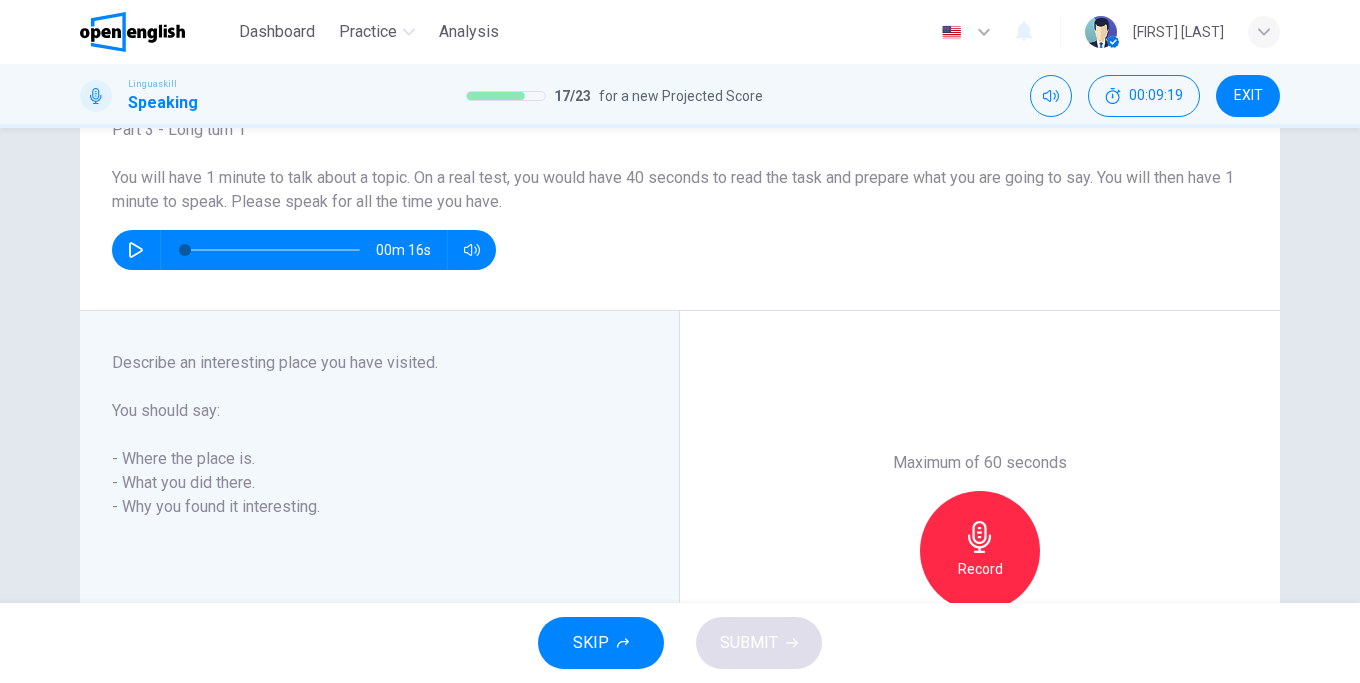 scroll, scrollTop: 260, scrollLeft: 0, axis: vertical 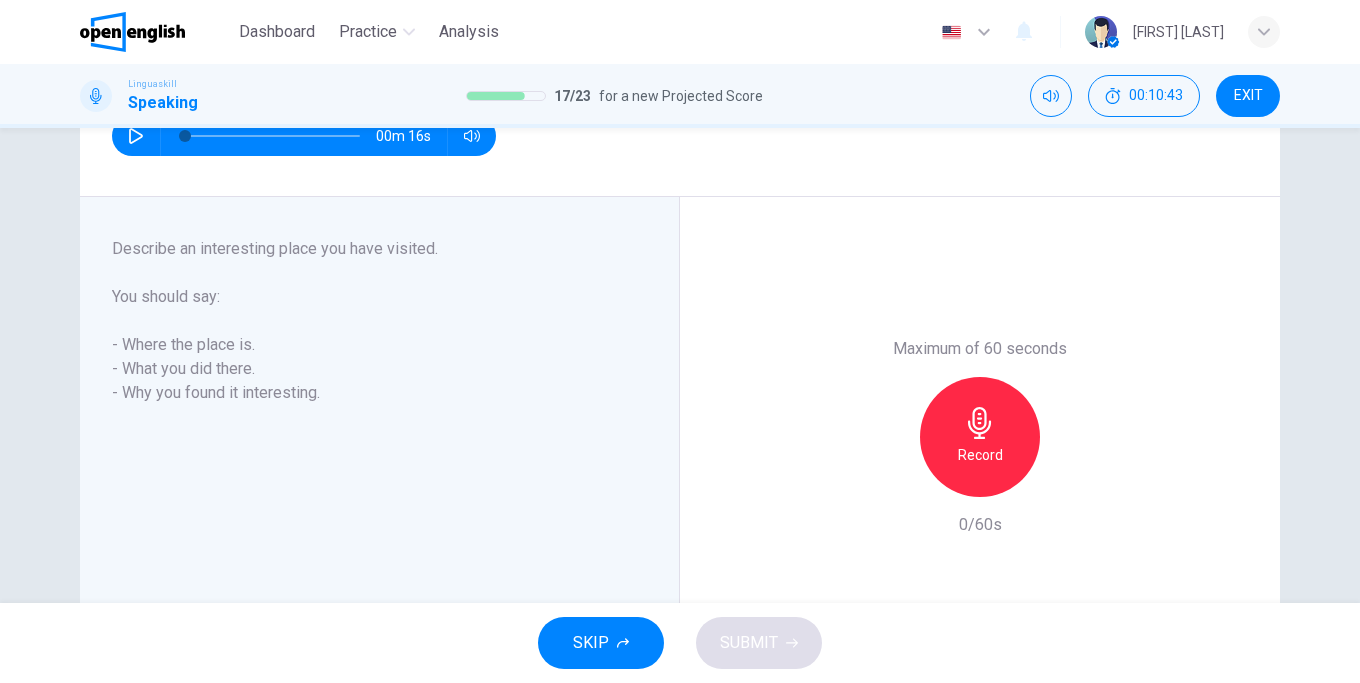 click on "Record" at bounding box center (980, 455) 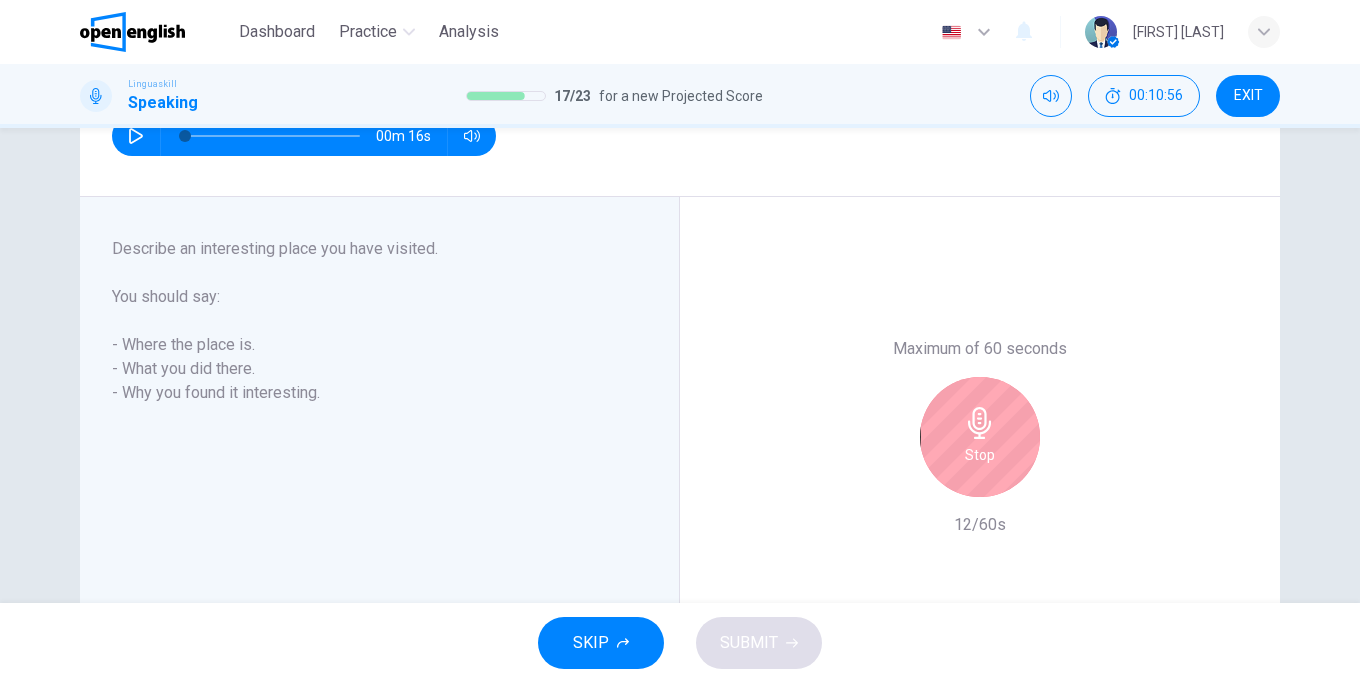 click on "Stop" at bounding box center [980, 437] 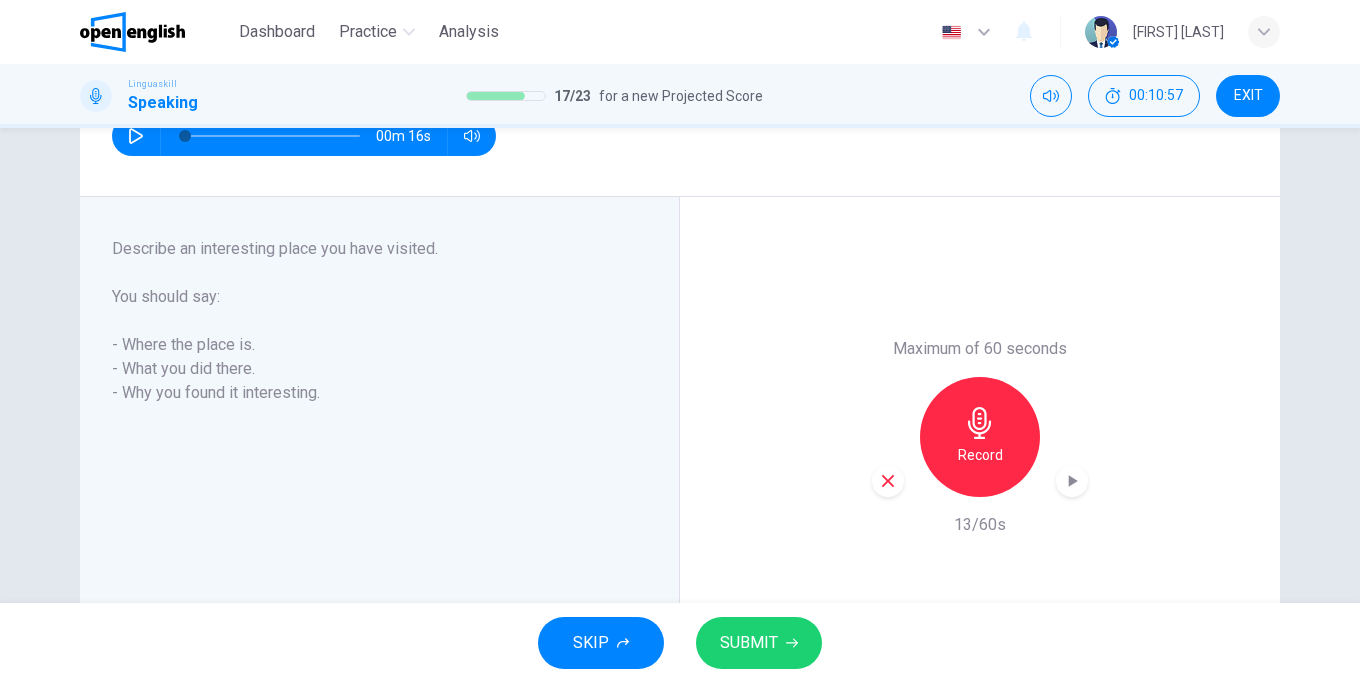click 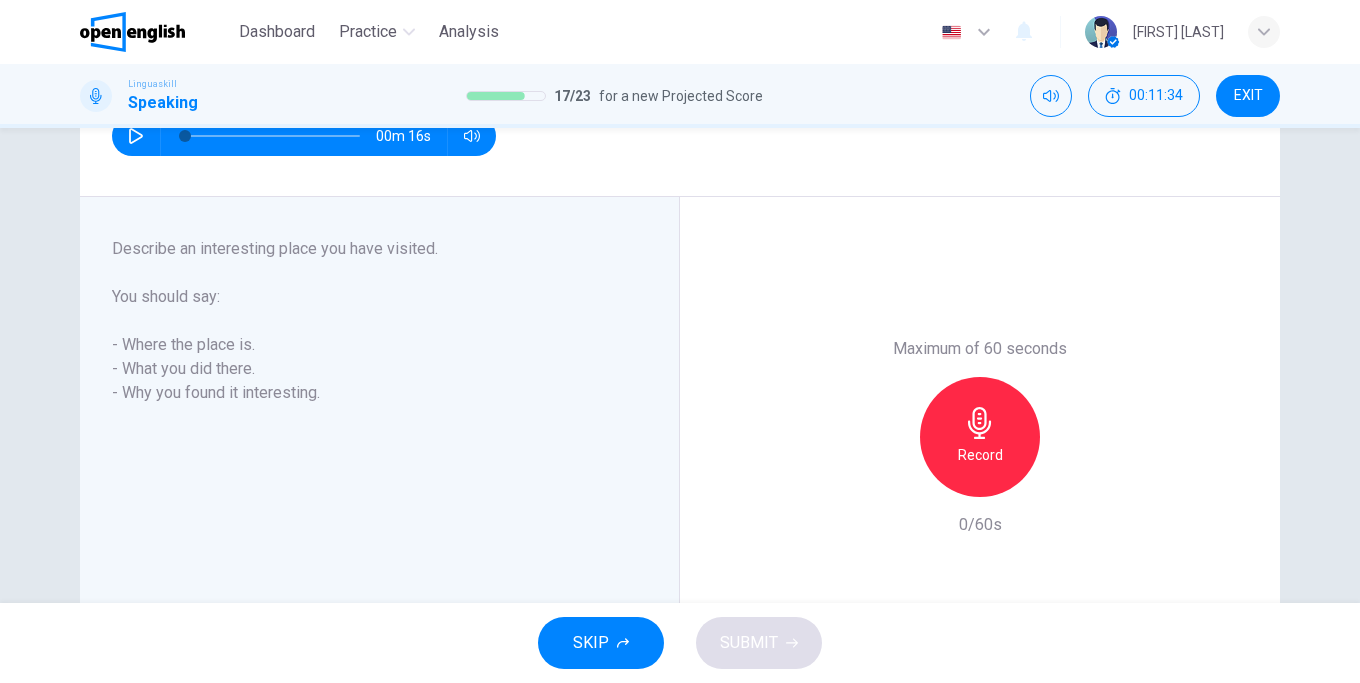click on "Record" at bounding box center (980, 455) 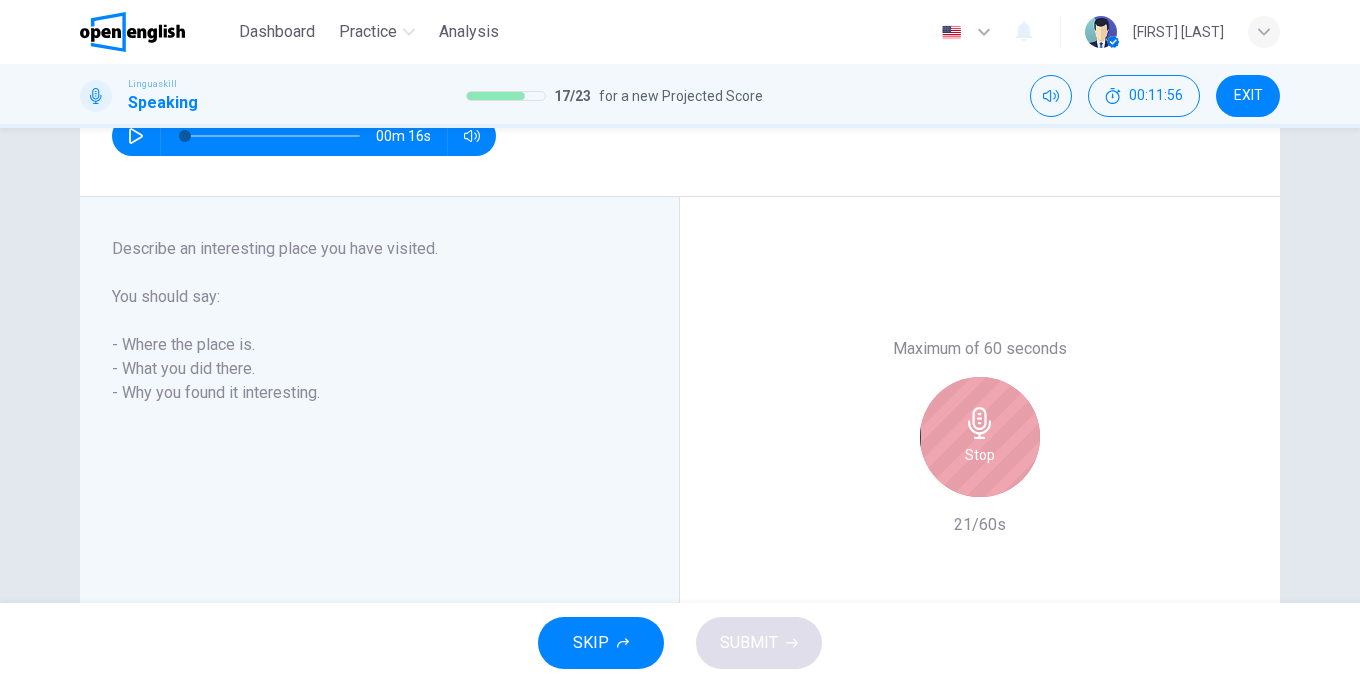 click on "Stop" at bounding box center (980, 437) 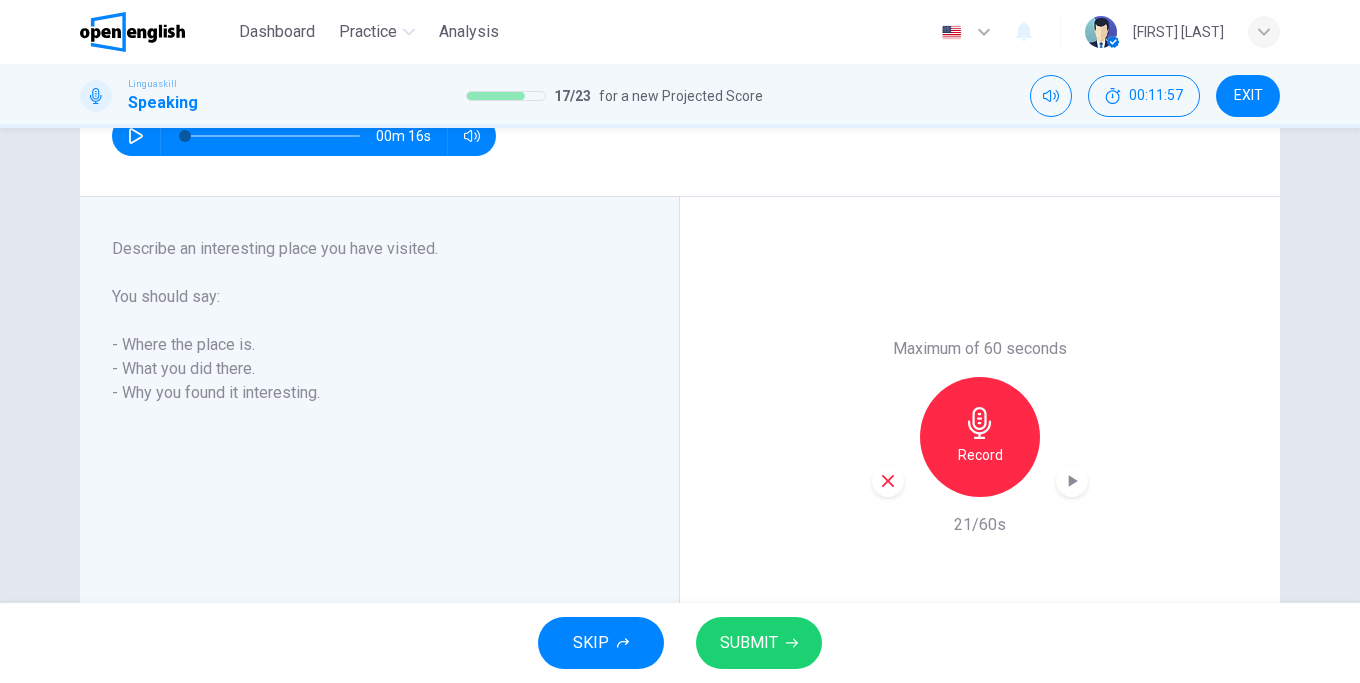 click 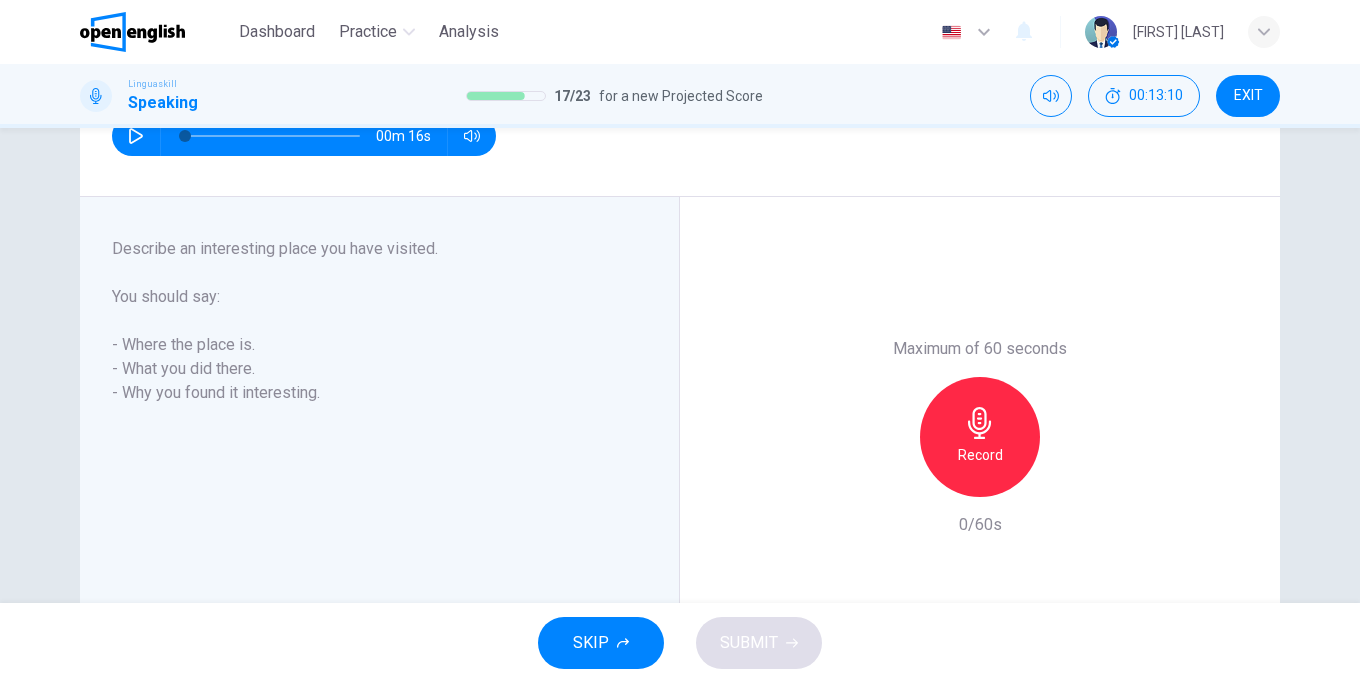 click 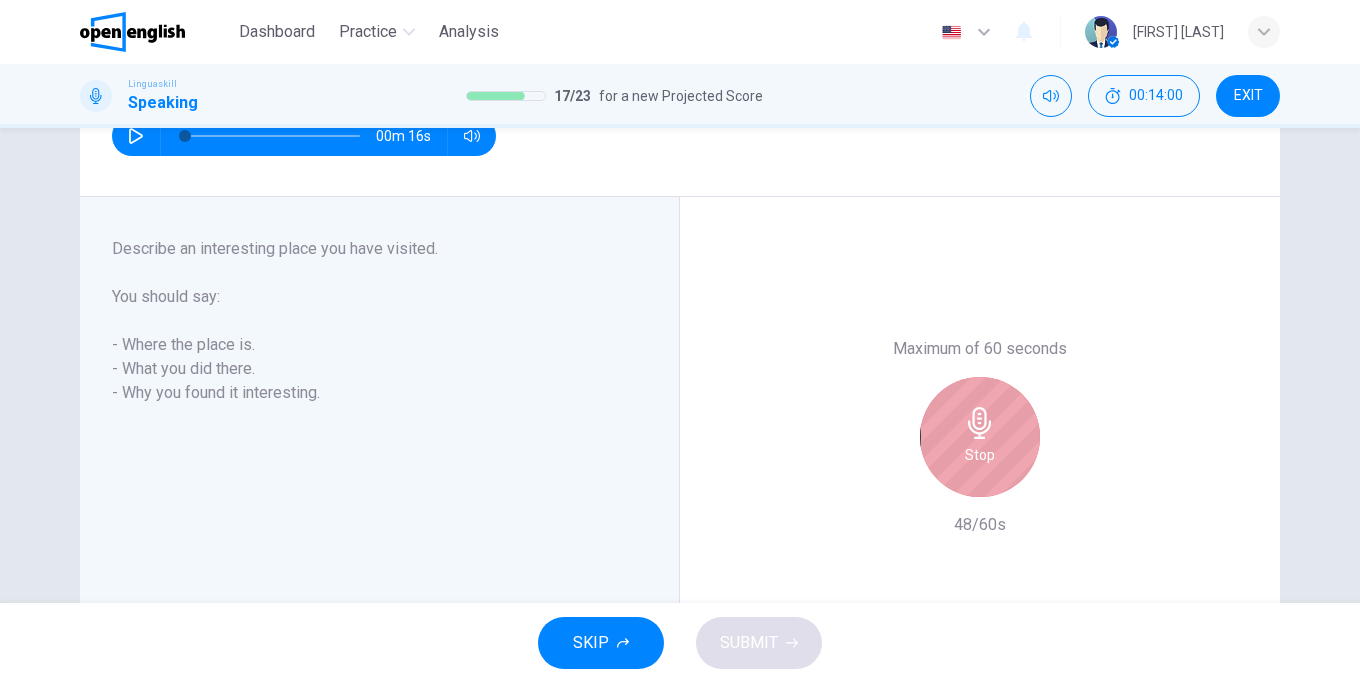drag, startPoint x: 1013, startPoint y: 420, endPoint x: 999, endPoint y: 425, distance: 14.866069 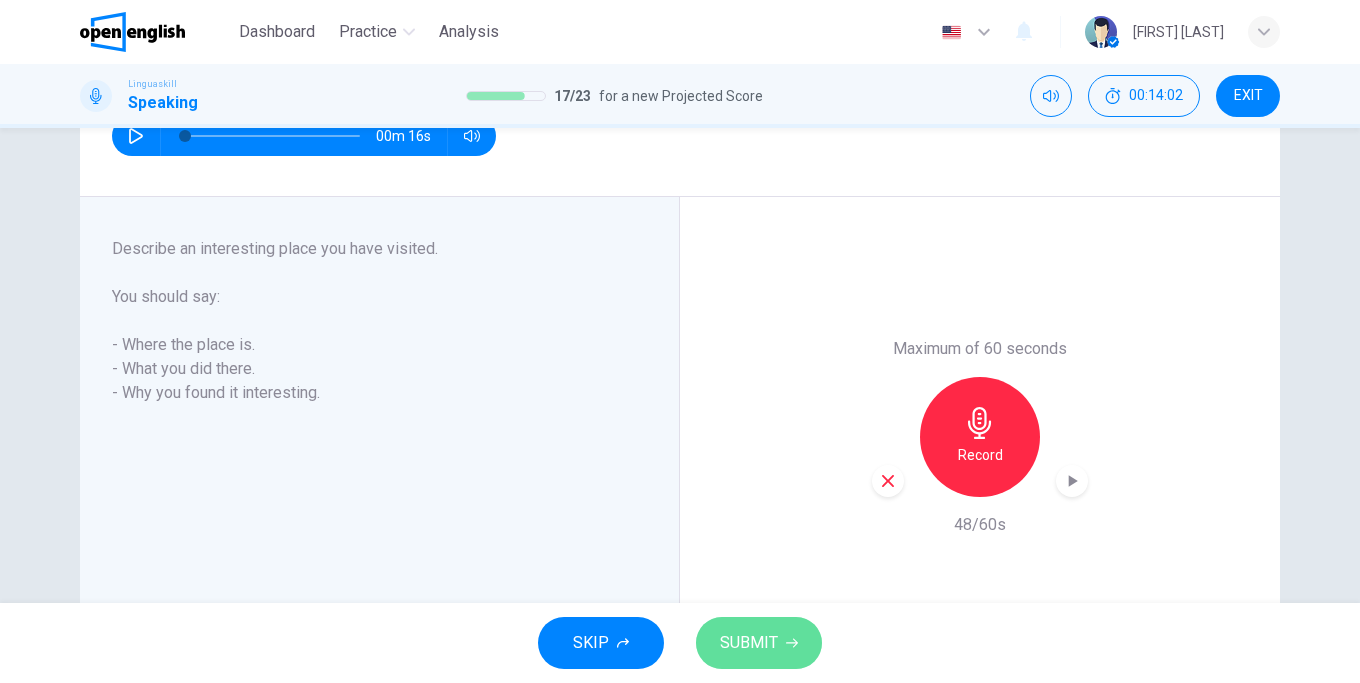 click on "SUBMIT" at bounding box center [749, 643] 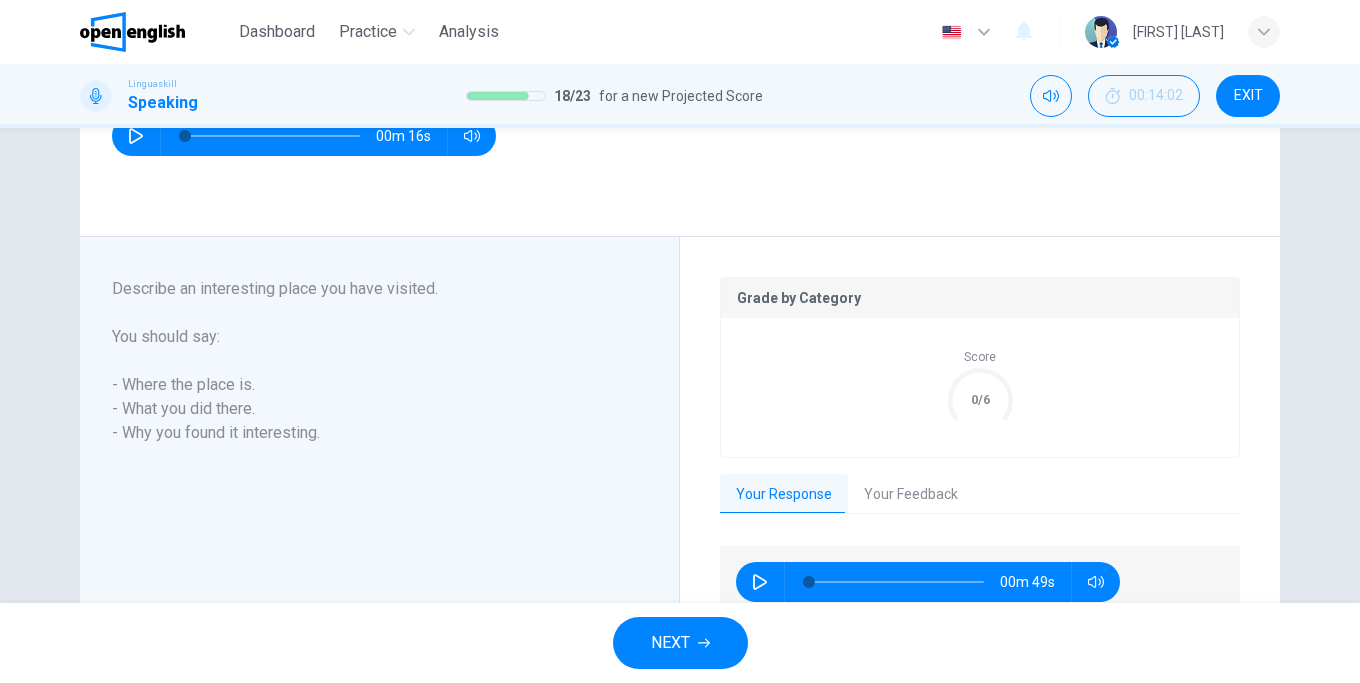 scroll, scrollTop: 414, scrollLeft: 0, axis: vertical 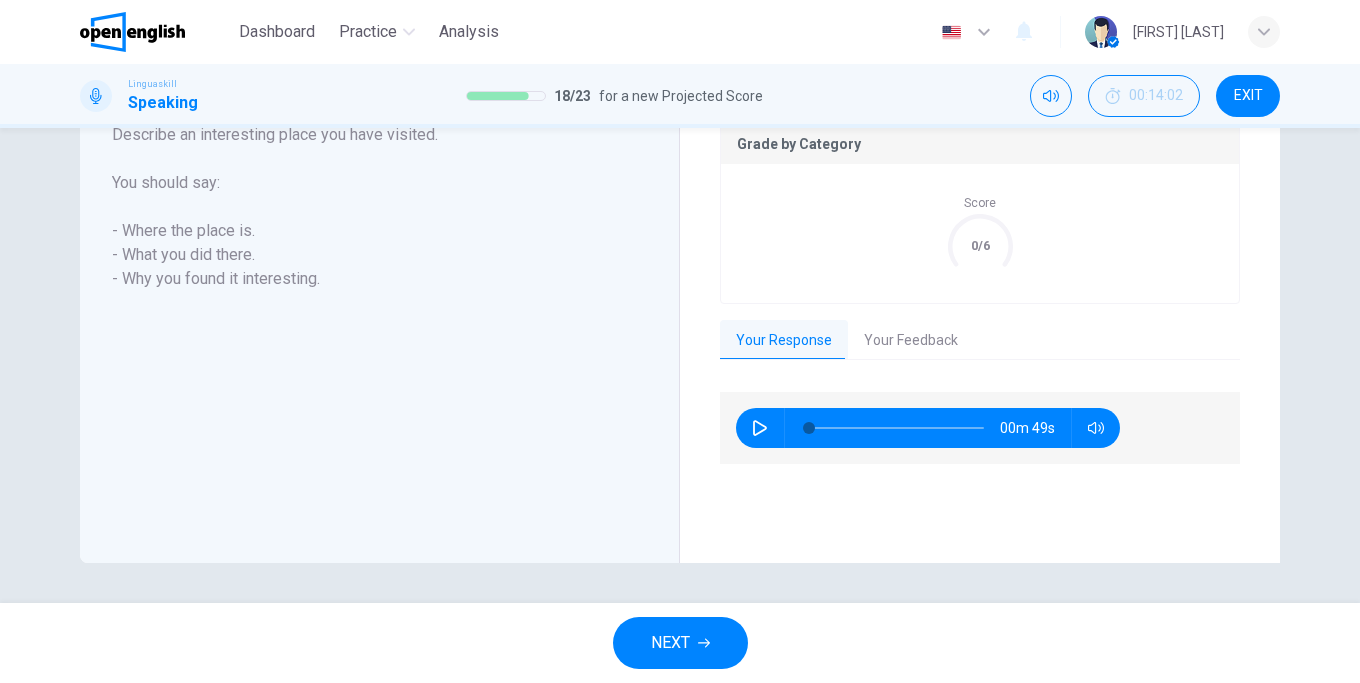 click on "Your Feedback" at bounding box center (911, 341) 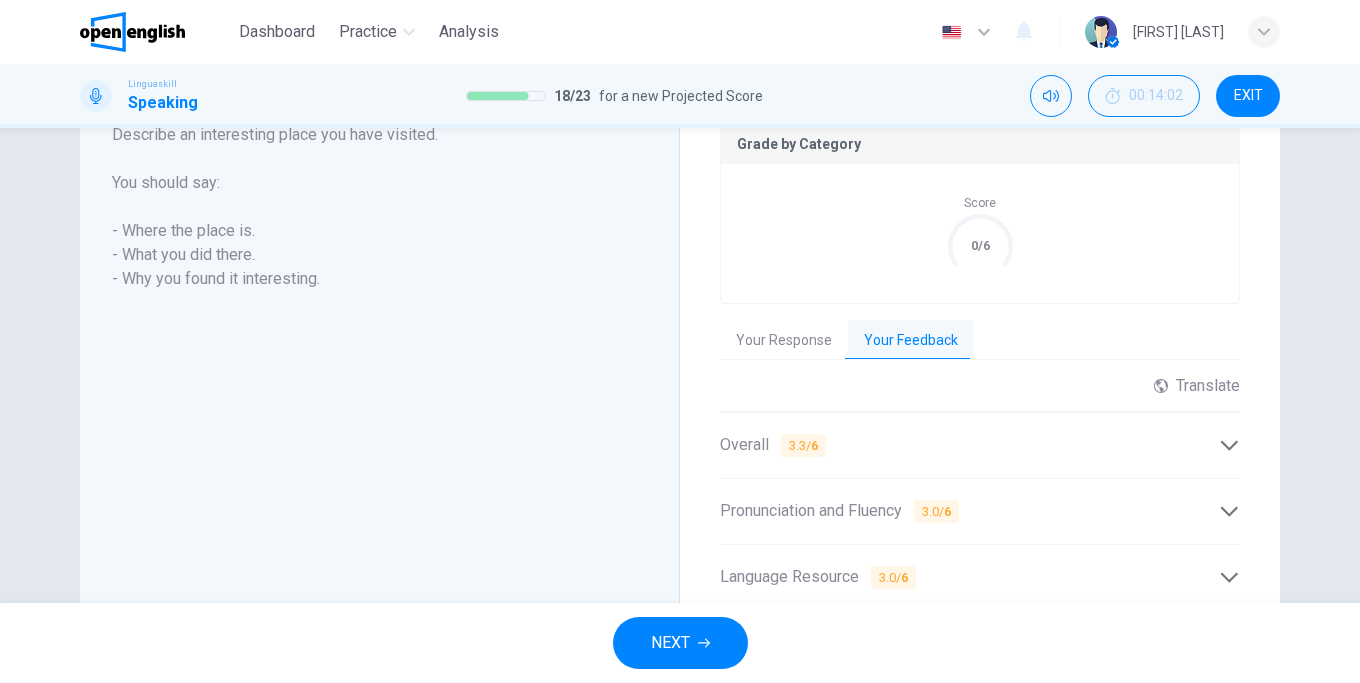 scroll, scrollTop: 570, scrollLeft: 0, axis: vertical 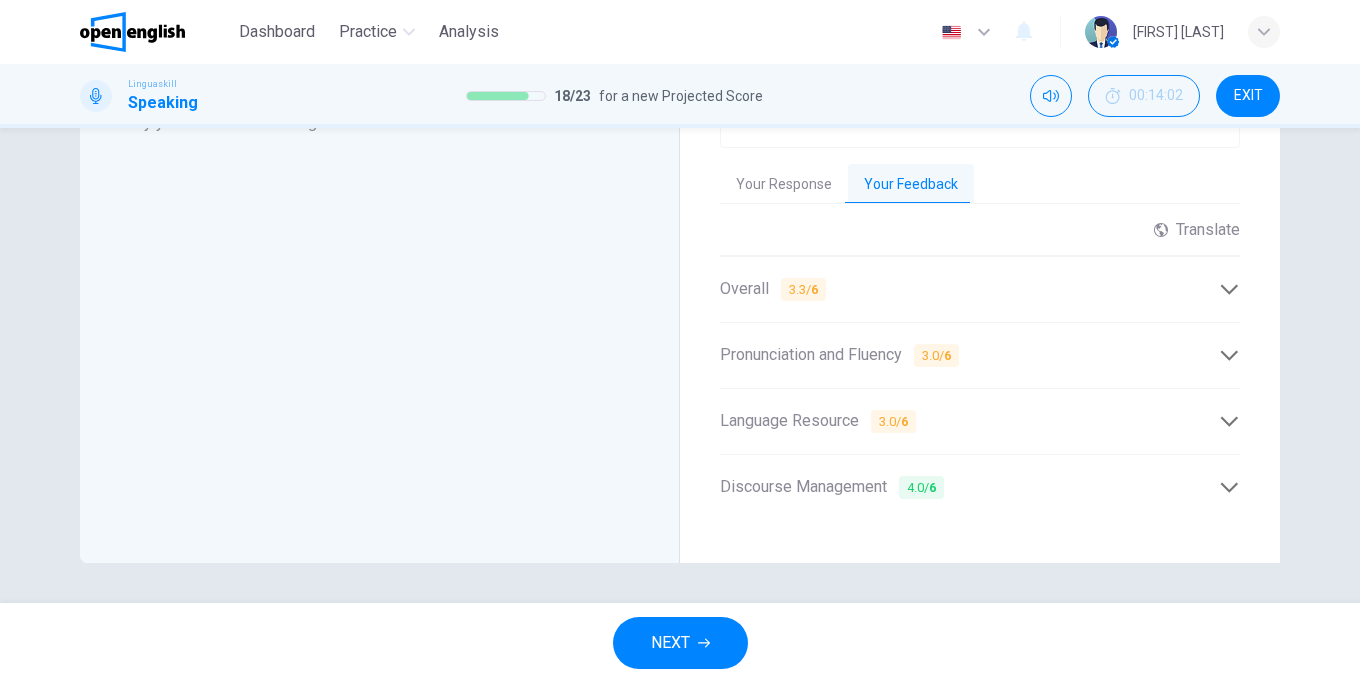 click on "NEXT" at bounding box center [670, 643] 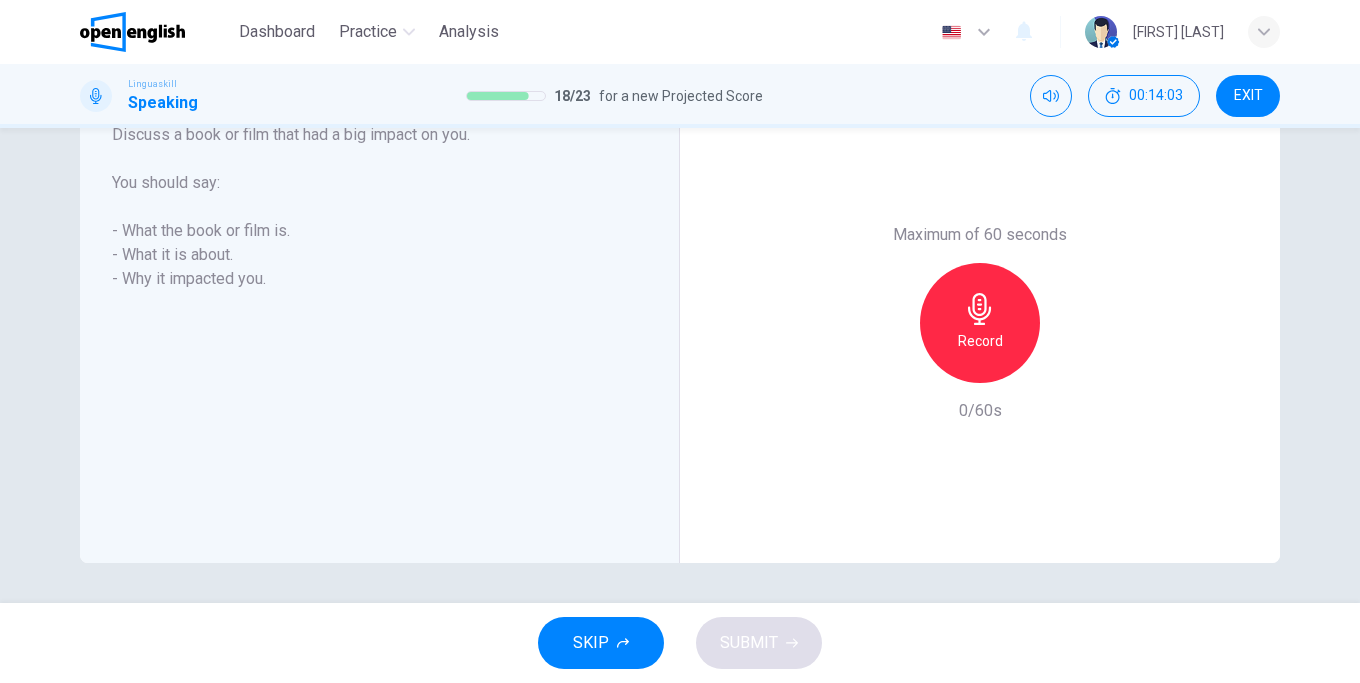 scroll, scrollTop: 260, scrollLeft: 0, axis: vertical 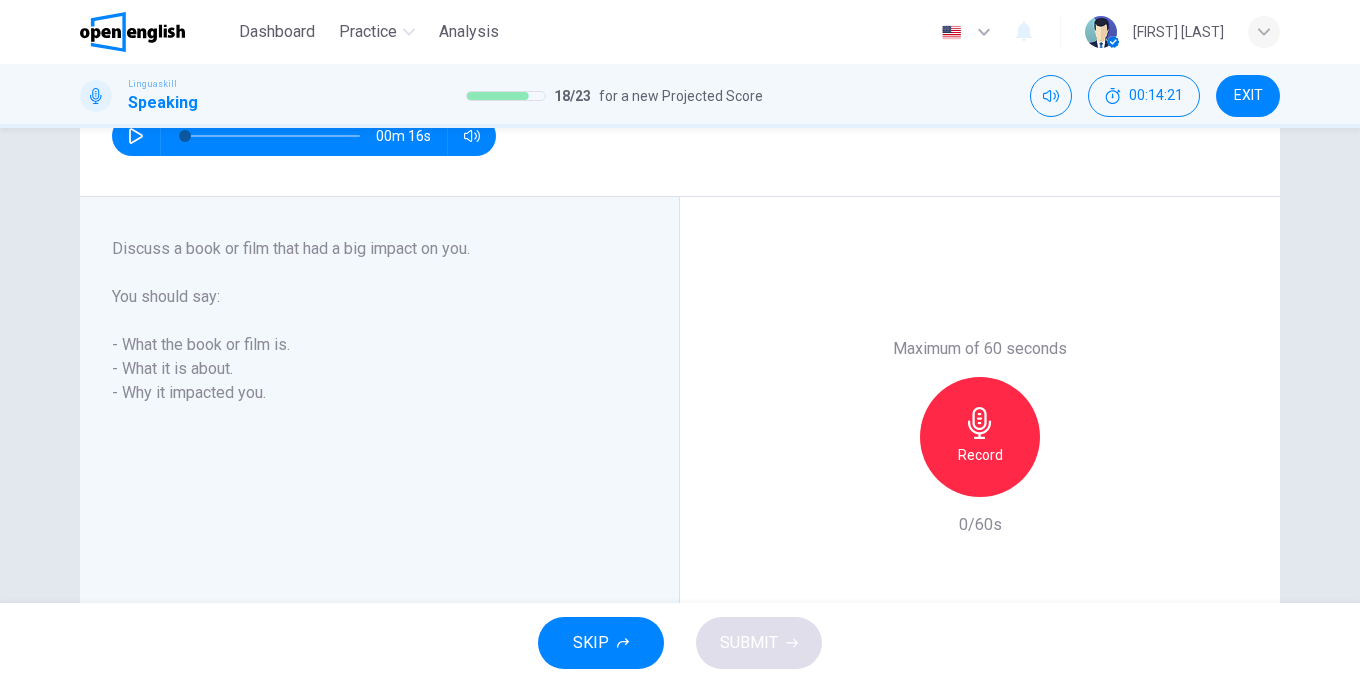 click on "Record" at bounding box center [980, 437] 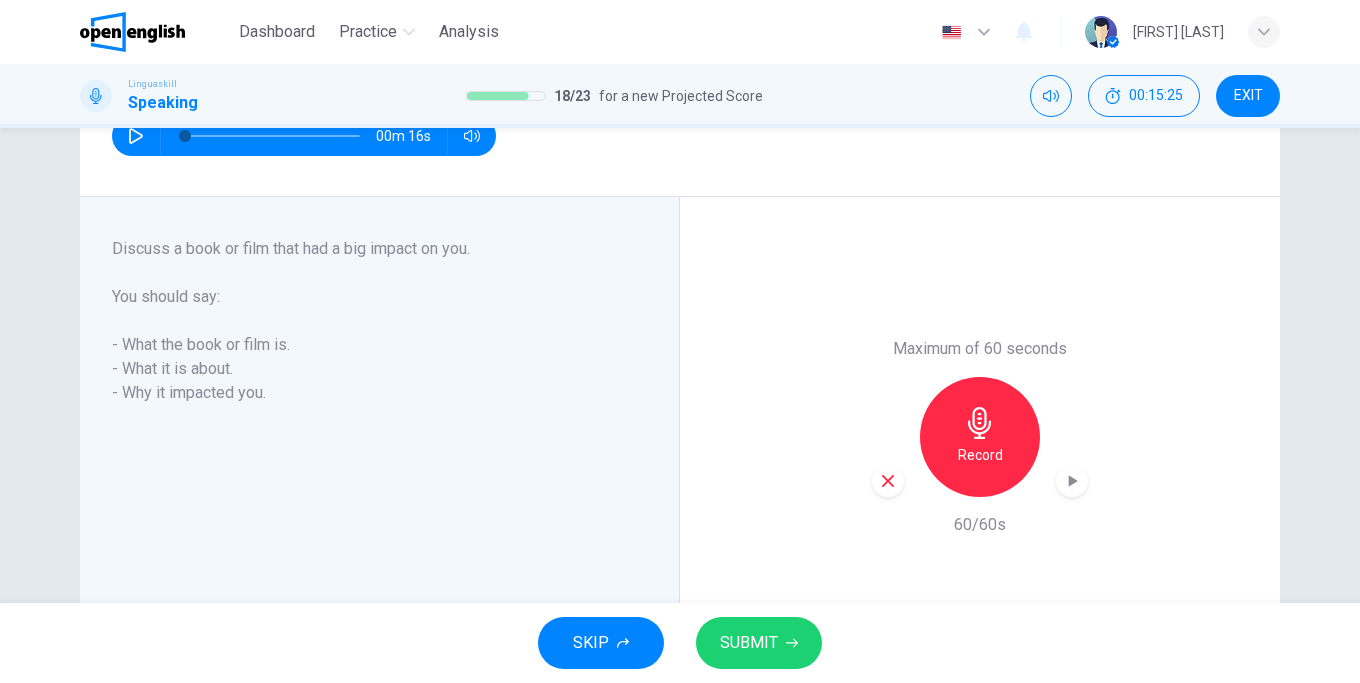click on "SUBMIT" at bounding box center [759, 643] 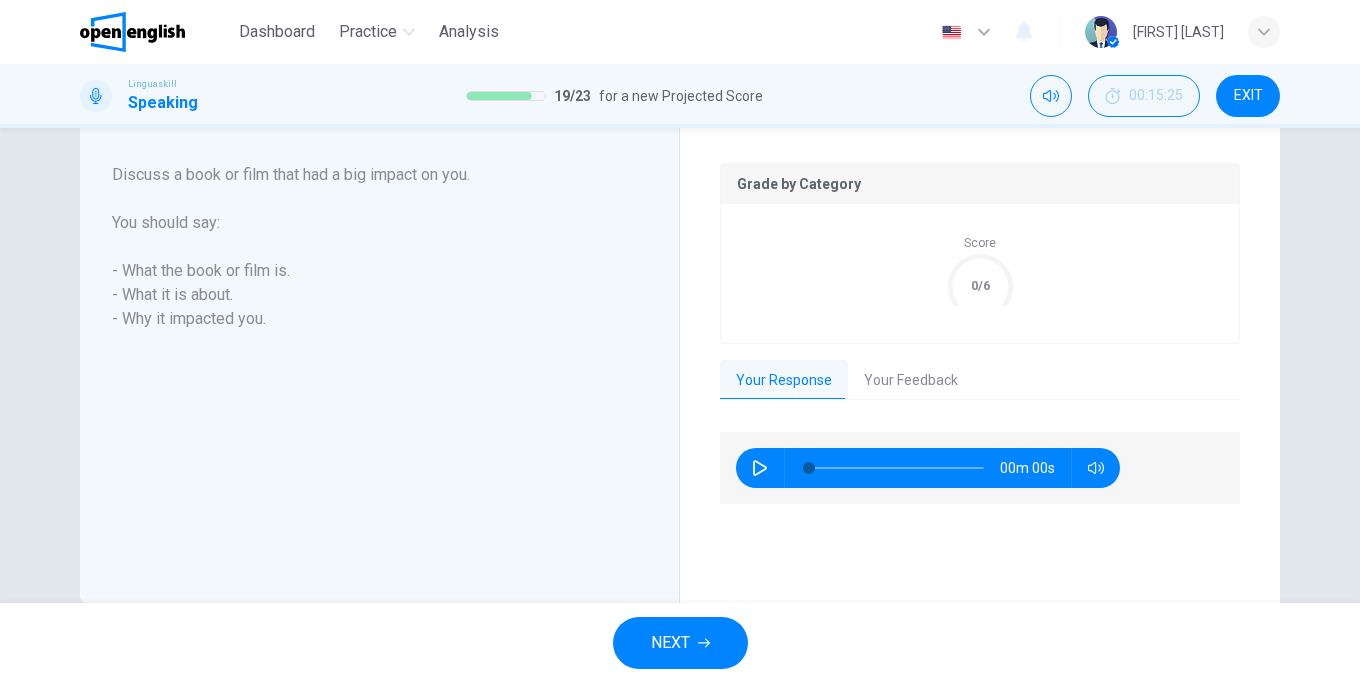 scroll, scrollTop: 414, scrollLeft: 0, axis: vertical 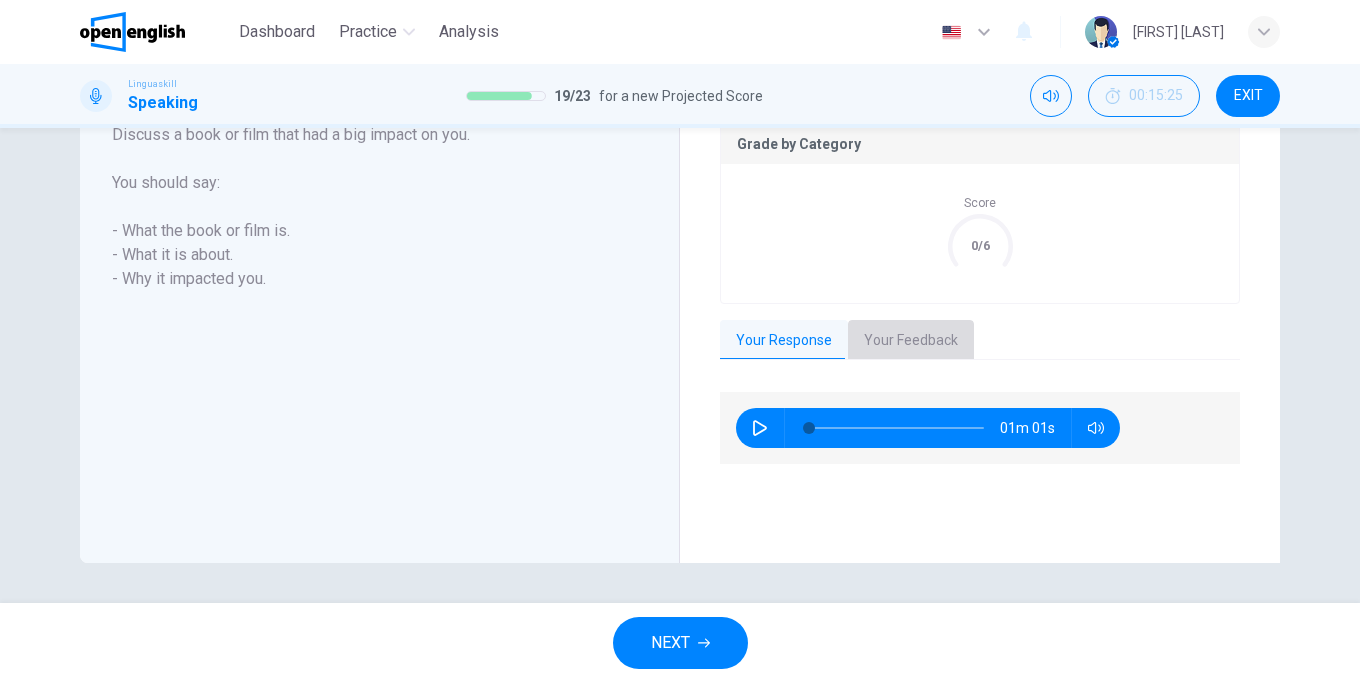 click on "Your Feedback" at bounding box center [911, 341] 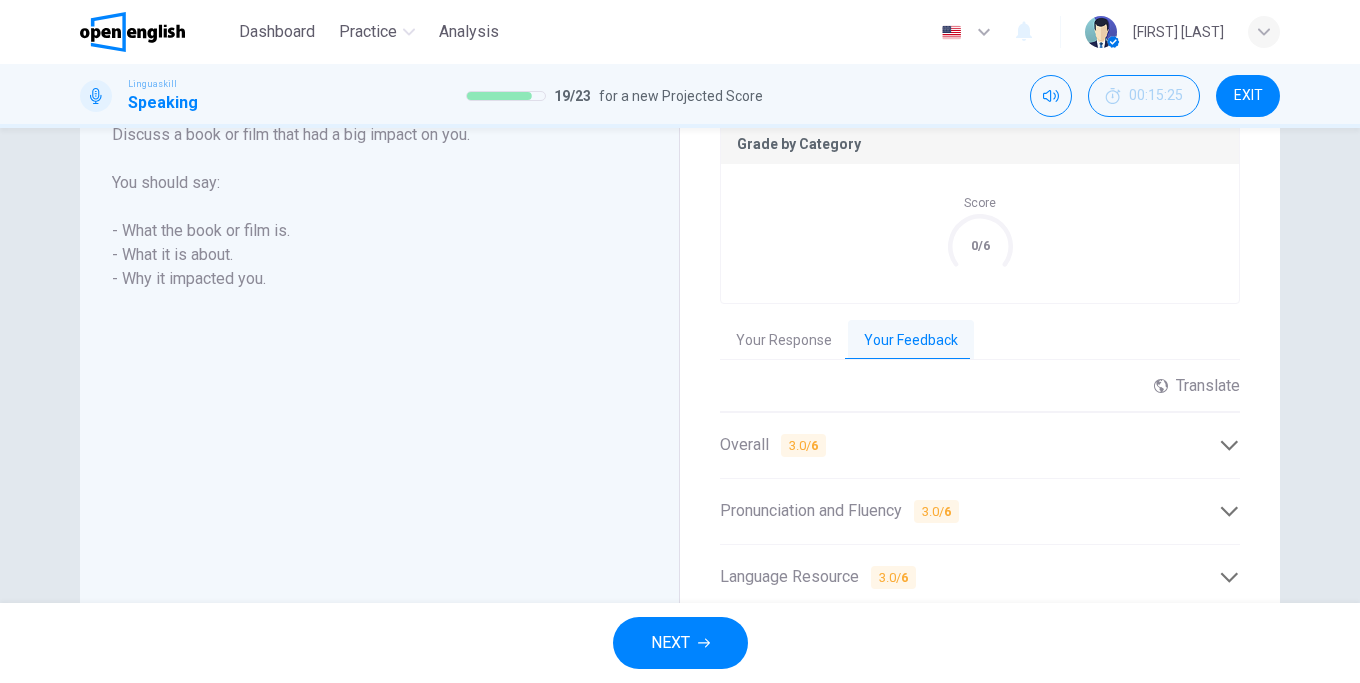 scroll, scrollTop: 570, scrollLeft: 0, axis: vertical 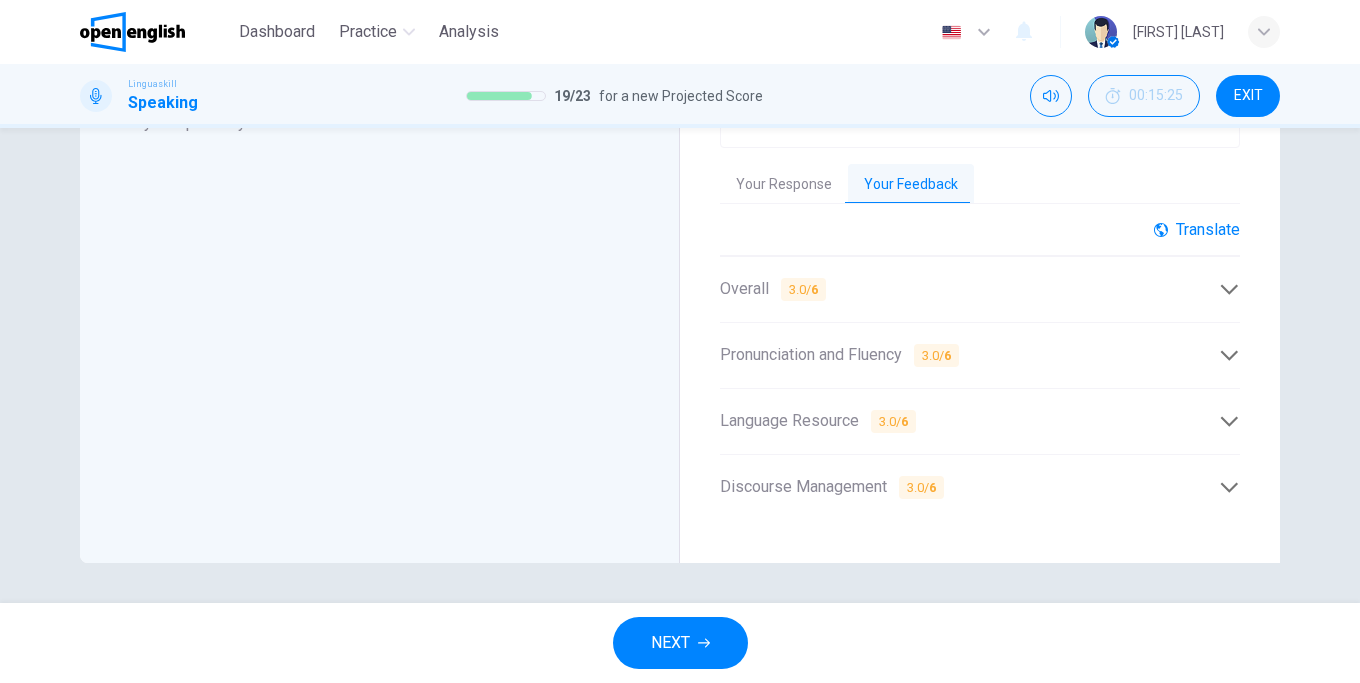 click on "Translate" at bounding box center [1197, 229] 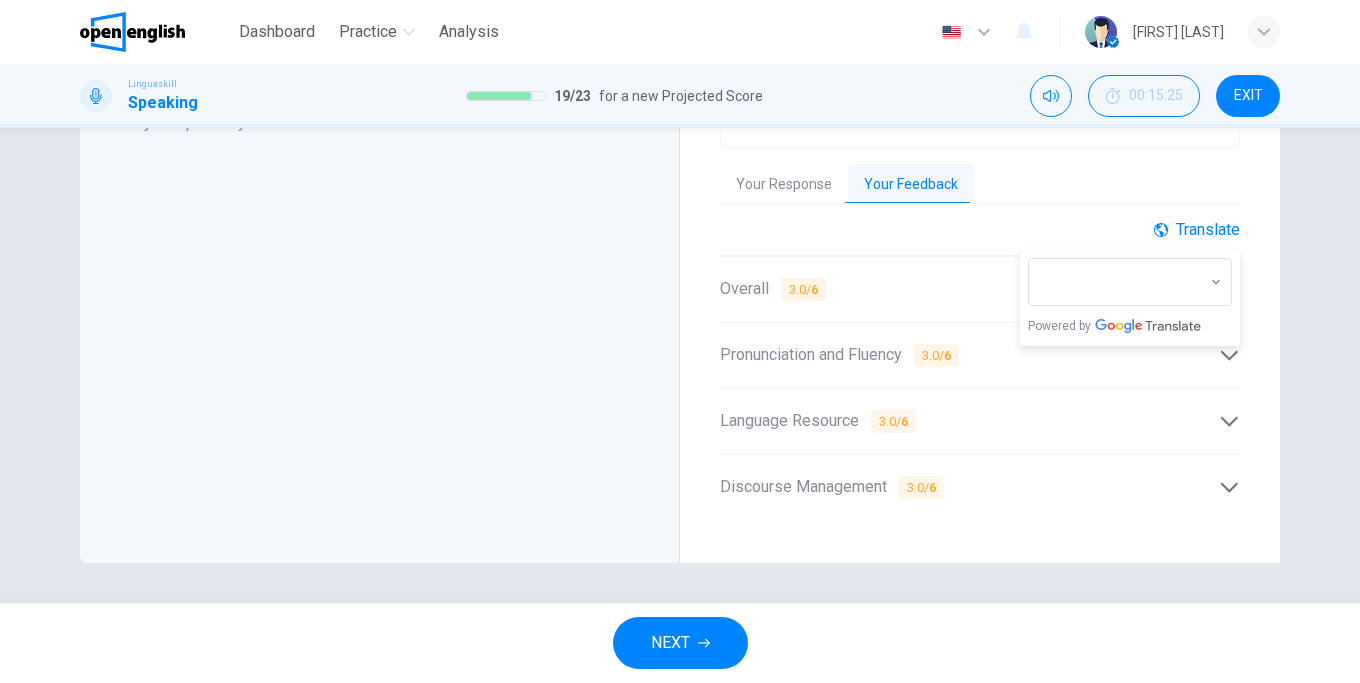 click on "Translate" at bounding box center (1197, 229) 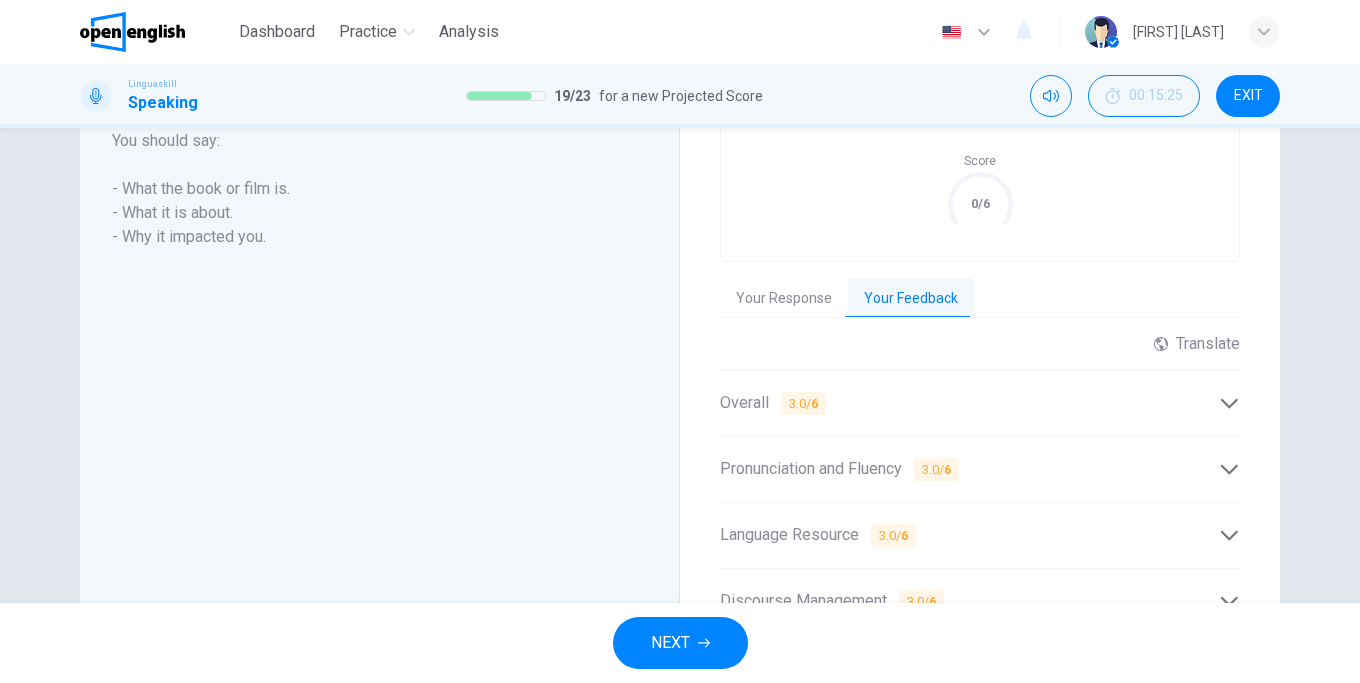 scroll, scrollTop: 570, scrollLeft: 0, axis: vertical 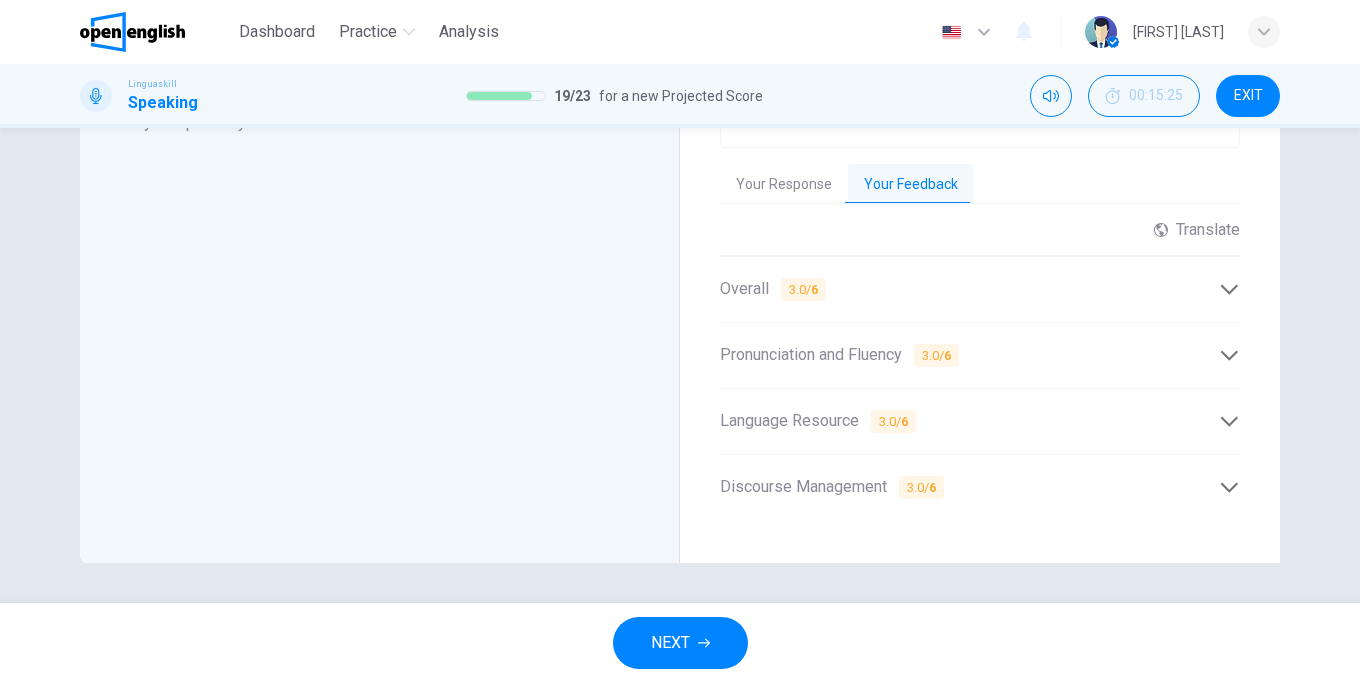 click 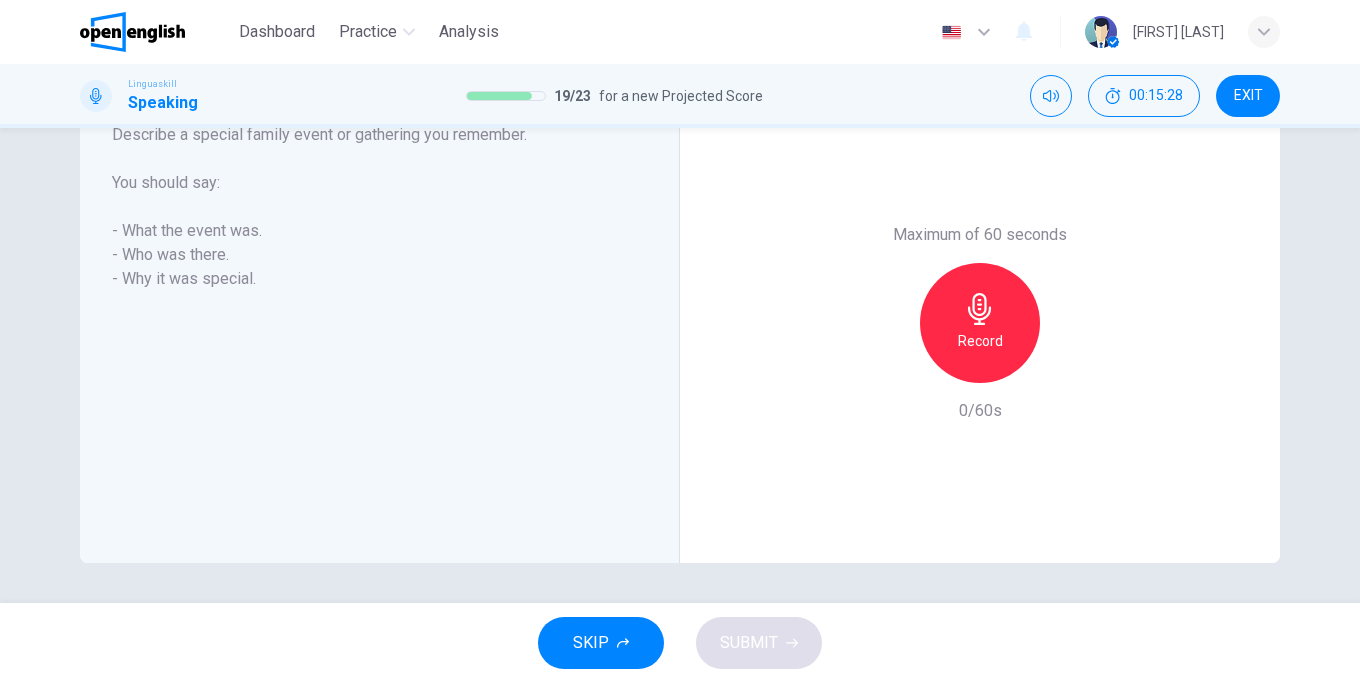 scroll, scrollTop: 260, scrollLeft: 0, axis: vertical 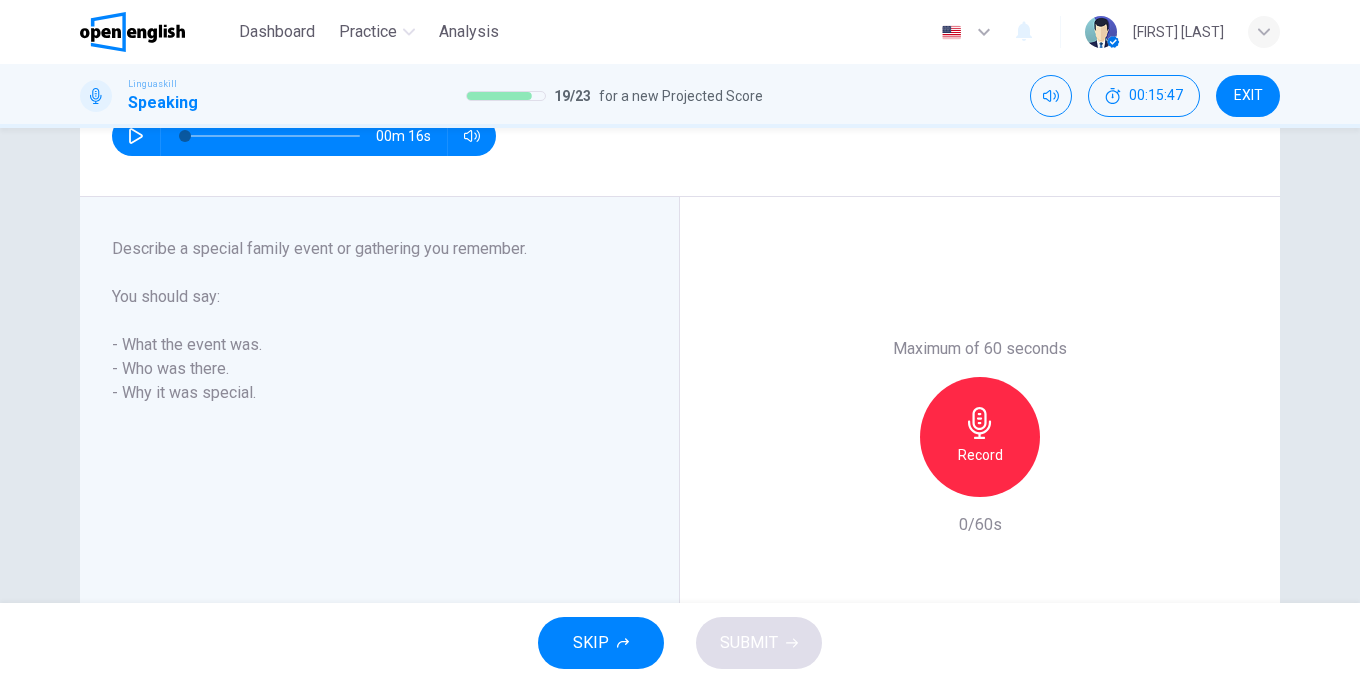 click on "Record" at bounding box center (980, 455) 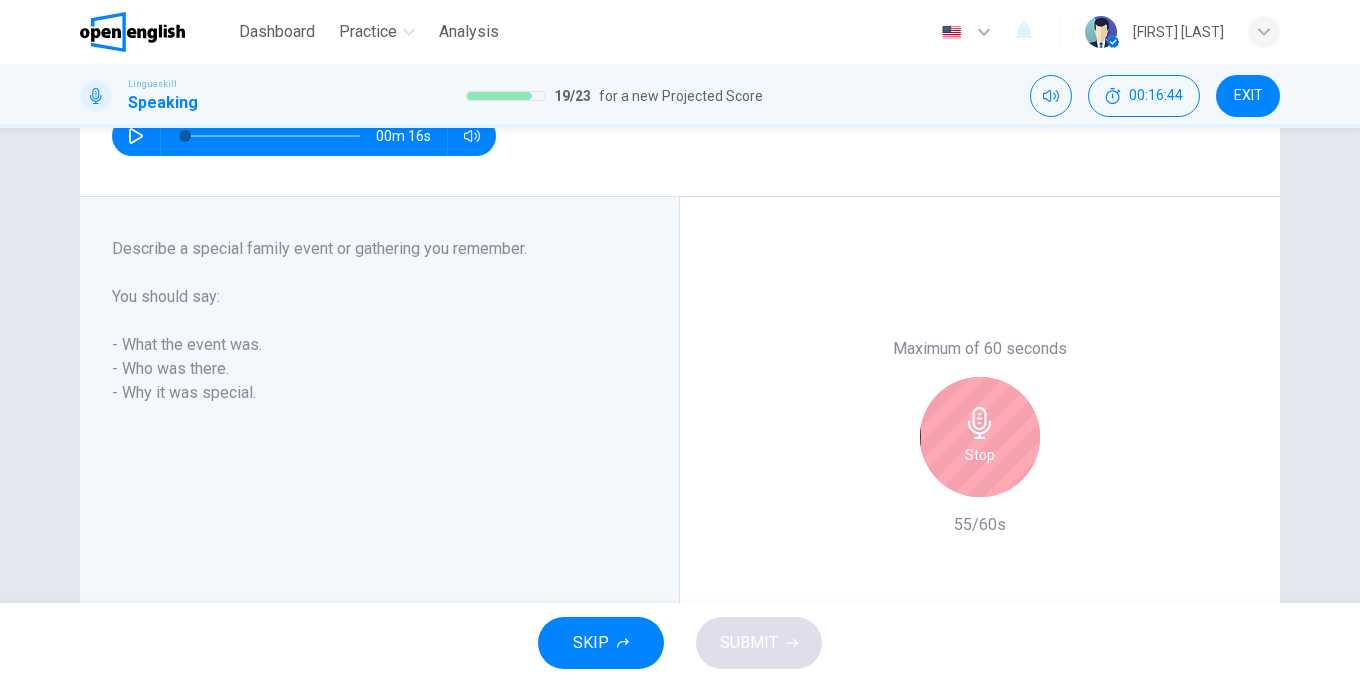 click on "Stop" at bounding box center [980, 455] 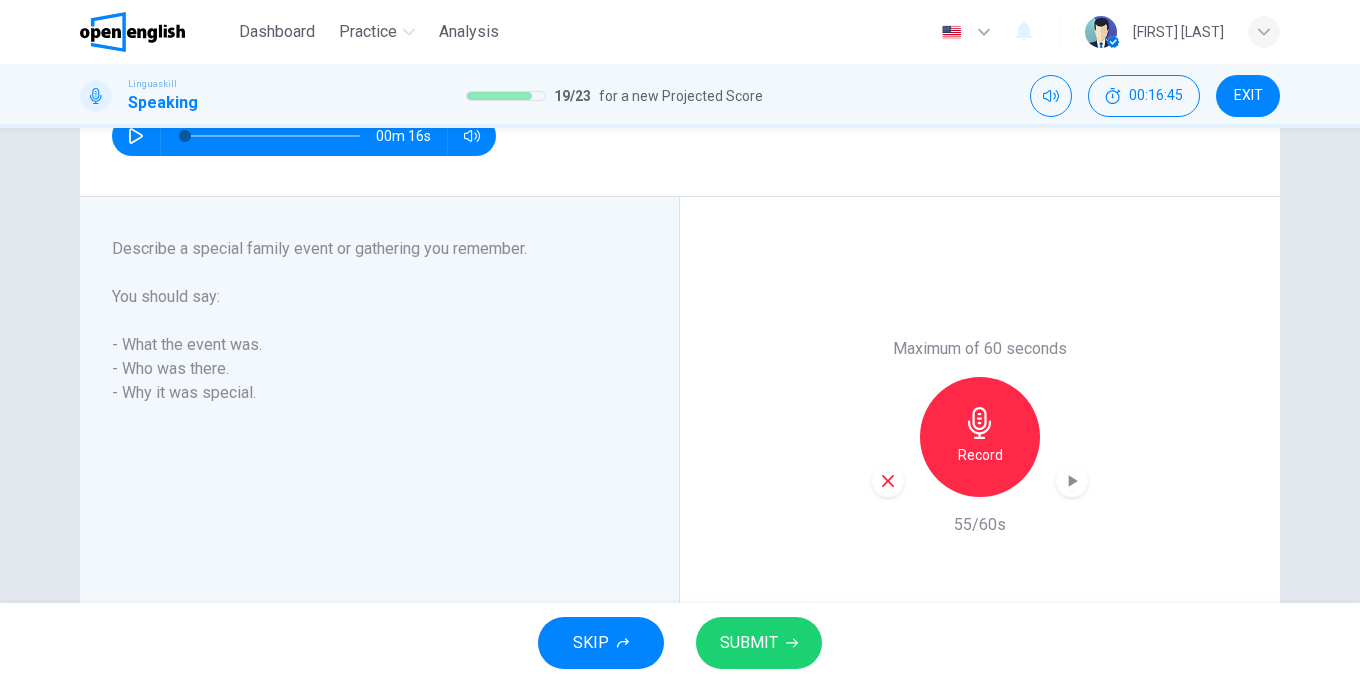 click on "SUBMIT" at bounding box center (749, 643) 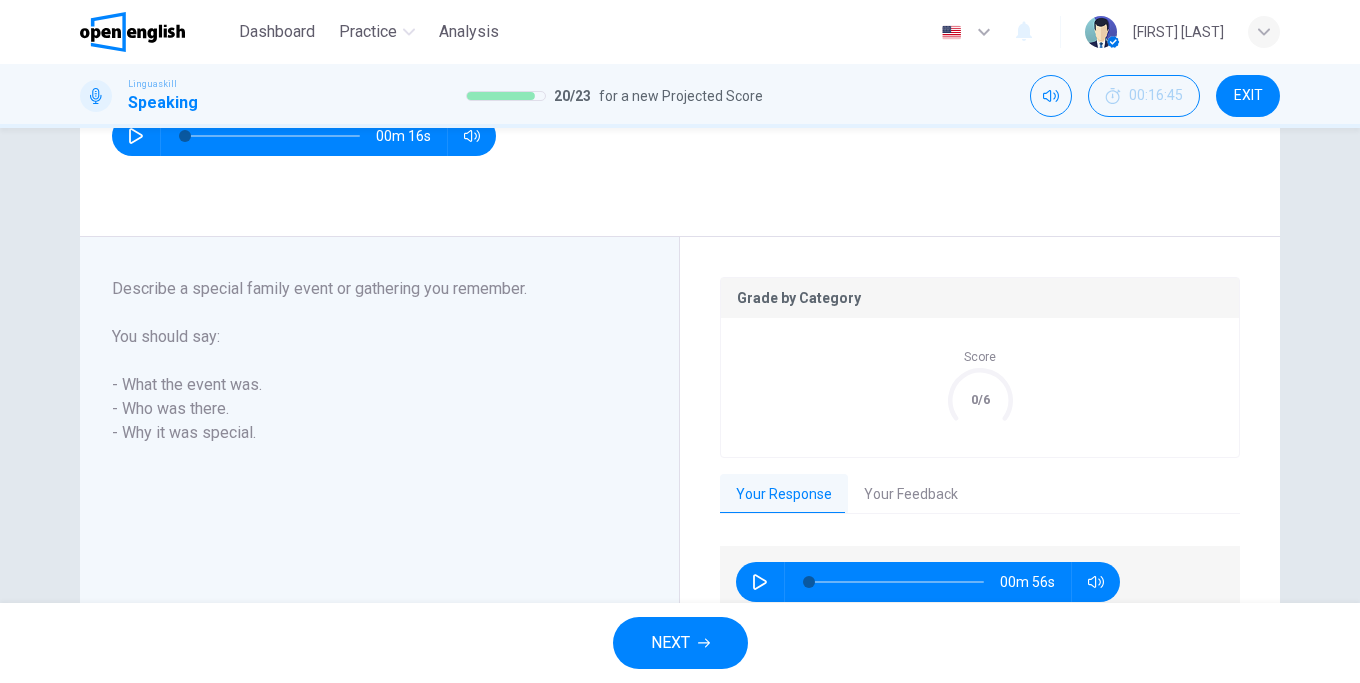 scroll, scrollTop: 414, scrollLeft: 0, axis: vertical 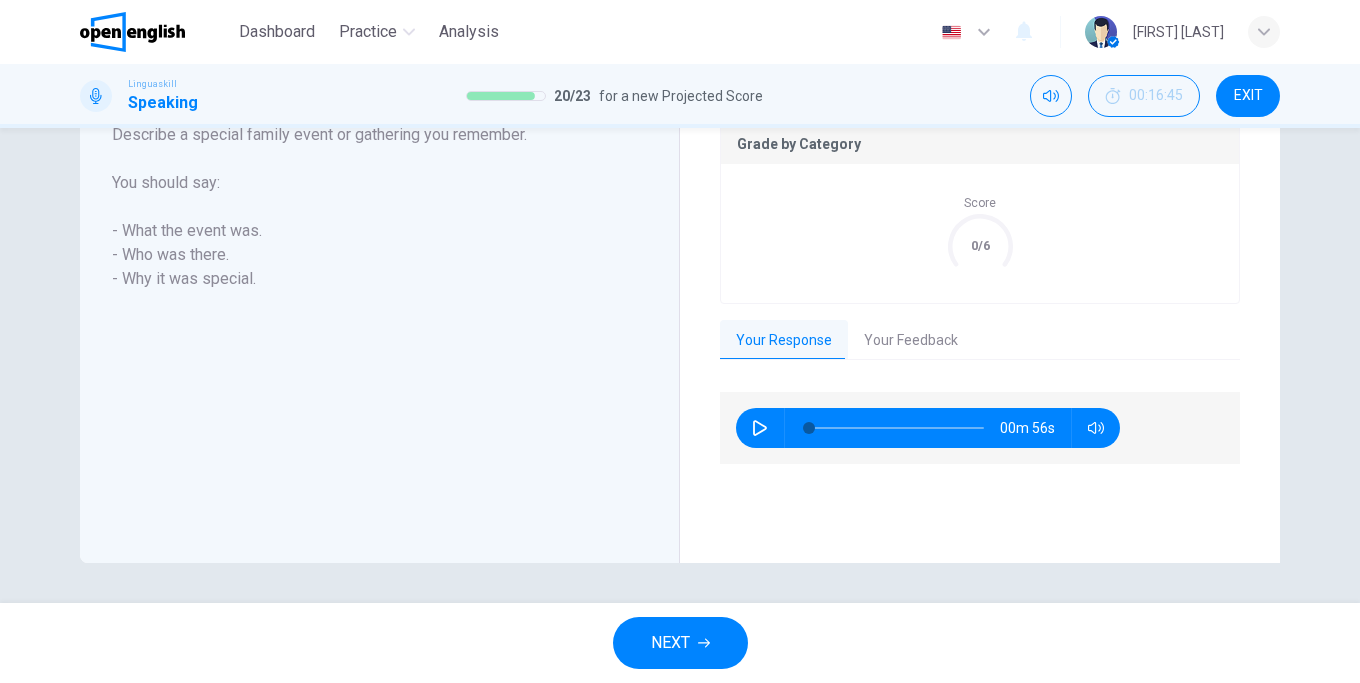click on "Your Feedback" at bounding box center (911, 341) 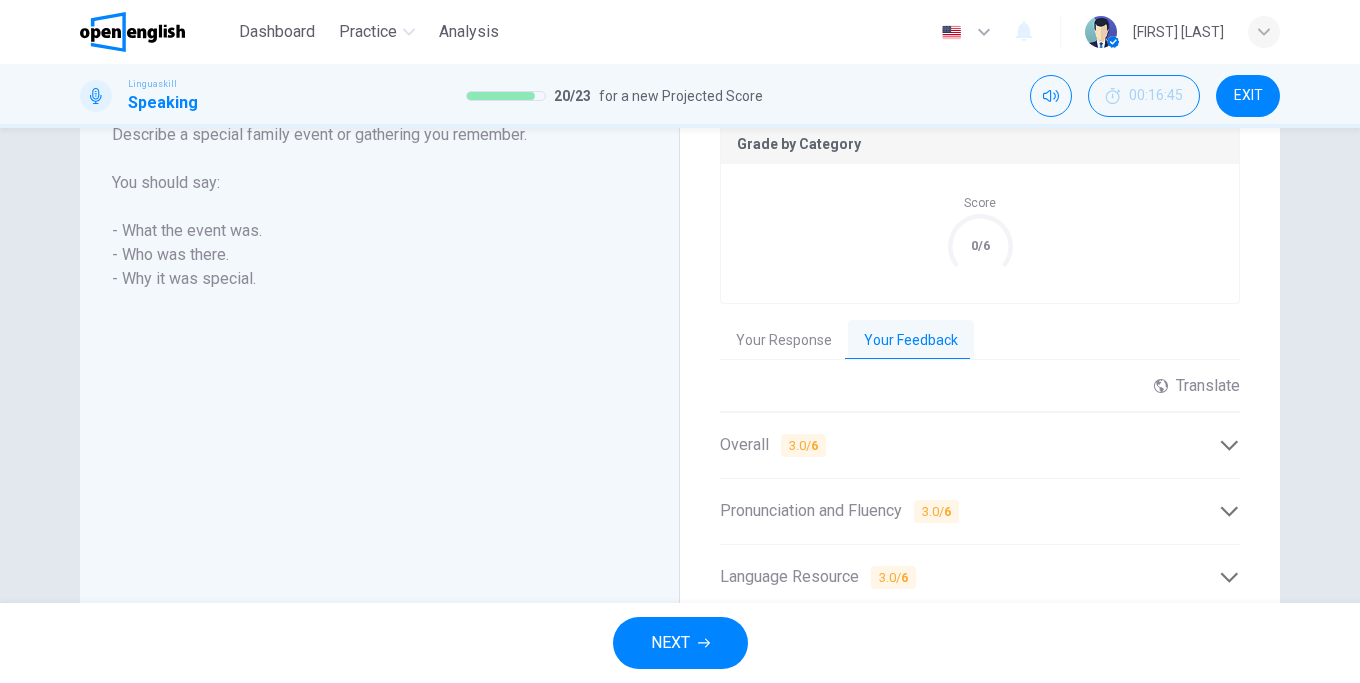 scroll, scrollTop: 570, scrollLeft: 0, axis: vertical 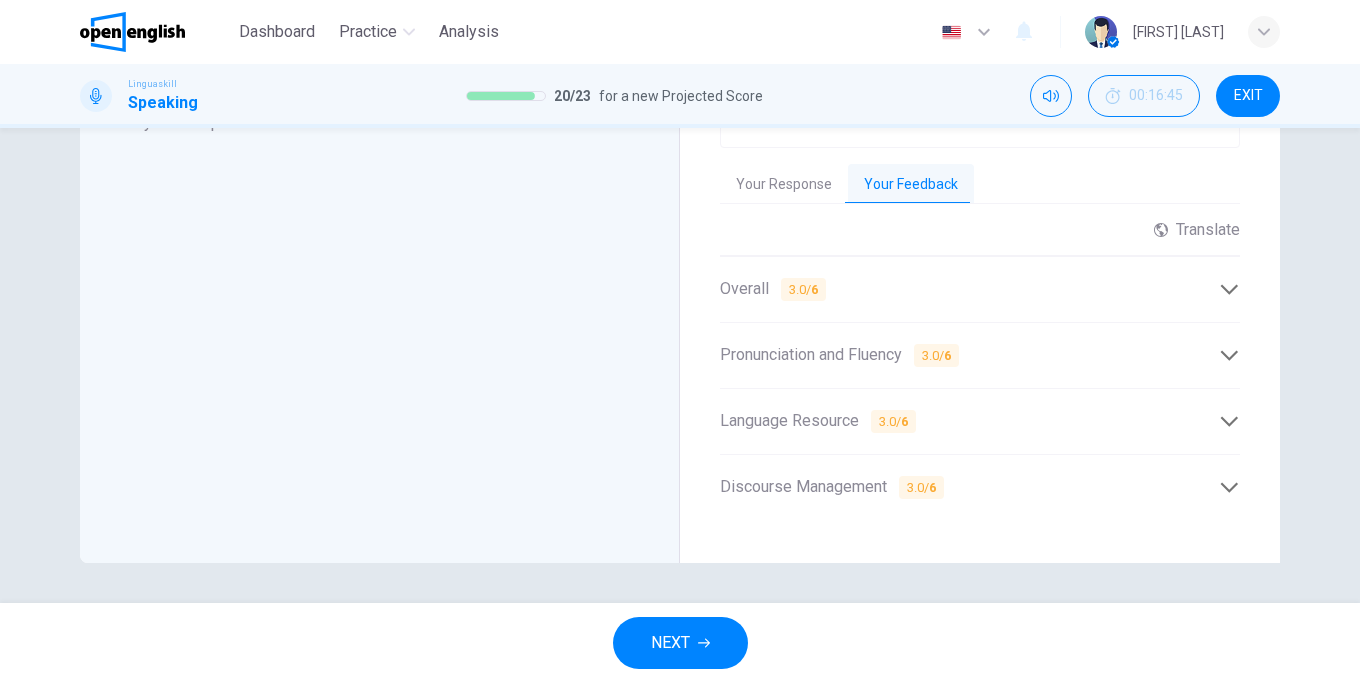 click on "EXIT" at bounding box center (1248, 96) 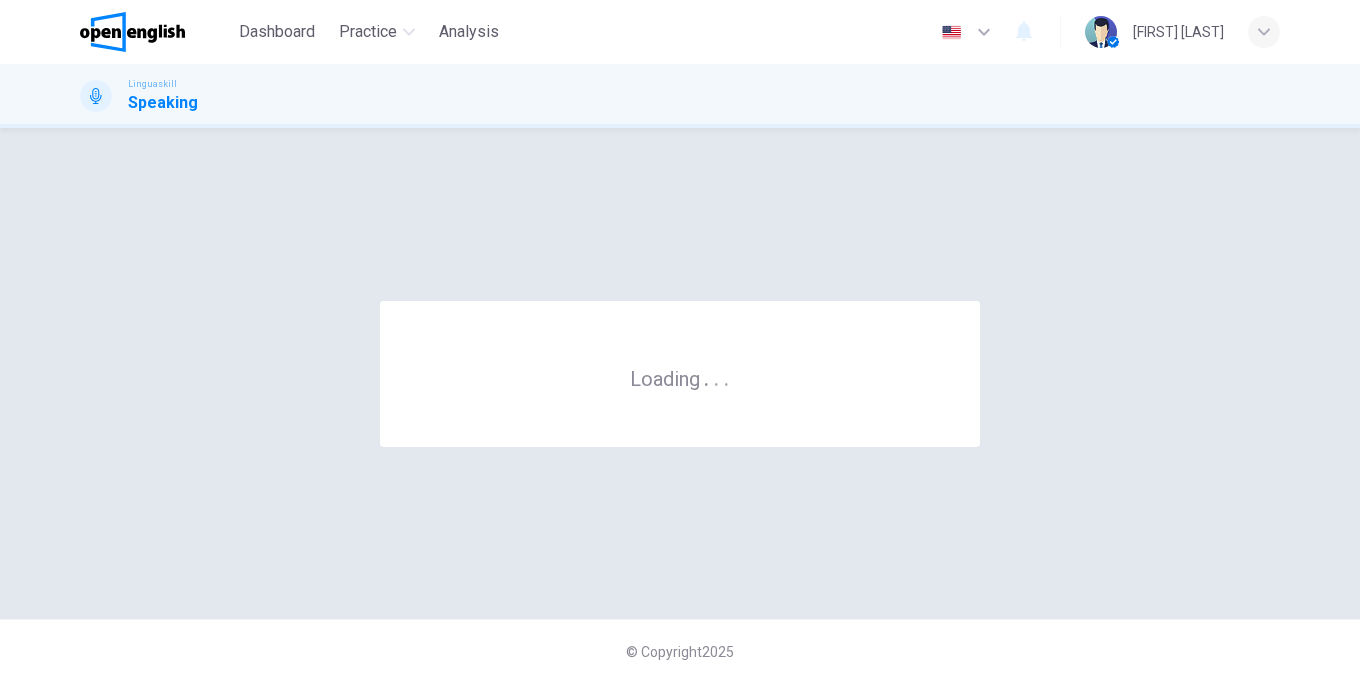 scroll, scrollTop: 0, scrollLeft: 0, axis: both 